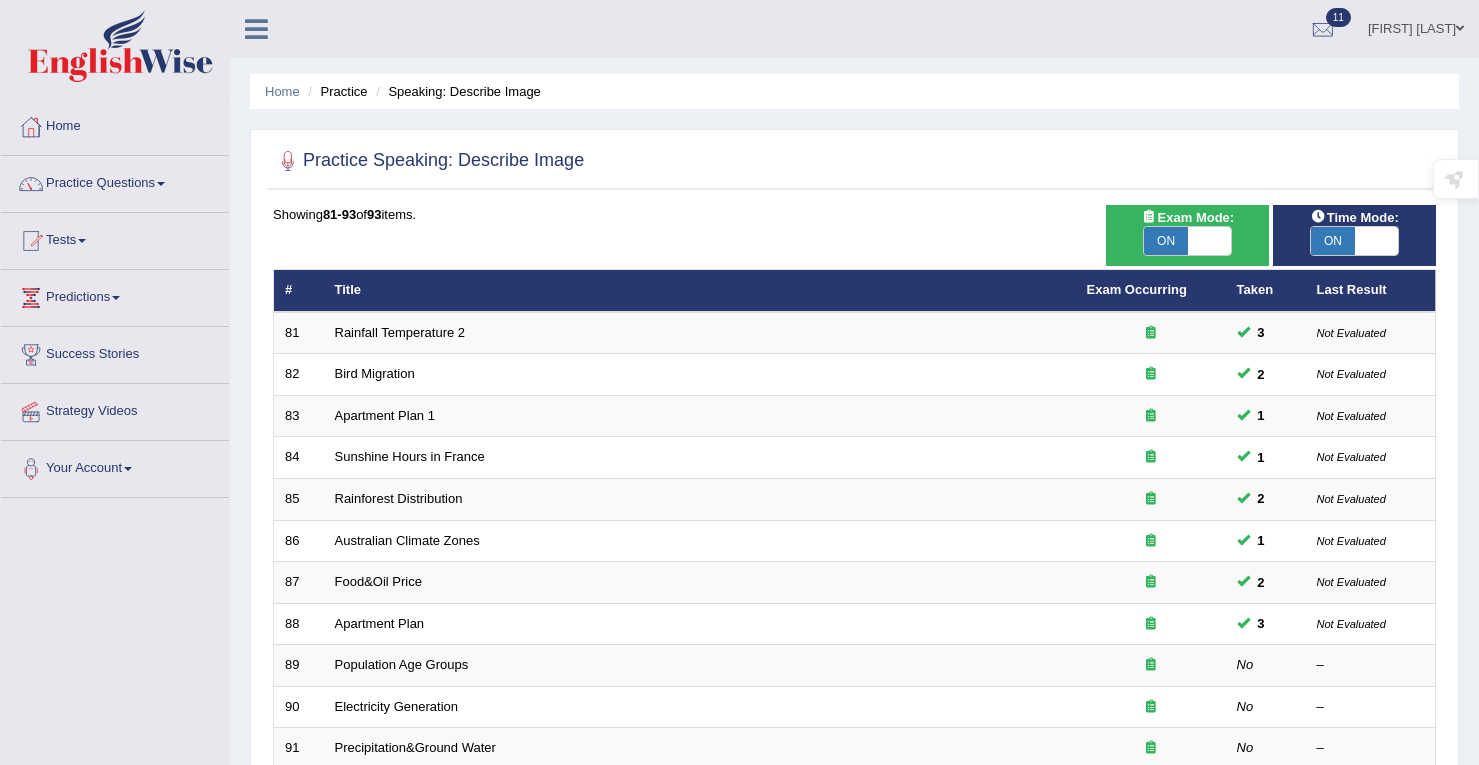 scroll, scrollTop: 284, scrollLeft: 0, axis: vertical 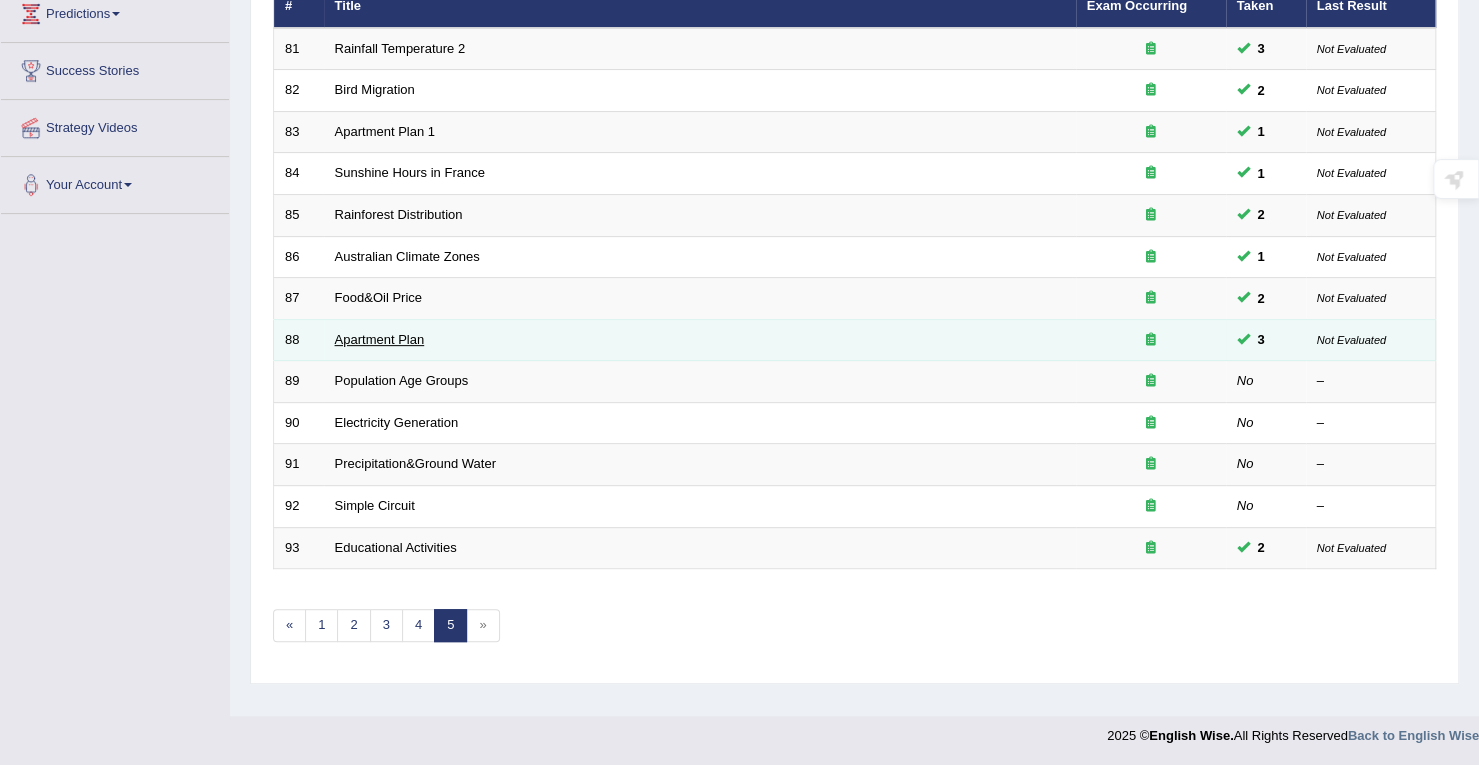 click on "Apartment Plan" at bounding box center [380, 339] 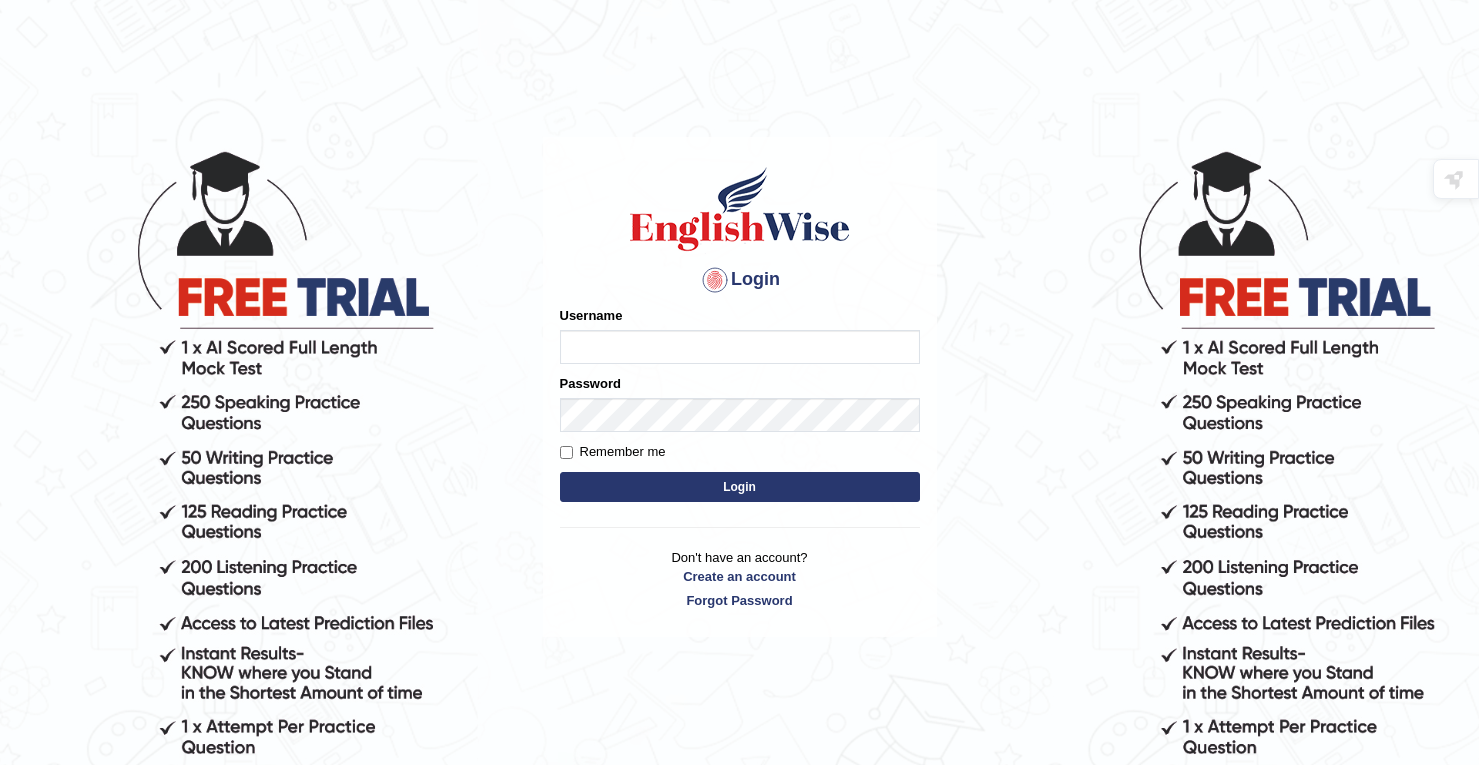 scroll, scrollTop: 0, scrollLeft: 0, axis: both 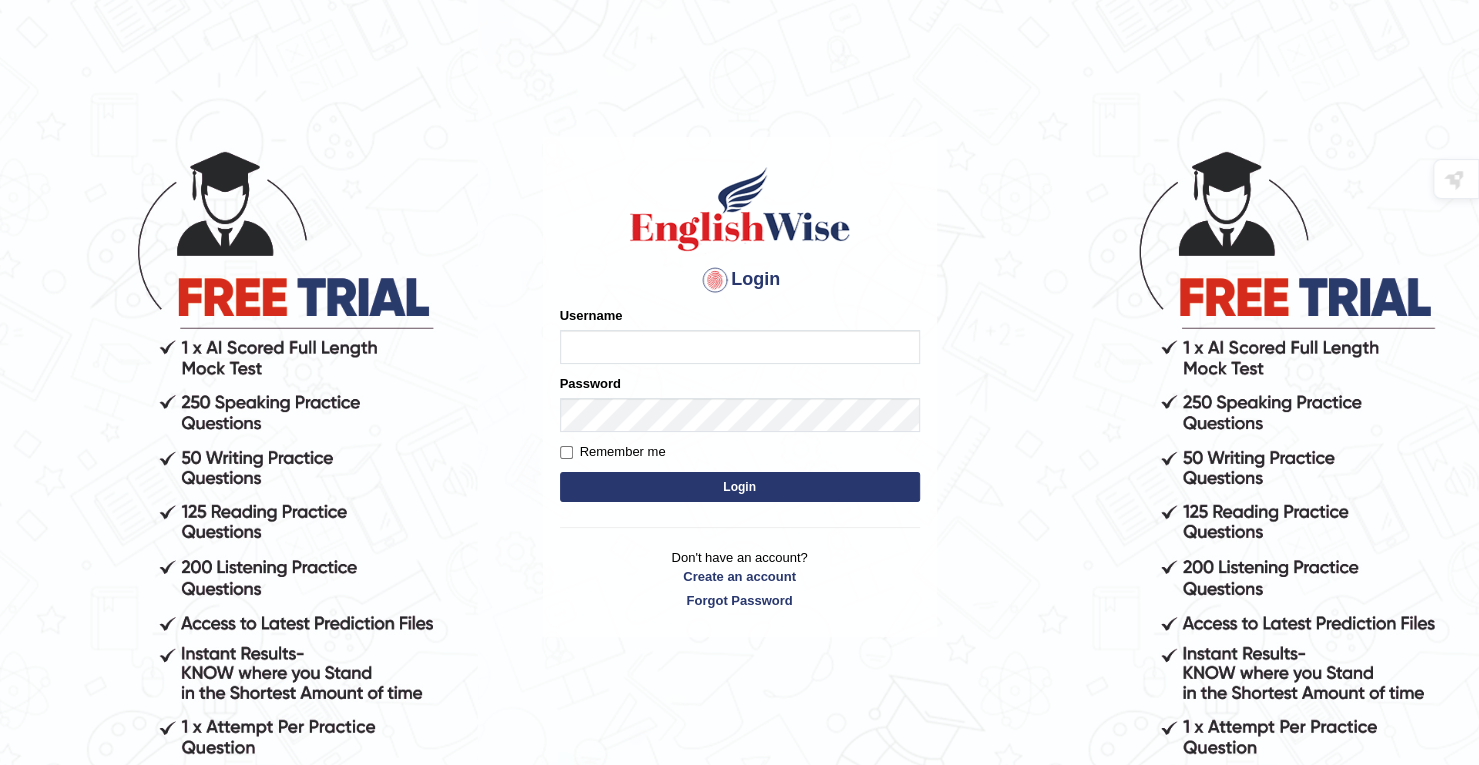 click on "Username" at bounding box center (740, 347) 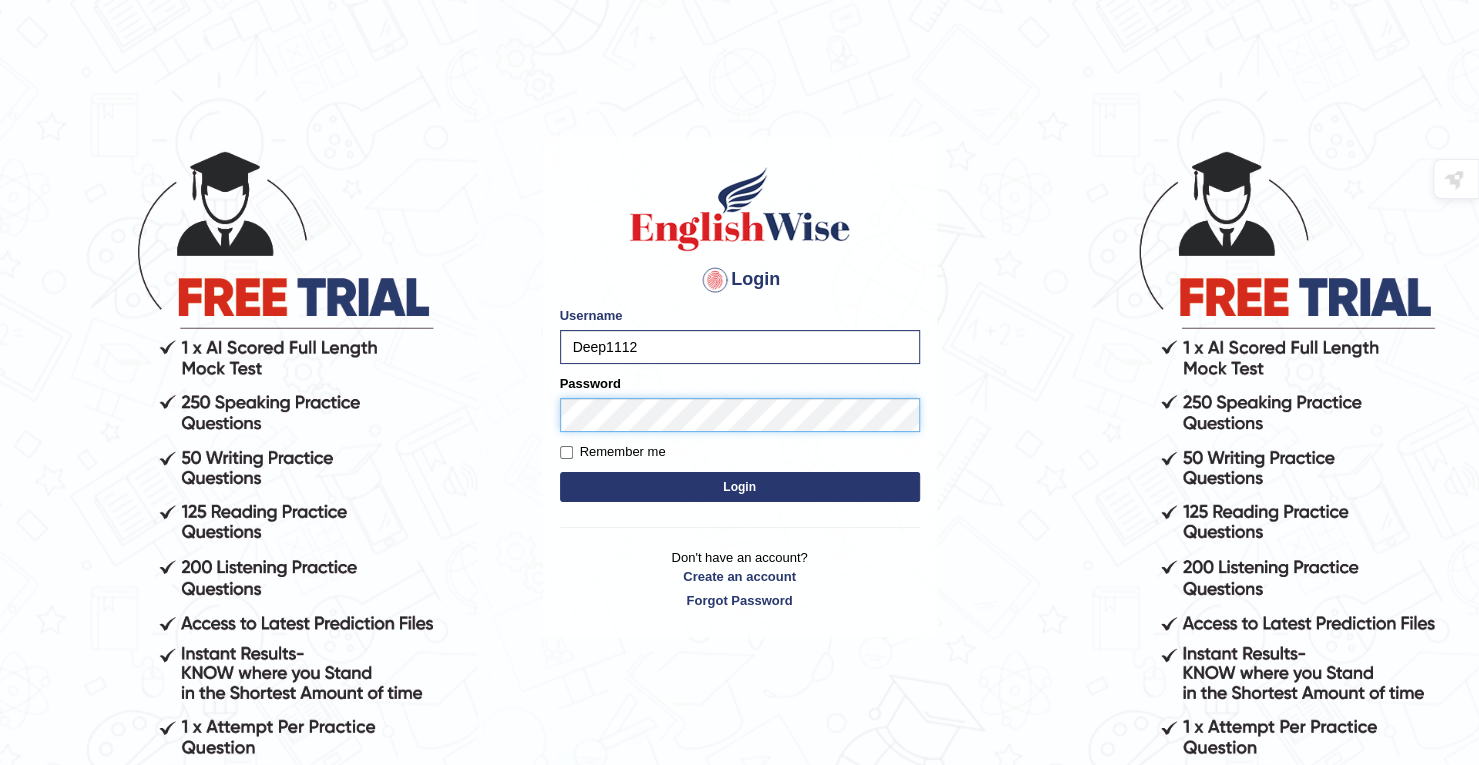 click on "Login" at bounding box center (740, 487) 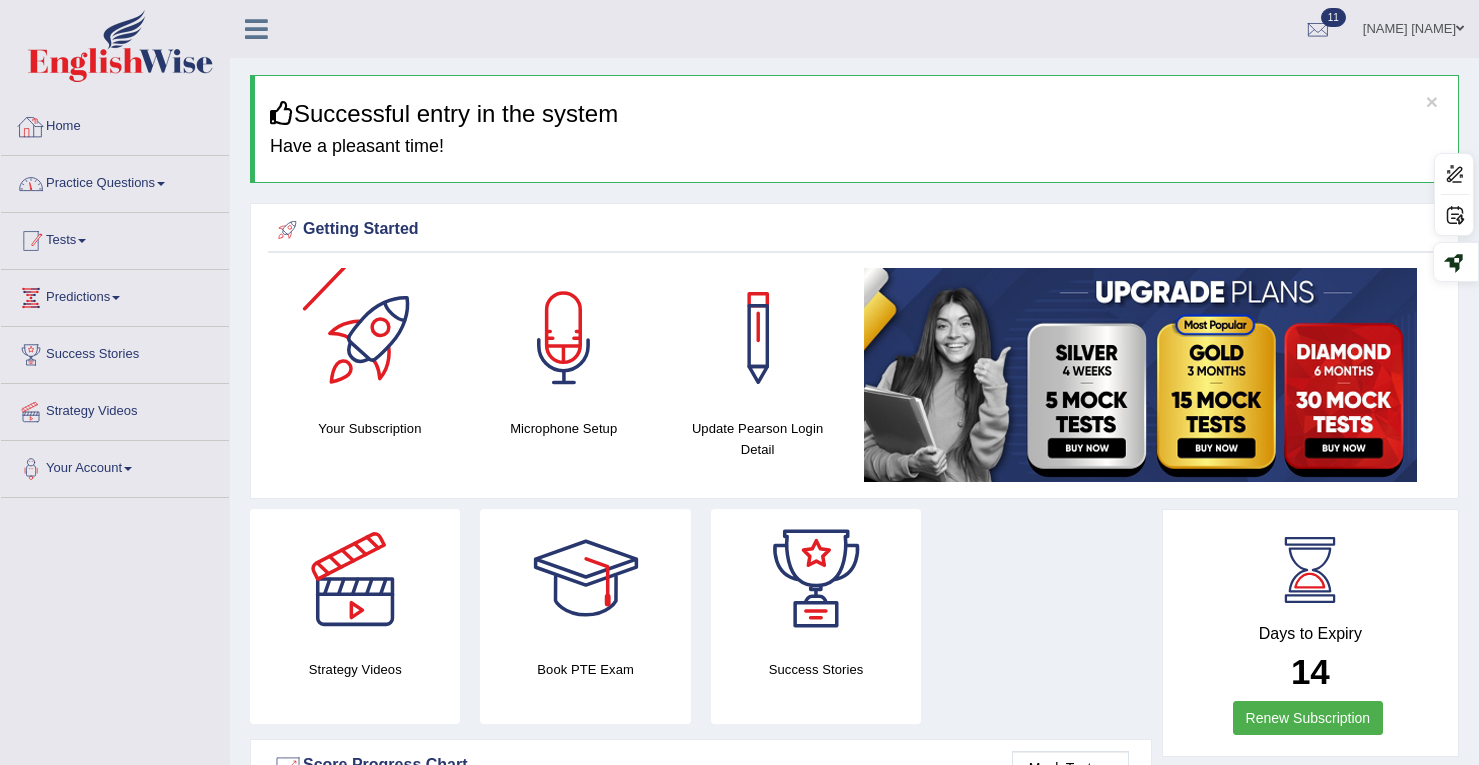scroll, scrollTop: 0, scrollLeft: 0, axis: both 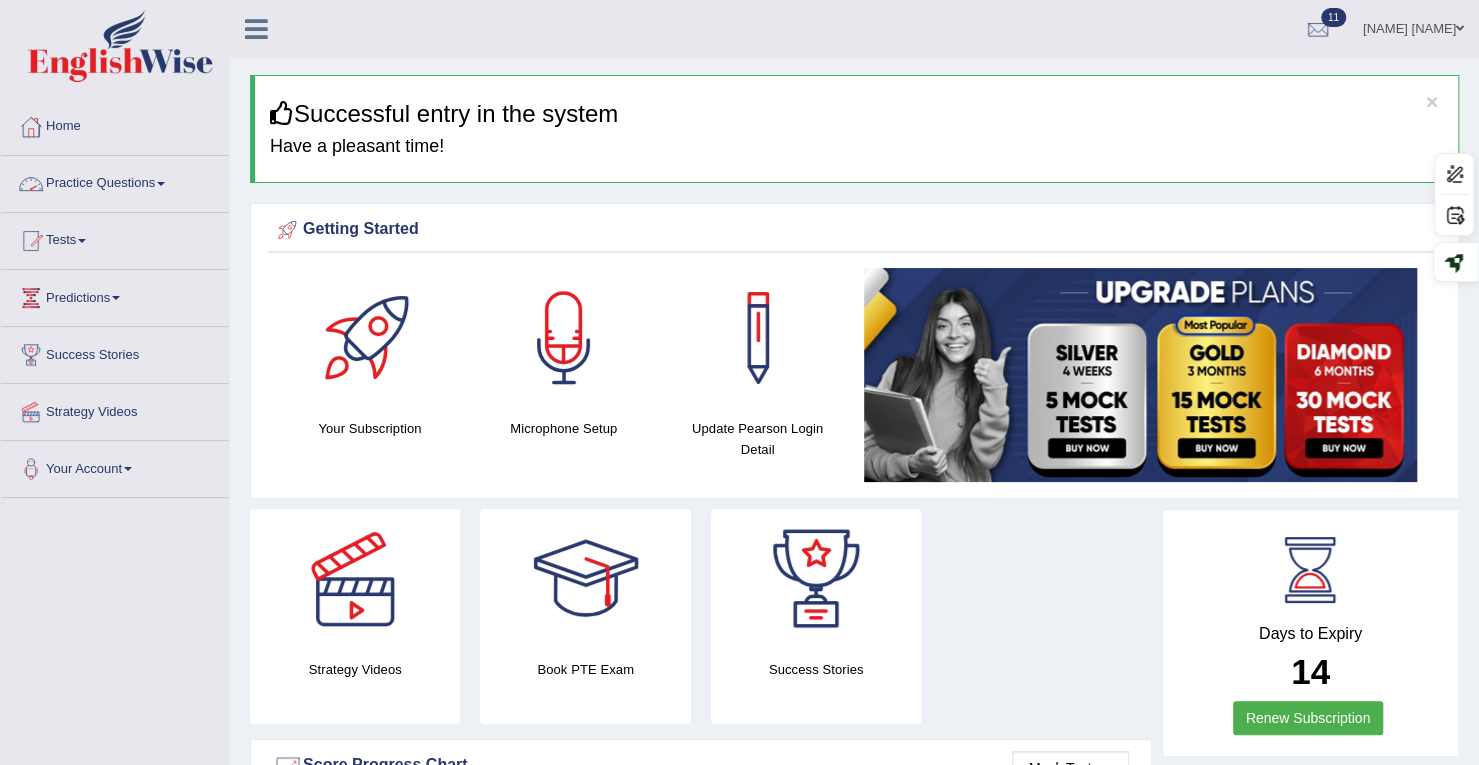 click on "Practice Questions" at bounding box center (115, 181) 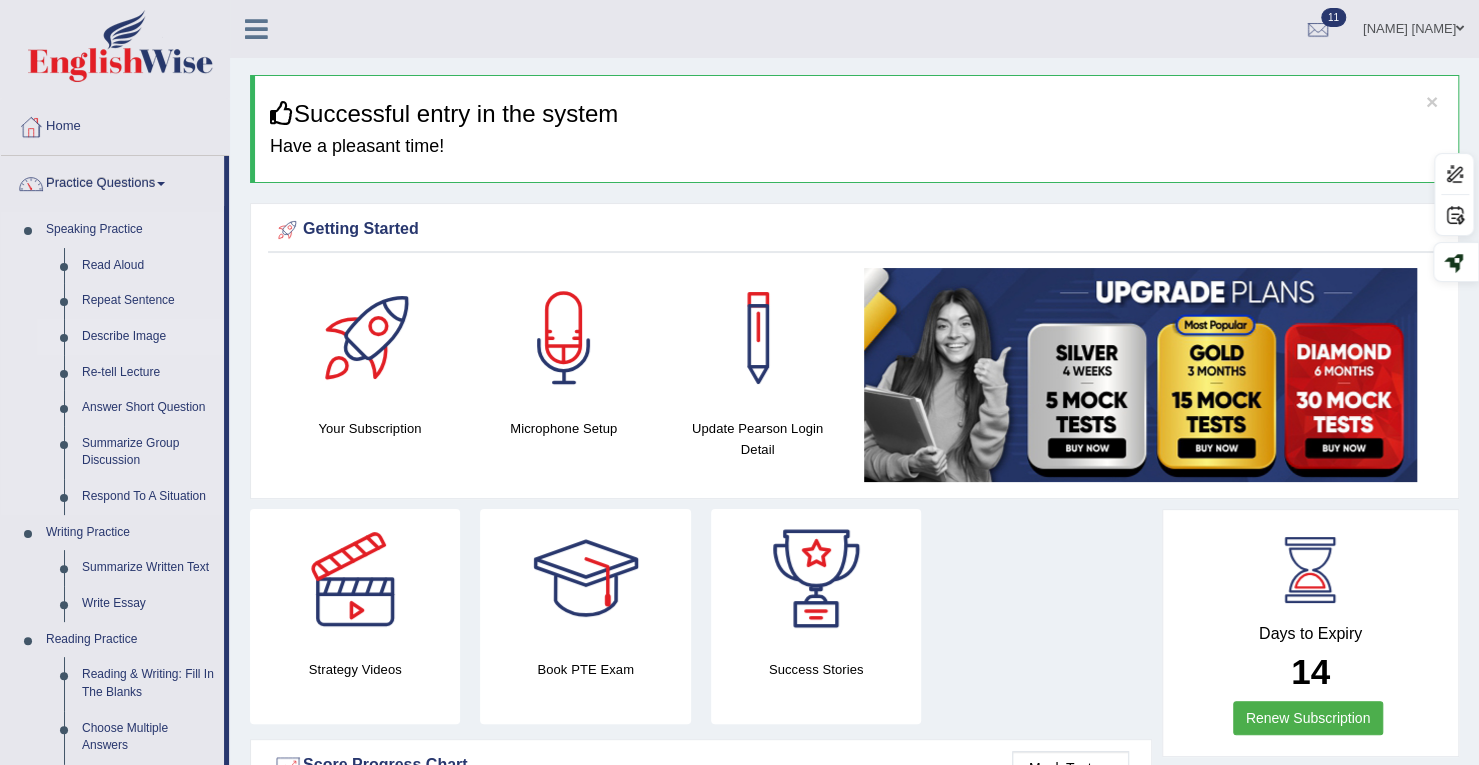 click on "Describe Image" at bounding box center (148, 337) 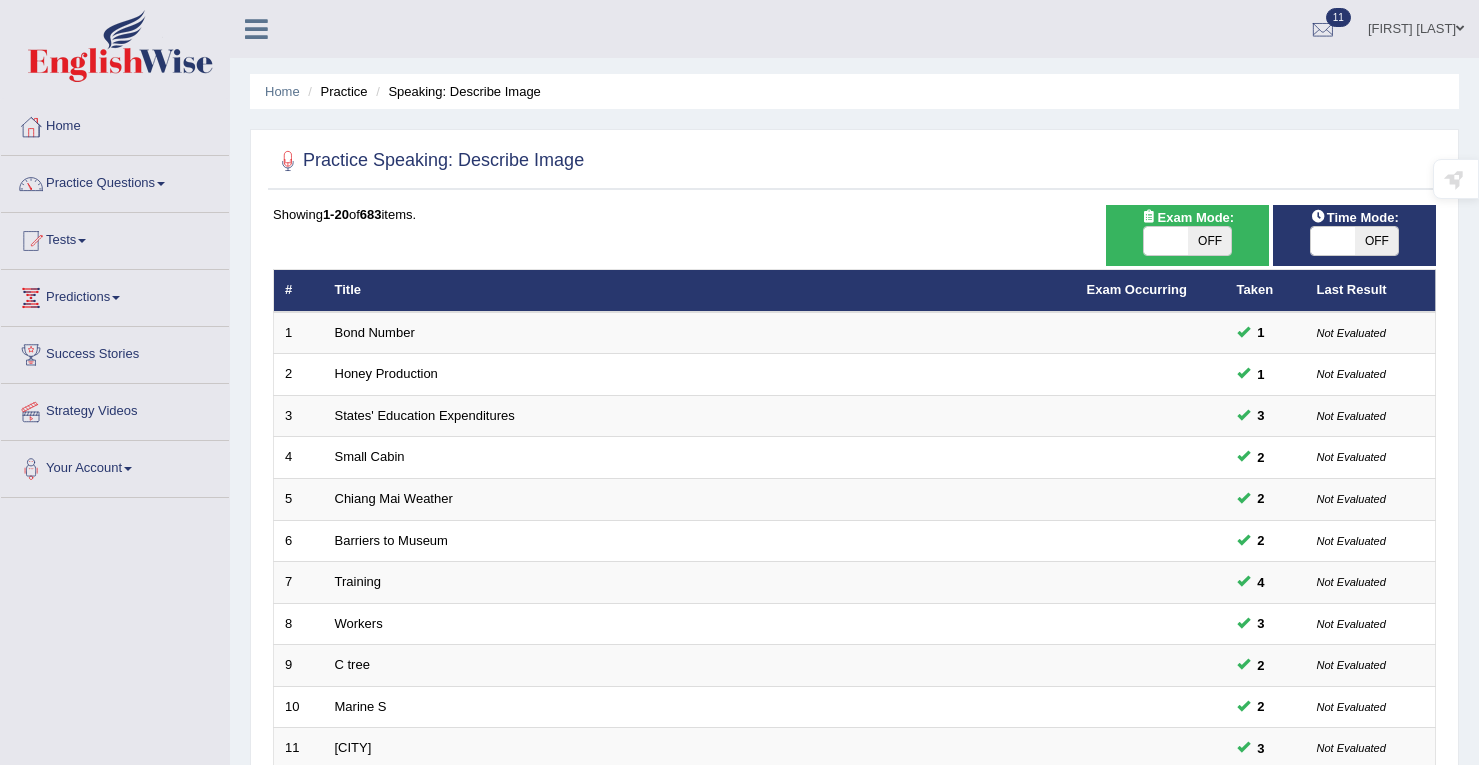 scroll, scrollTop: 0, scrollLeft: 0, axis: both 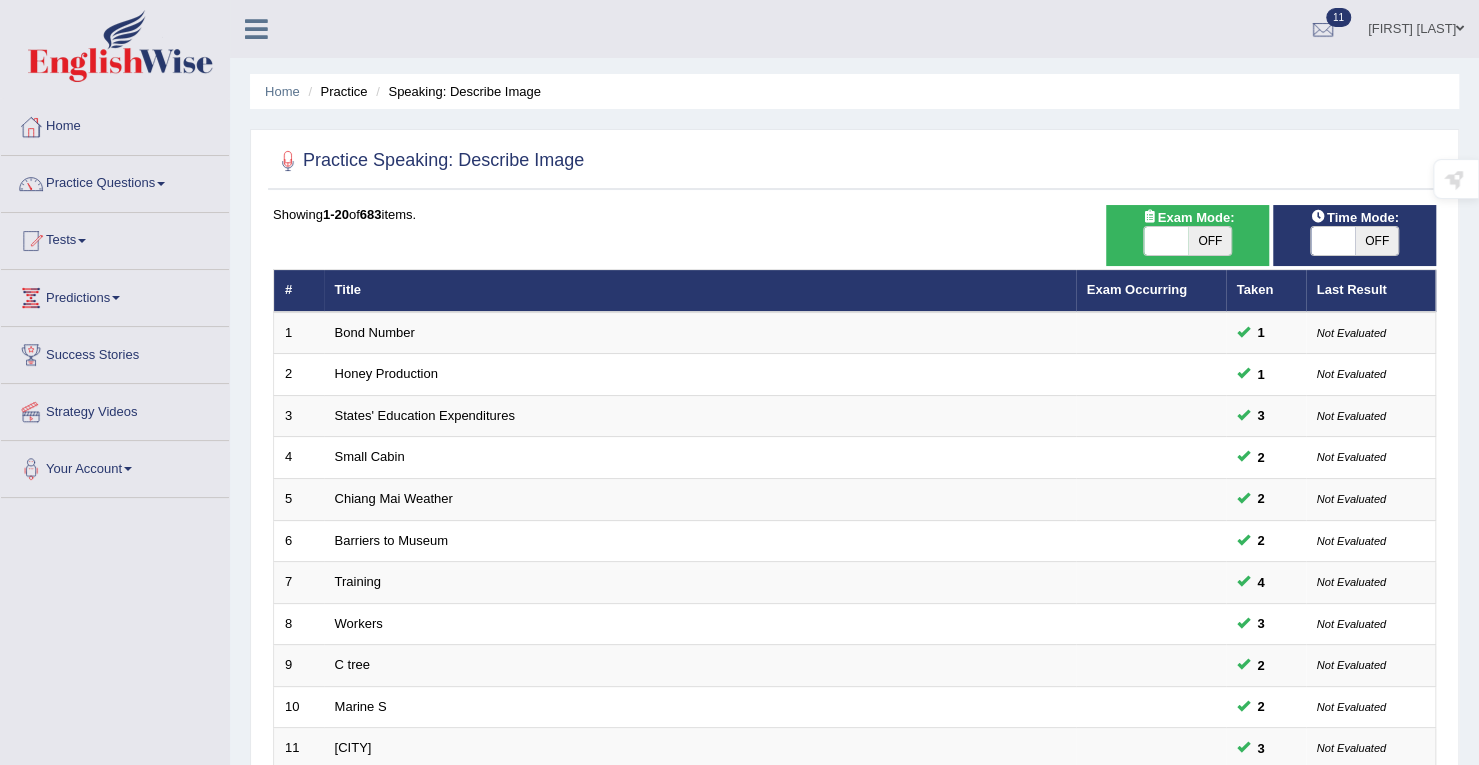 click at bounding box center (1166, 241) 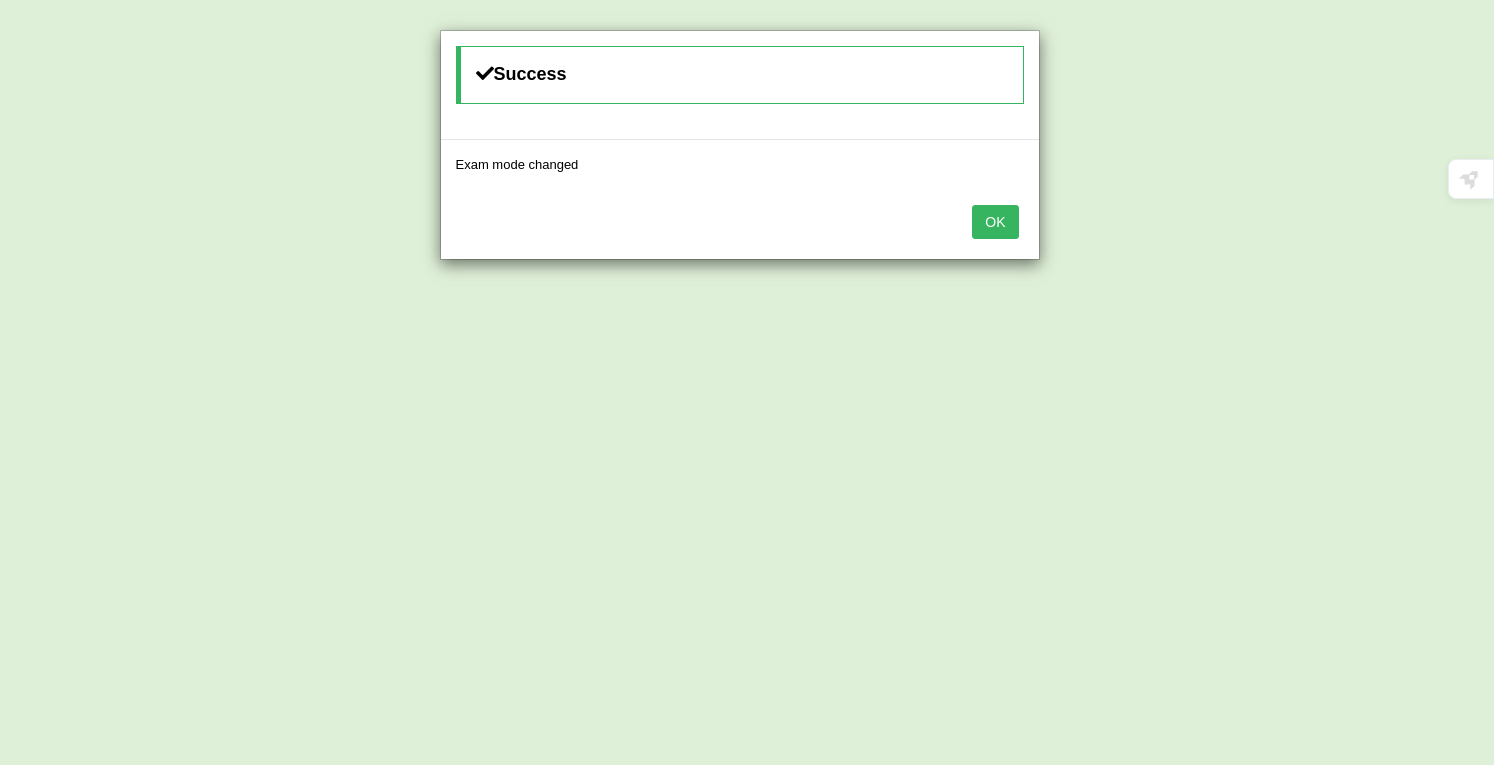 click on "OK" at bounding box center (995, 222) 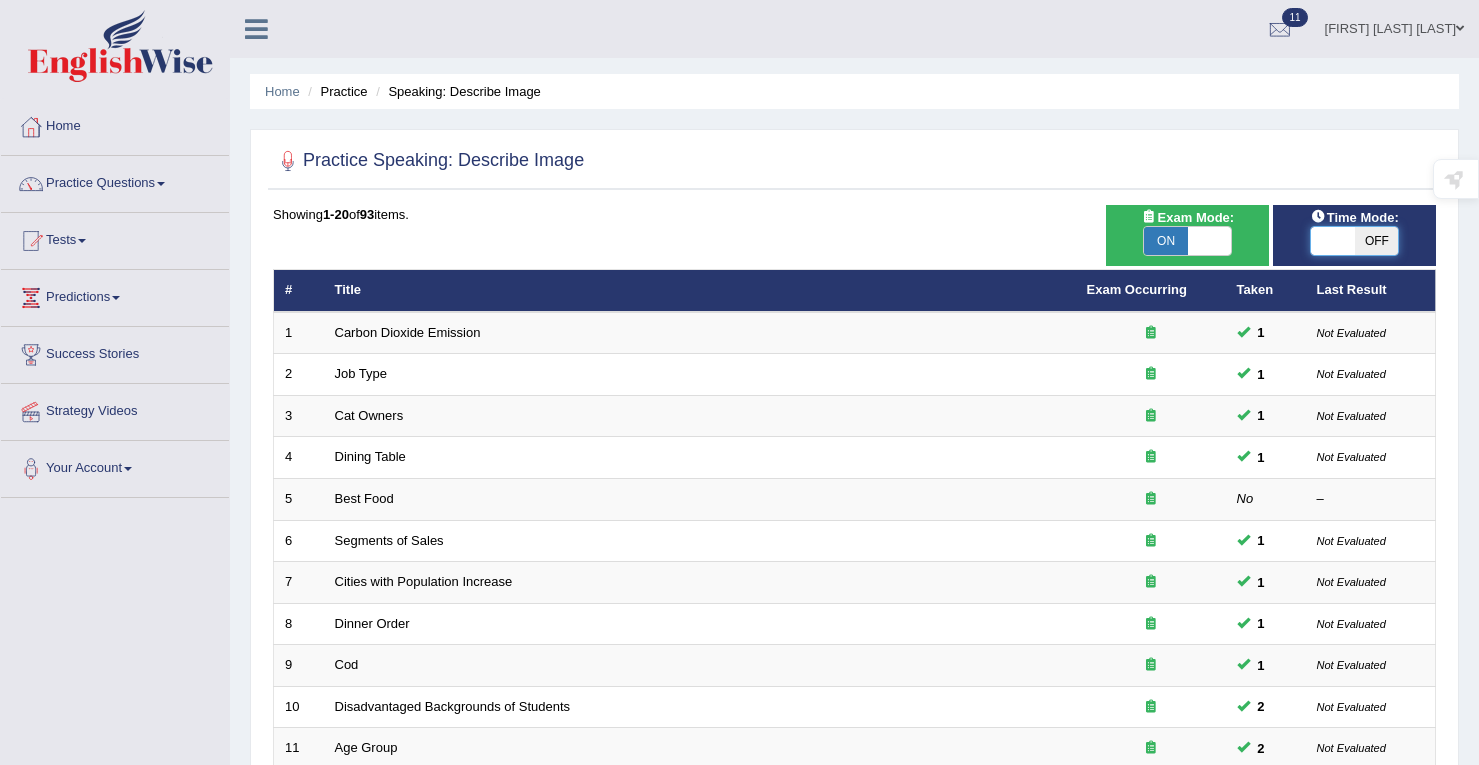 scroll, scrollTop: 0, scrollLeft: 0, axis: both 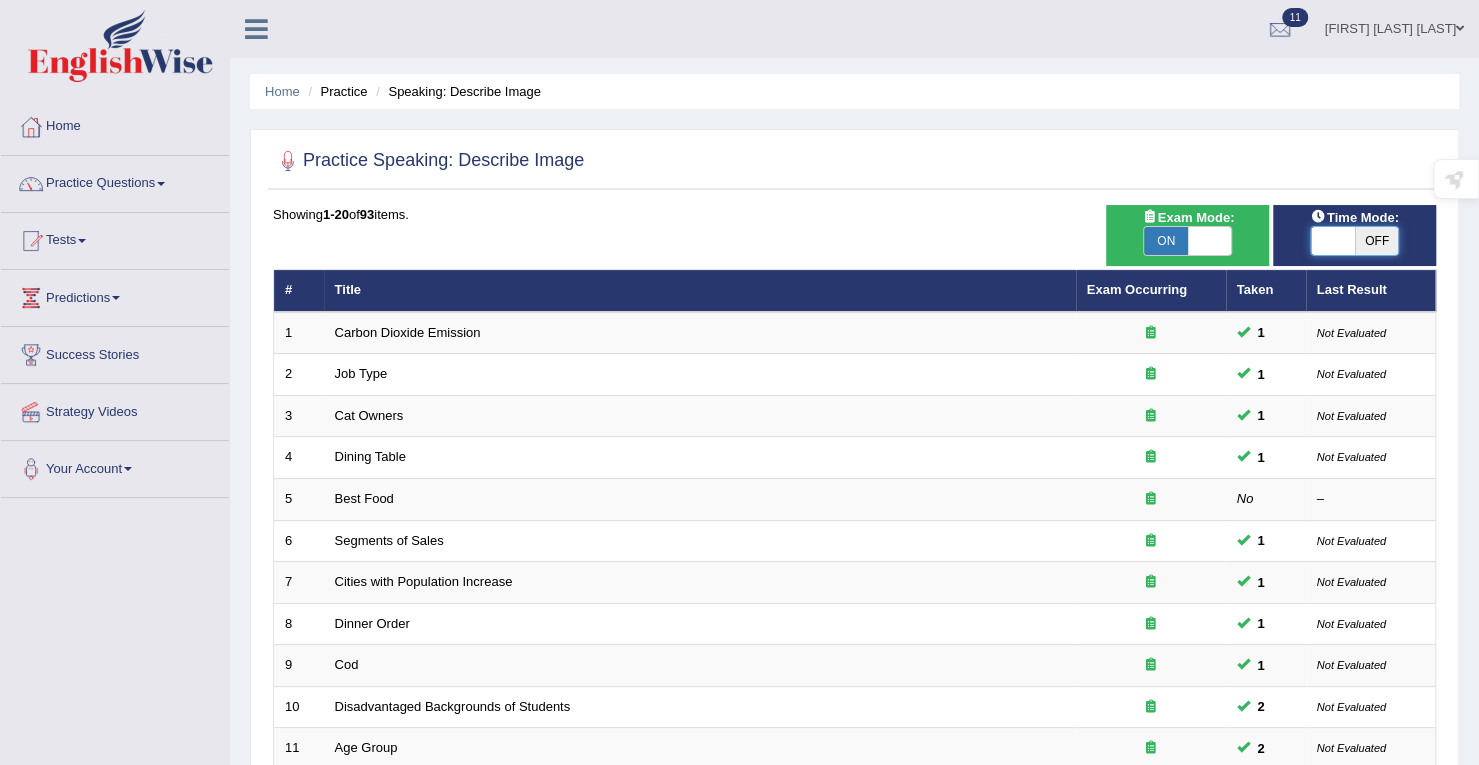 click at bounding box center (1333, 241) 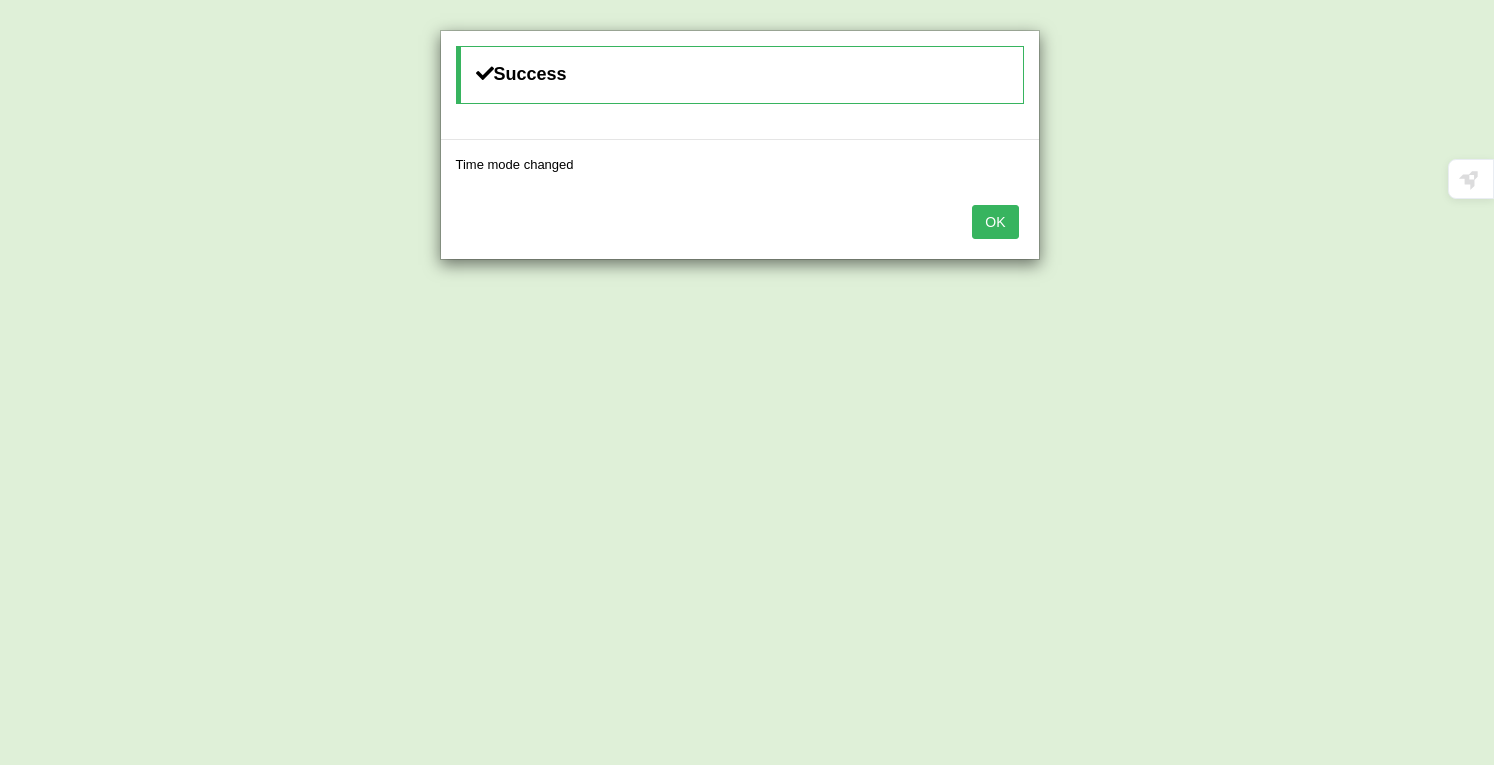 click on "OK" at bounding box center (995, 222) 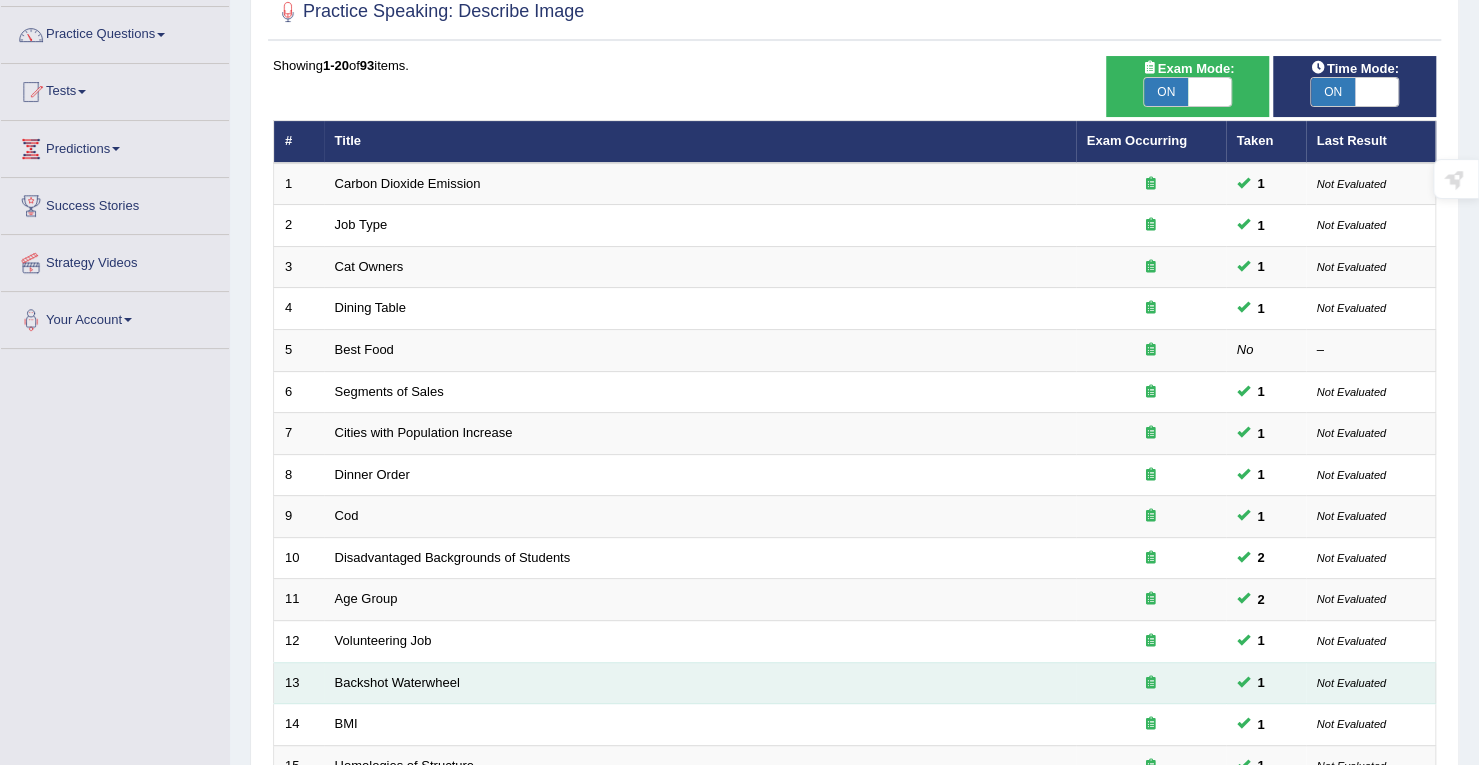 scroll, scrollTop: 500, scrollLeft: 0, axis: vertical 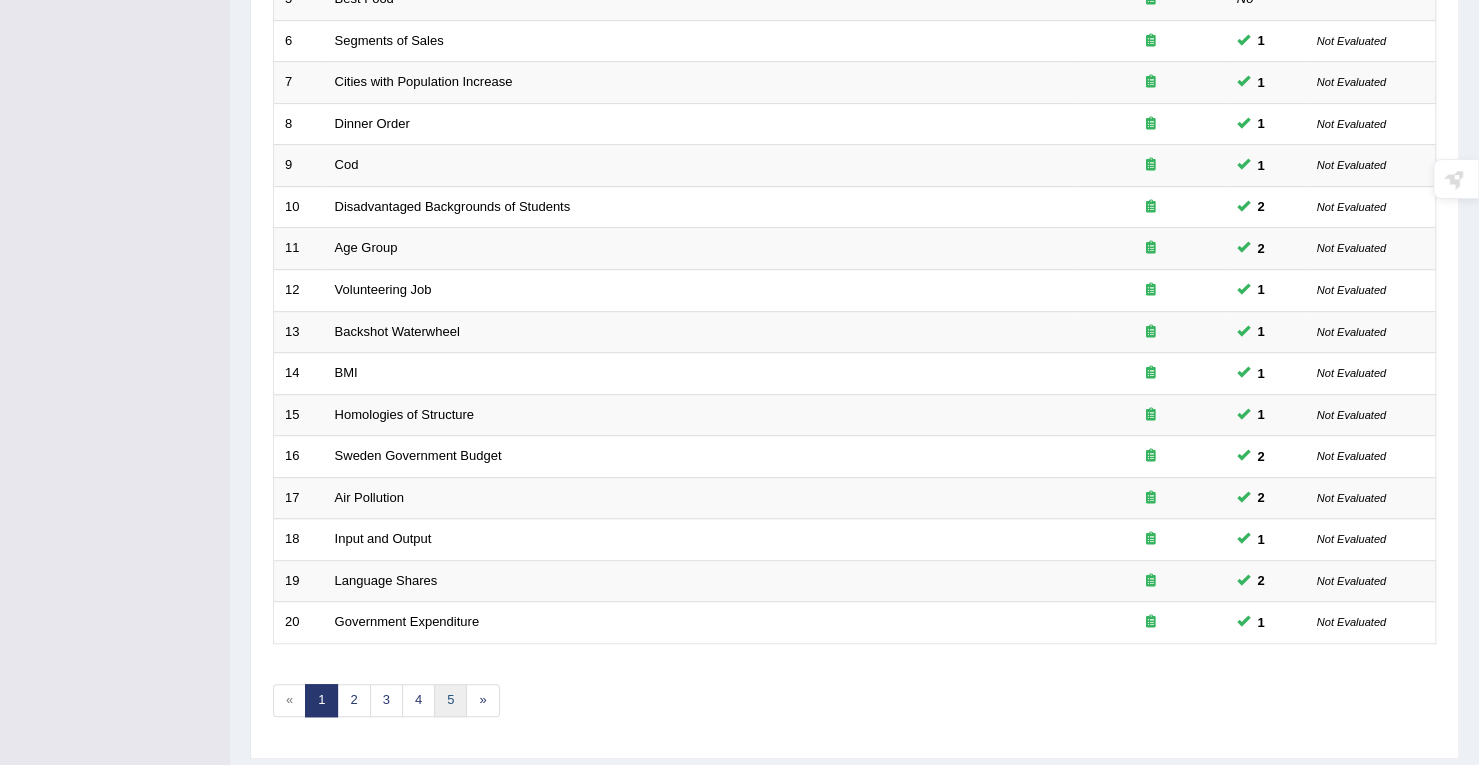click on "5" at bounding box center [450, 700] 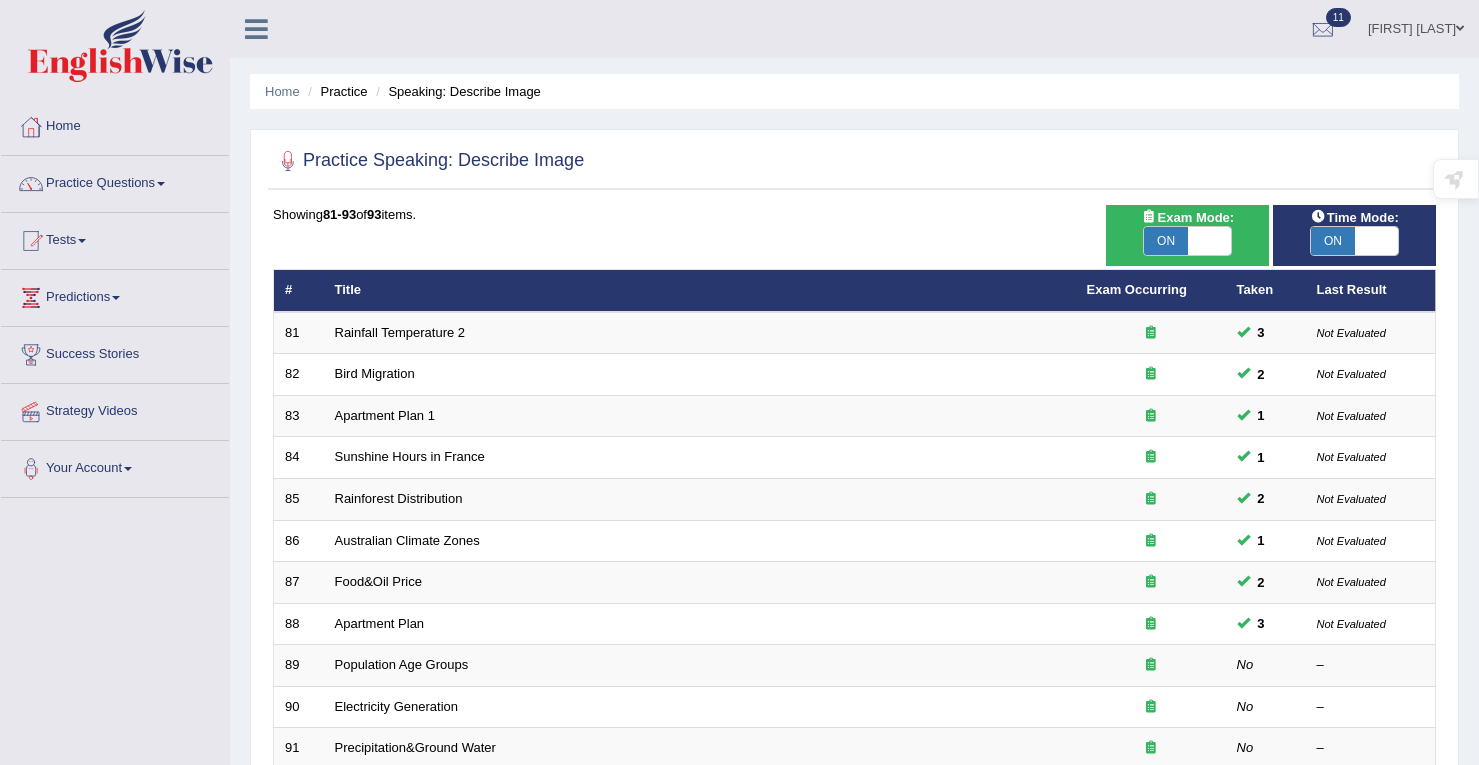 scroll, scrollTop: 193, scrollLeft: 0, axis: vertical 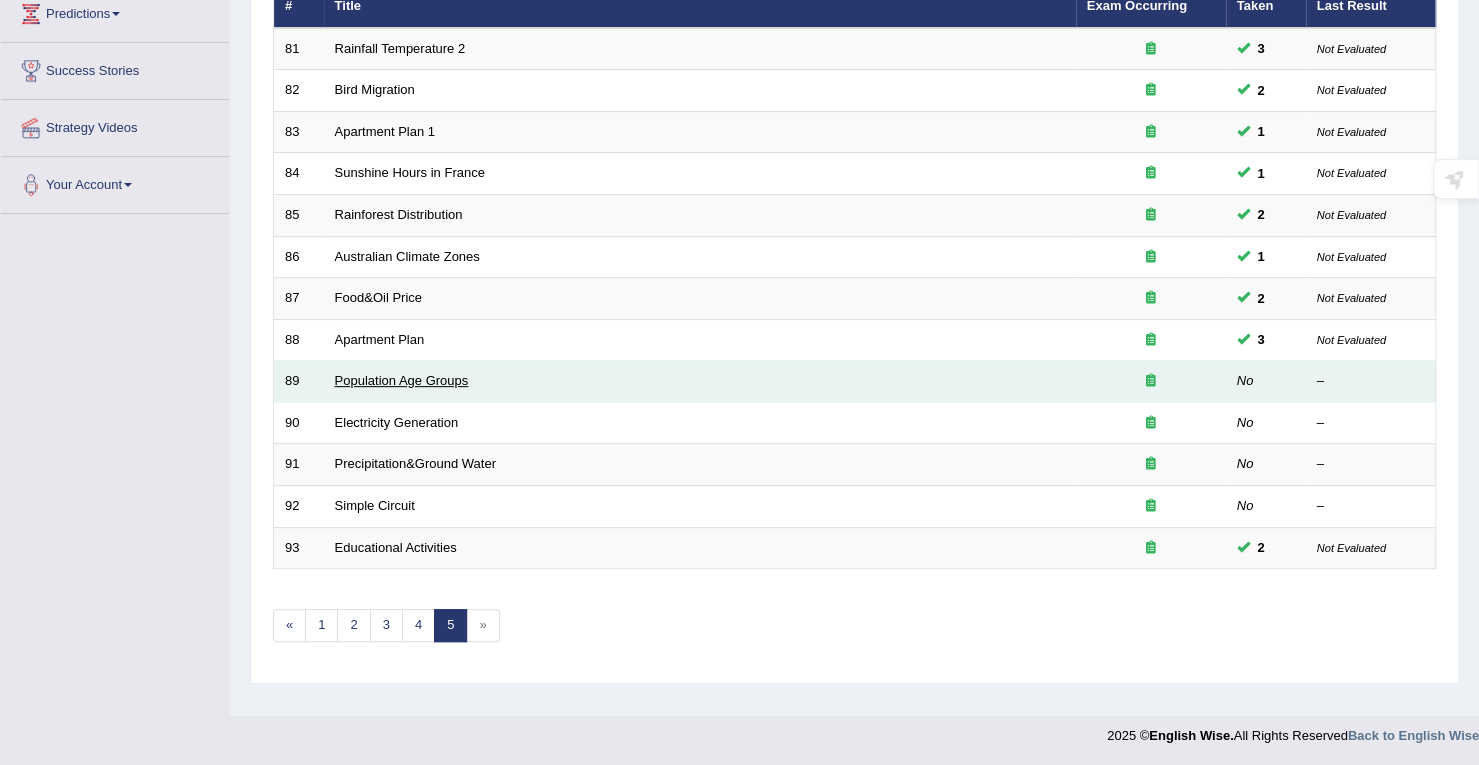 click on "Population Age Groups" at bounding box center [402, 380] 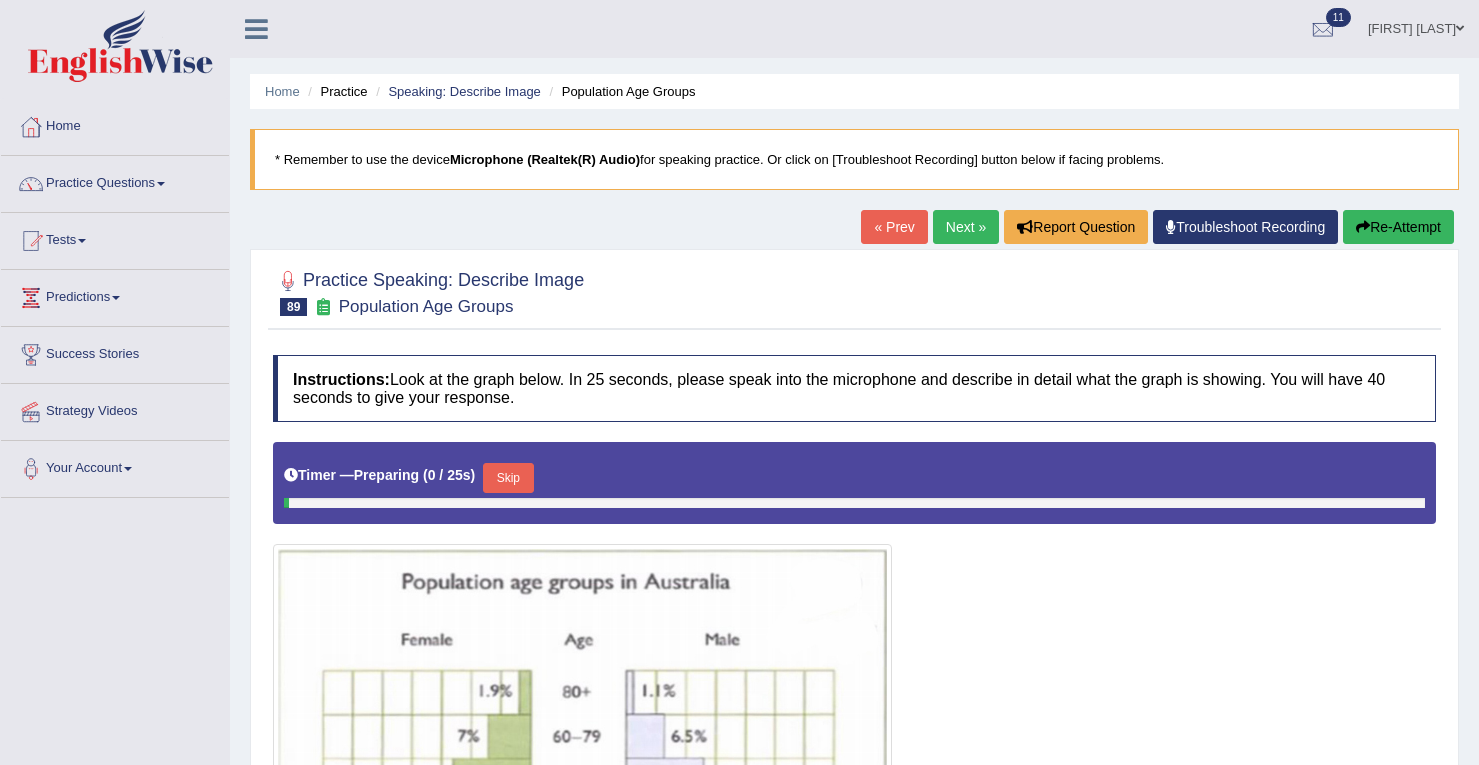 scroll, scrollTop: 313, scrollLeft: 0, axis: vertical 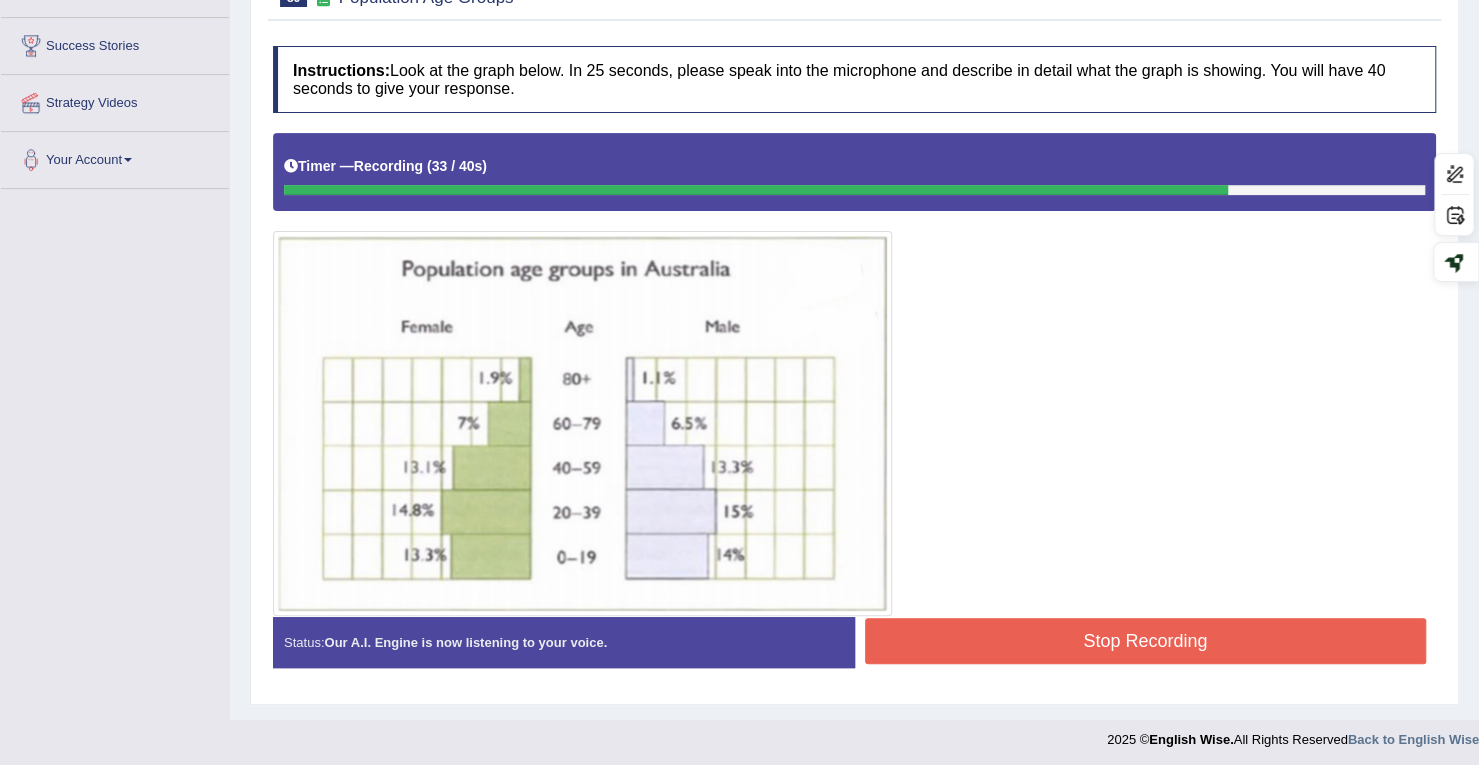 click on "Stop Recording" at bounding box center [1146, 641] 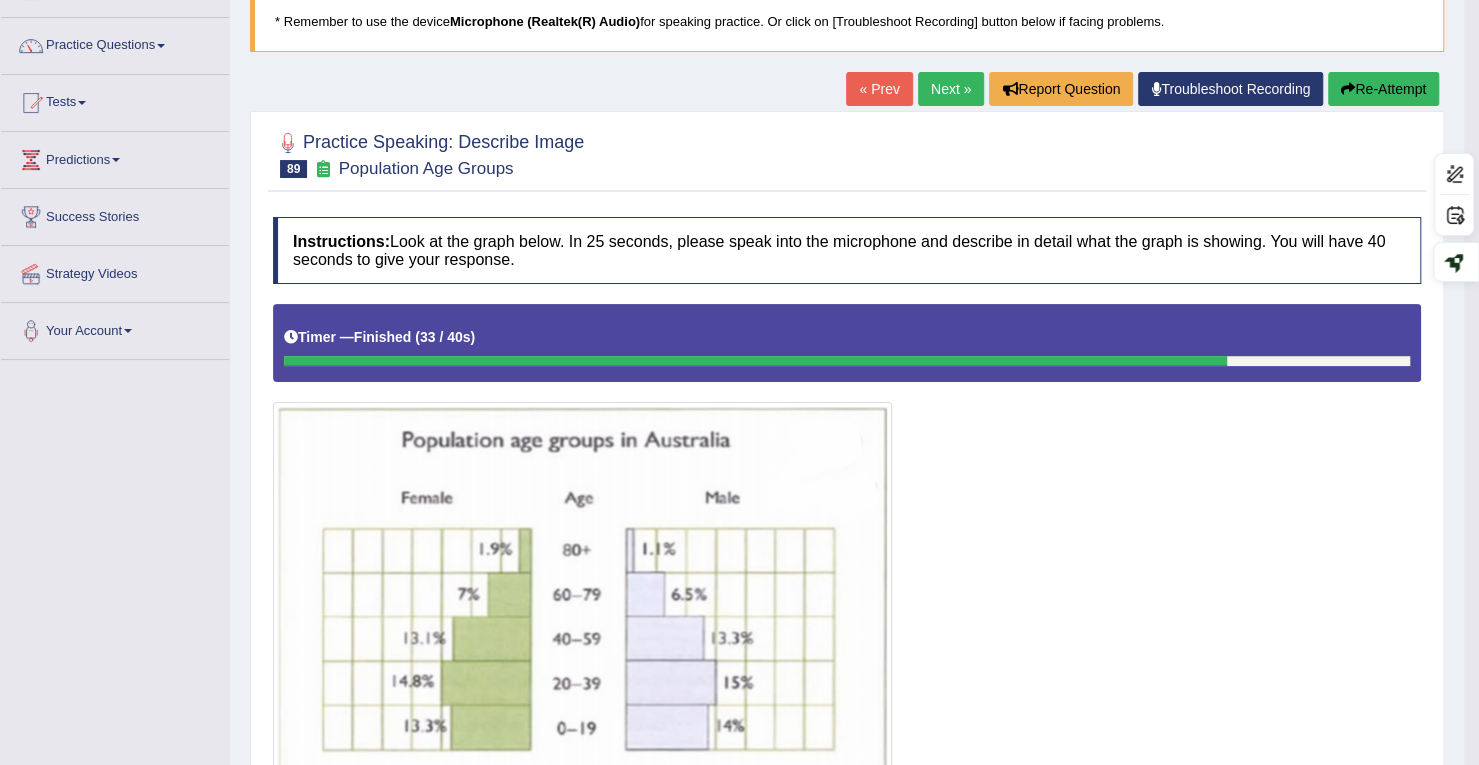 scroll, scrollTop: 0, scrollLeft: 0, axis: both 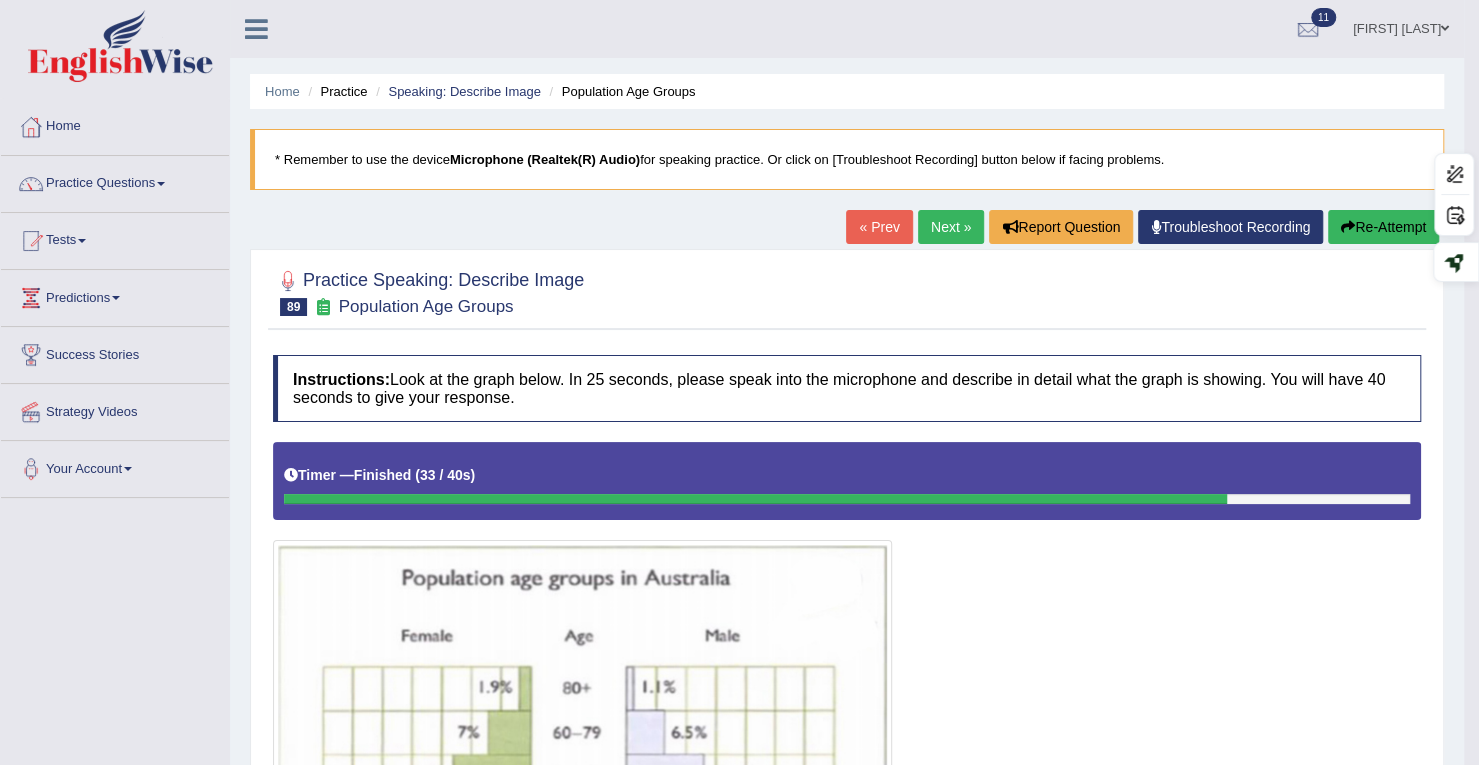 click on "Next »" at bounding box center (951, 227) 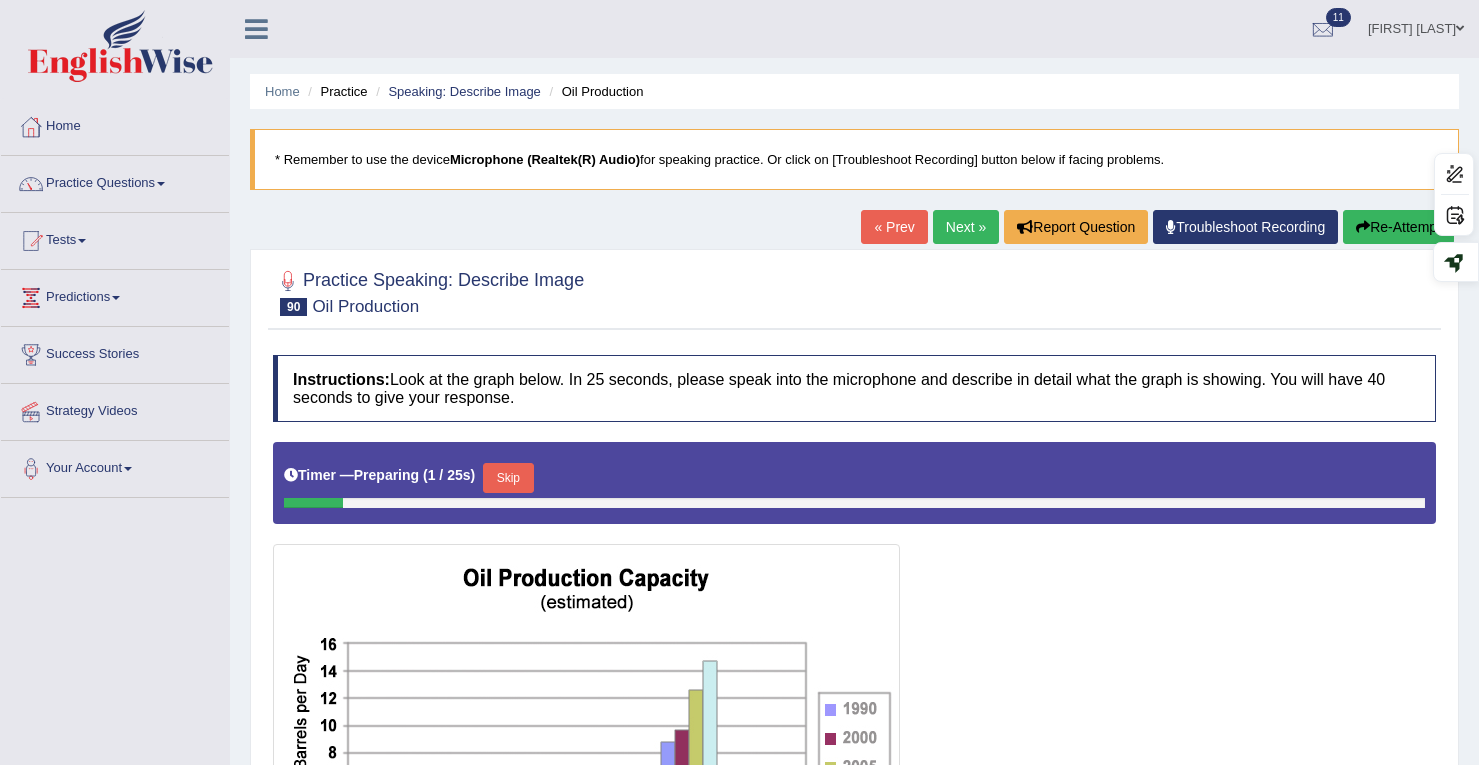 scroll, scrollTop: 319, scrollLeft: 0, axis: vertical 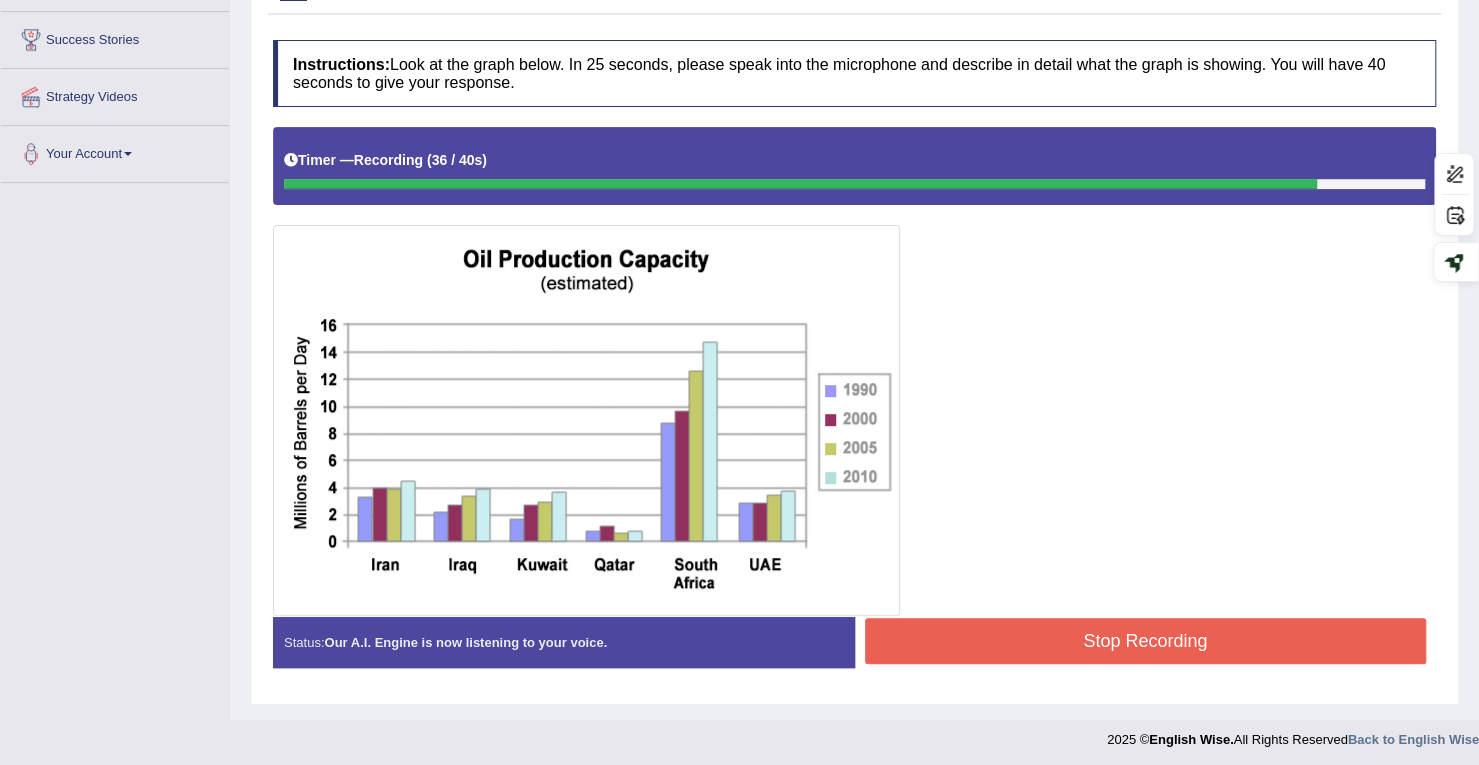 click on "Stop Recording" at bounding box center (1146, 641) 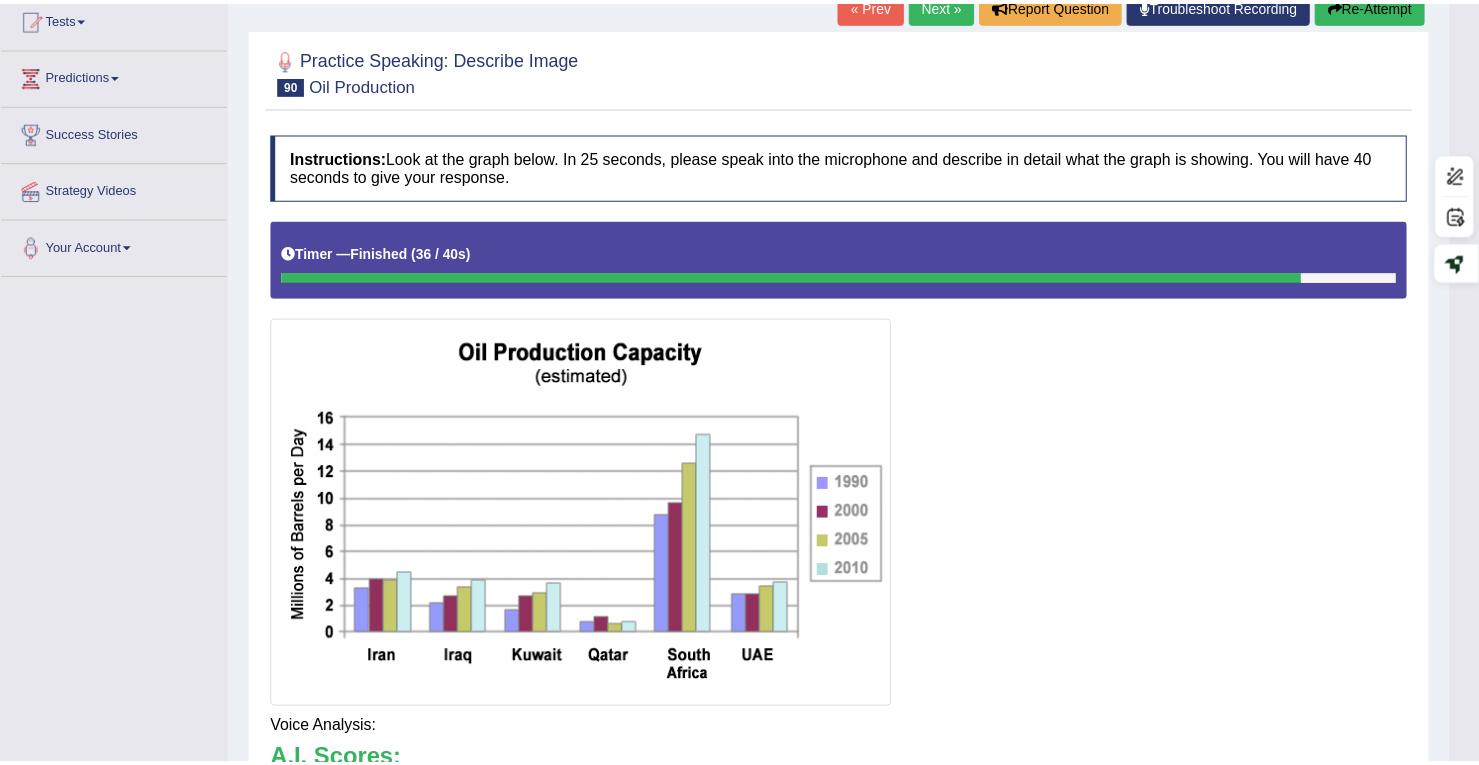 scroll, scrollTop: 115, scrollLeft: 0, axis: vertical 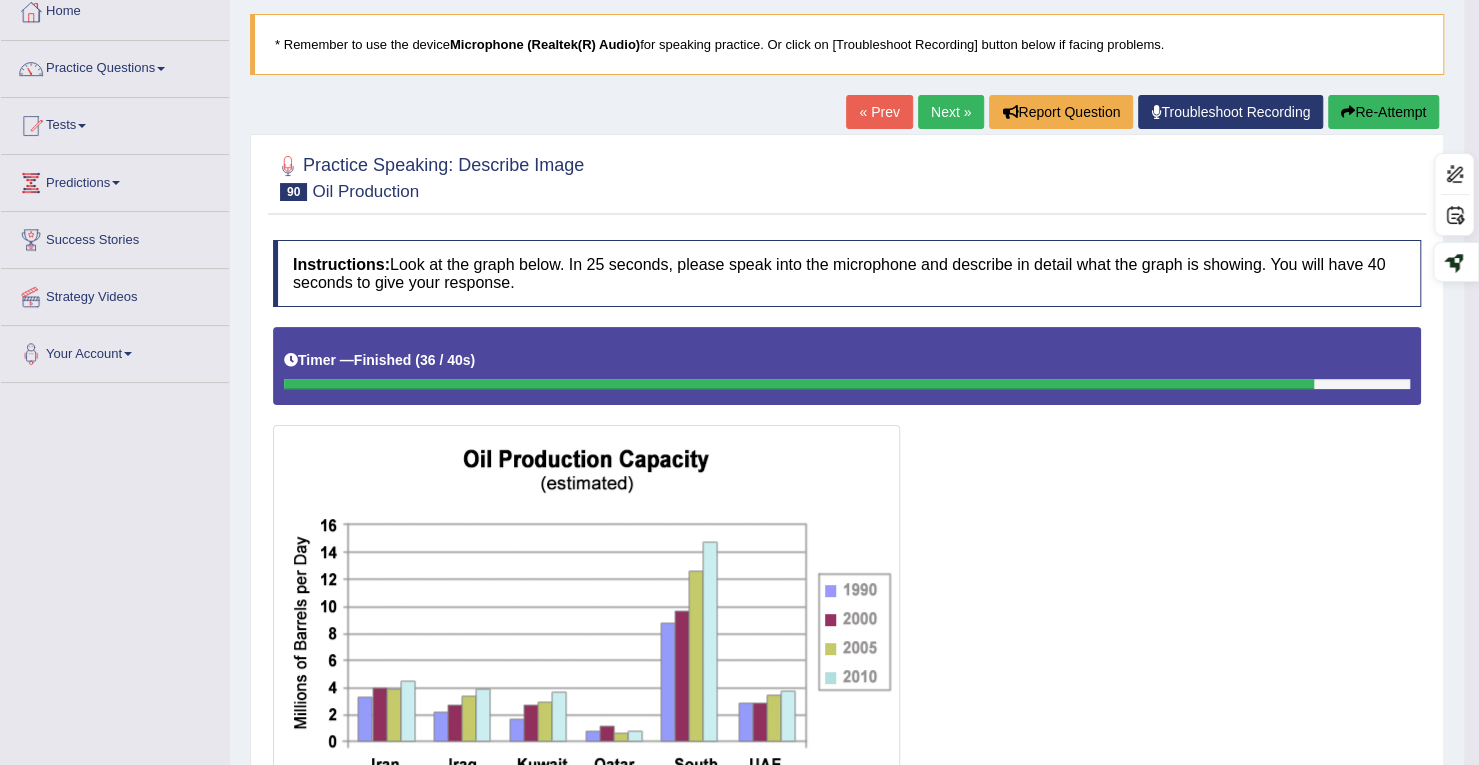 click on "Re-Attempt" at bounding box center (1383, 112) 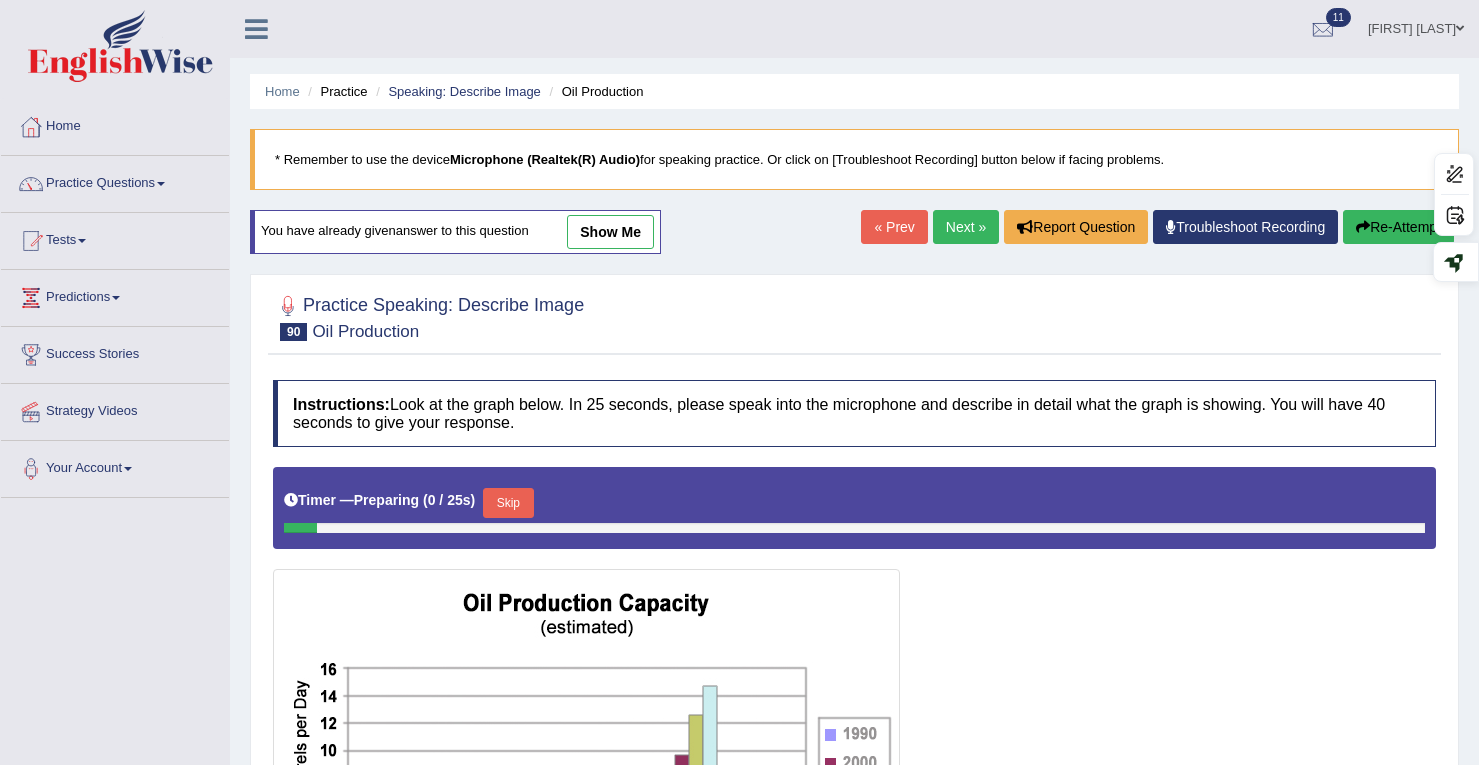 scroll, scrollTop: 343, scrollLeft: 0, axis: vertical 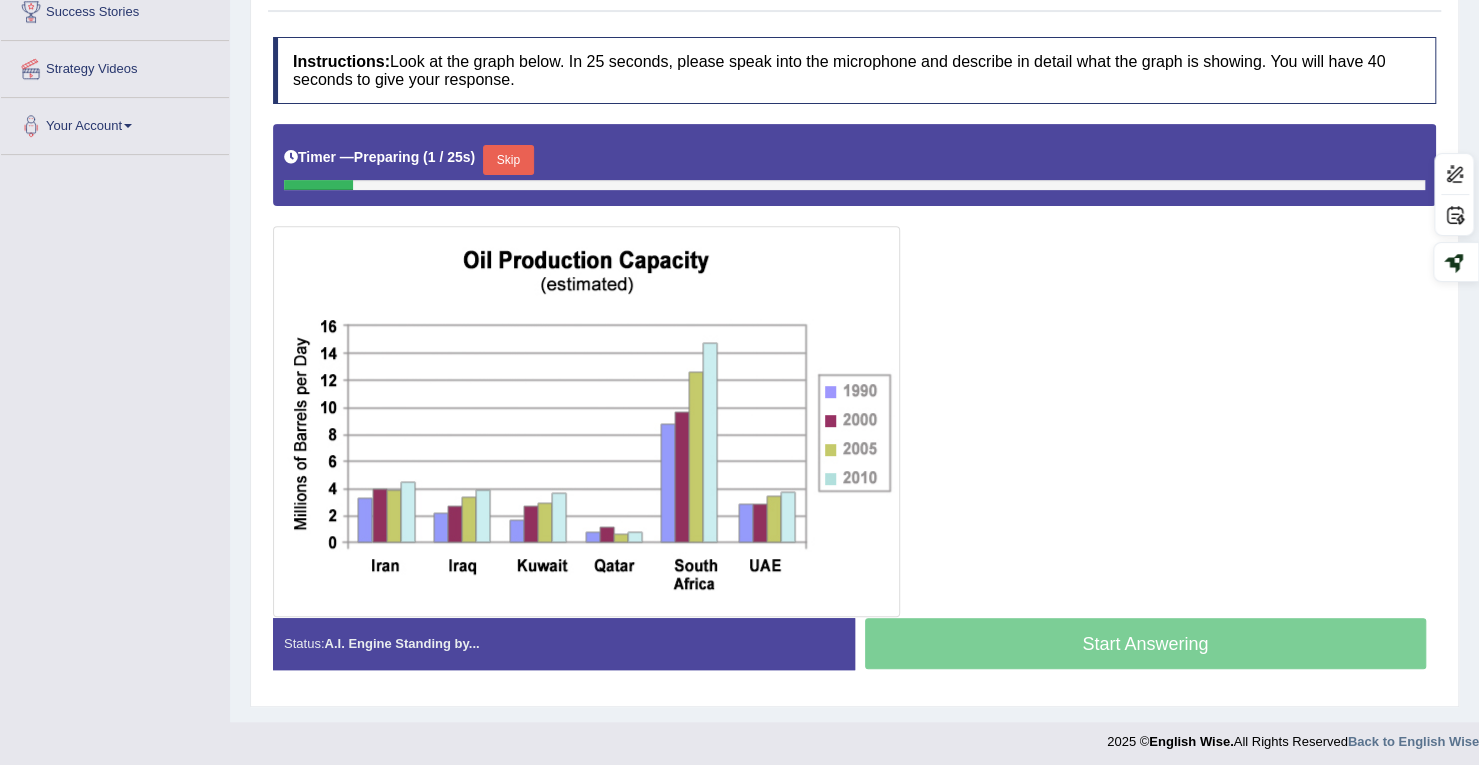 click on "Skip" at bounding box center (508, 160) 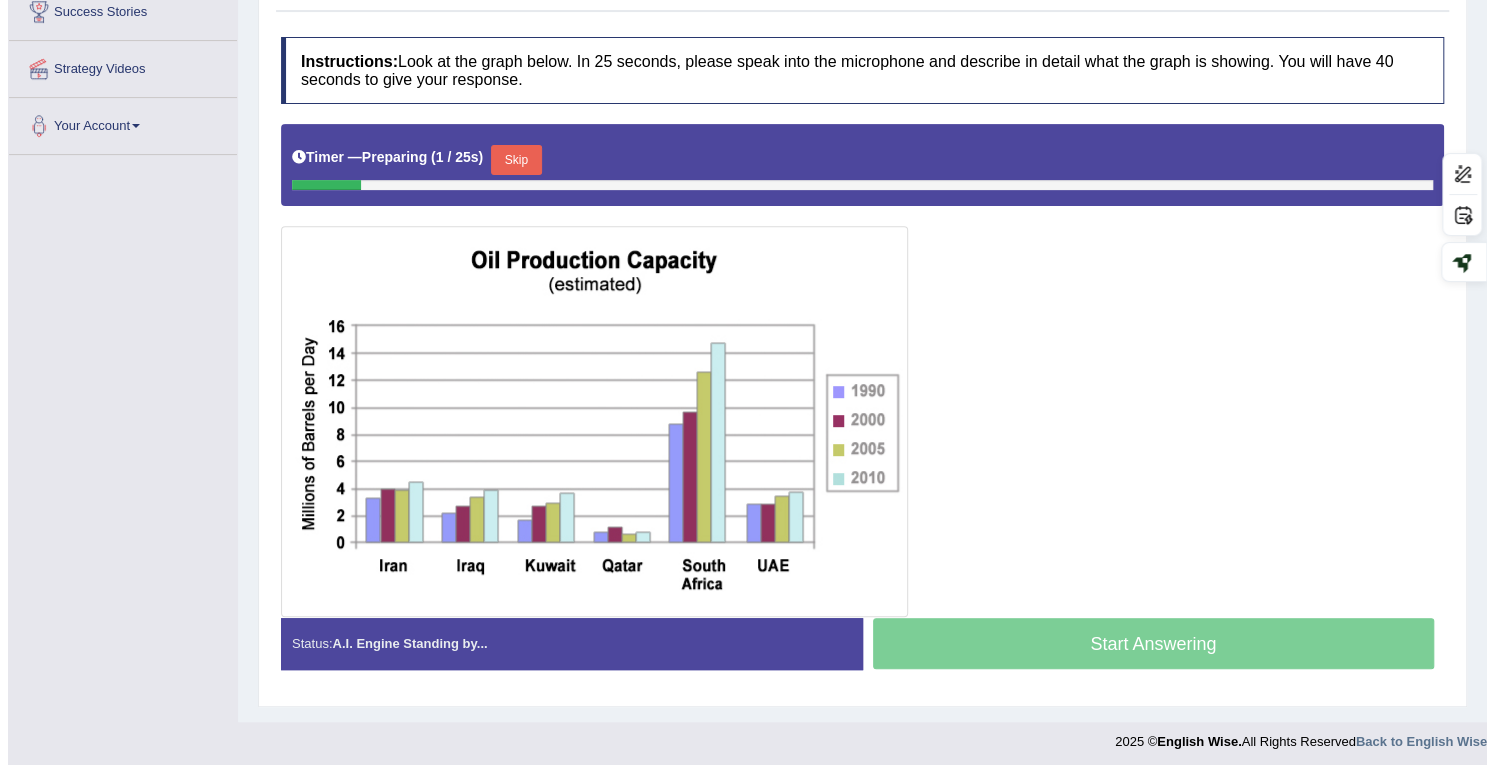 scroll, scrollTop: 325, scrollLeft: 0, axis: vertical 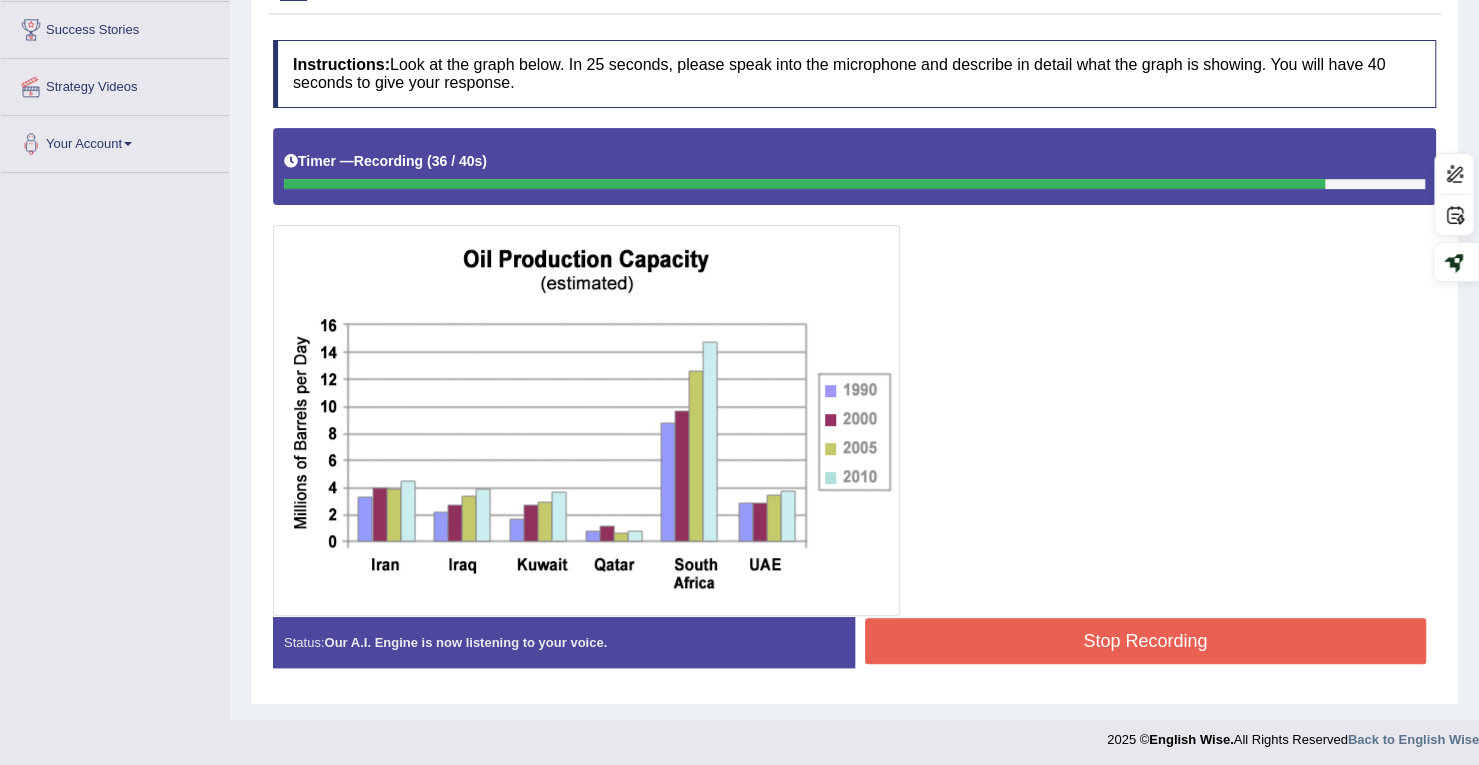click on "Stop Recording" at bounding box center [1146, 641] 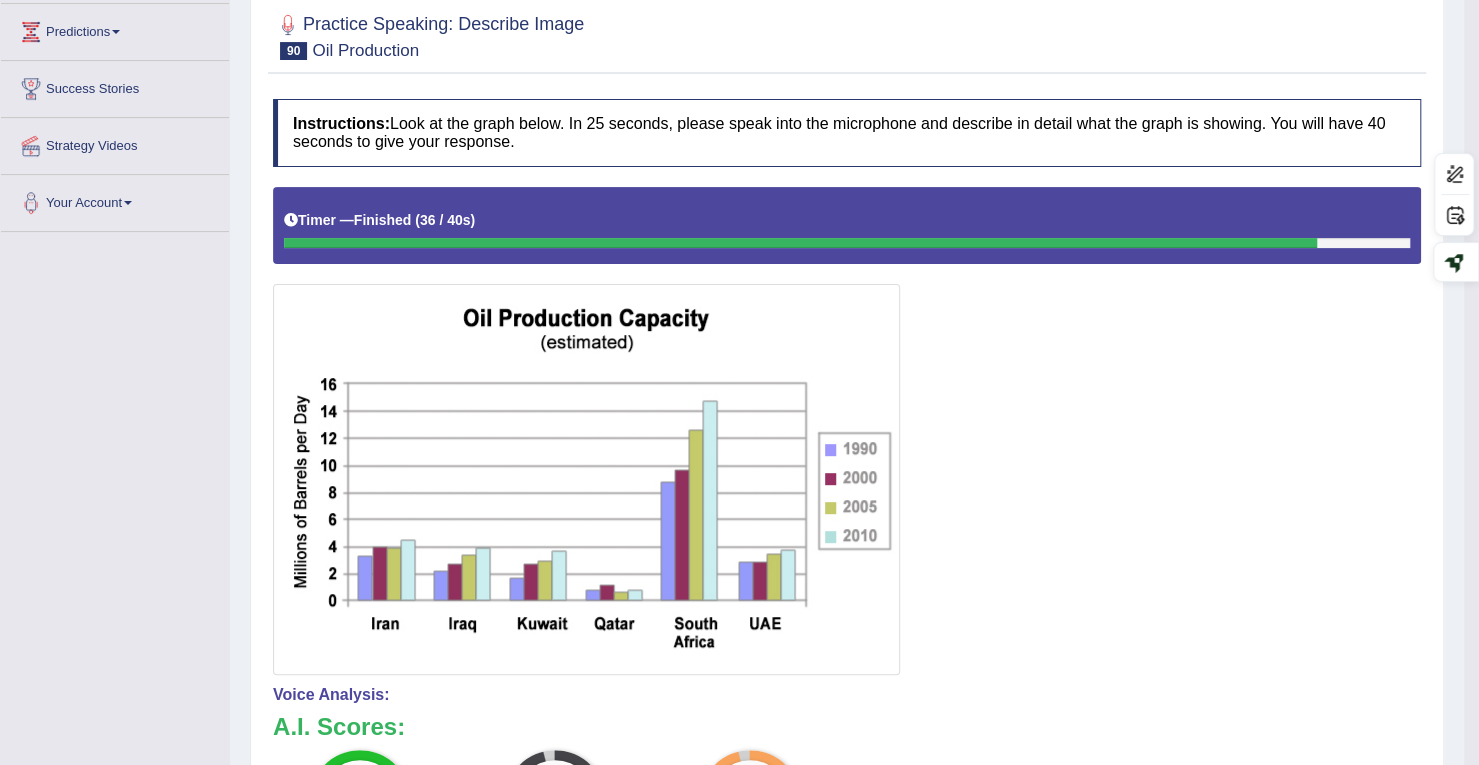 scroll, scrollTop: 0, scrollLeft: 0, axis: both 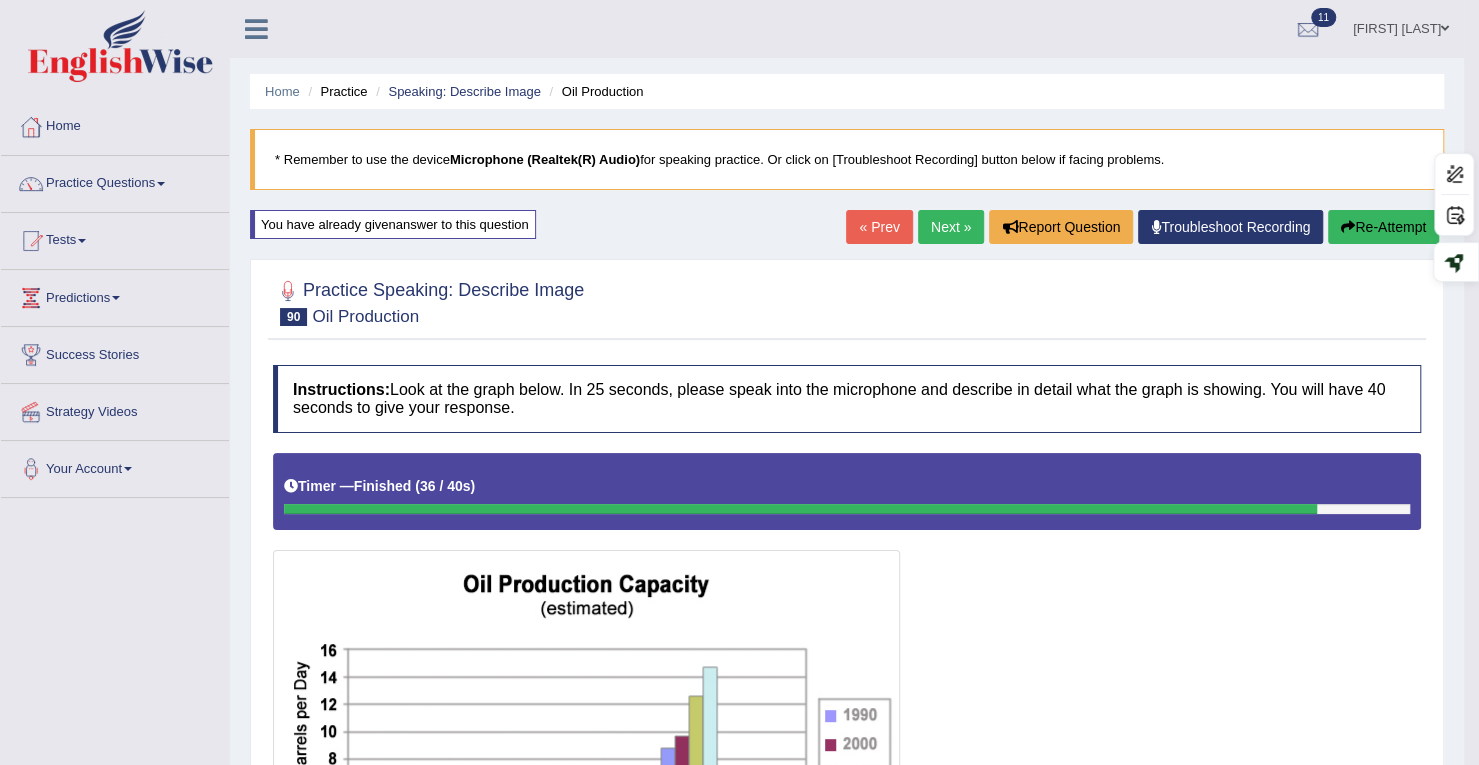 click on "Next »" at bounding box center [951, 227] 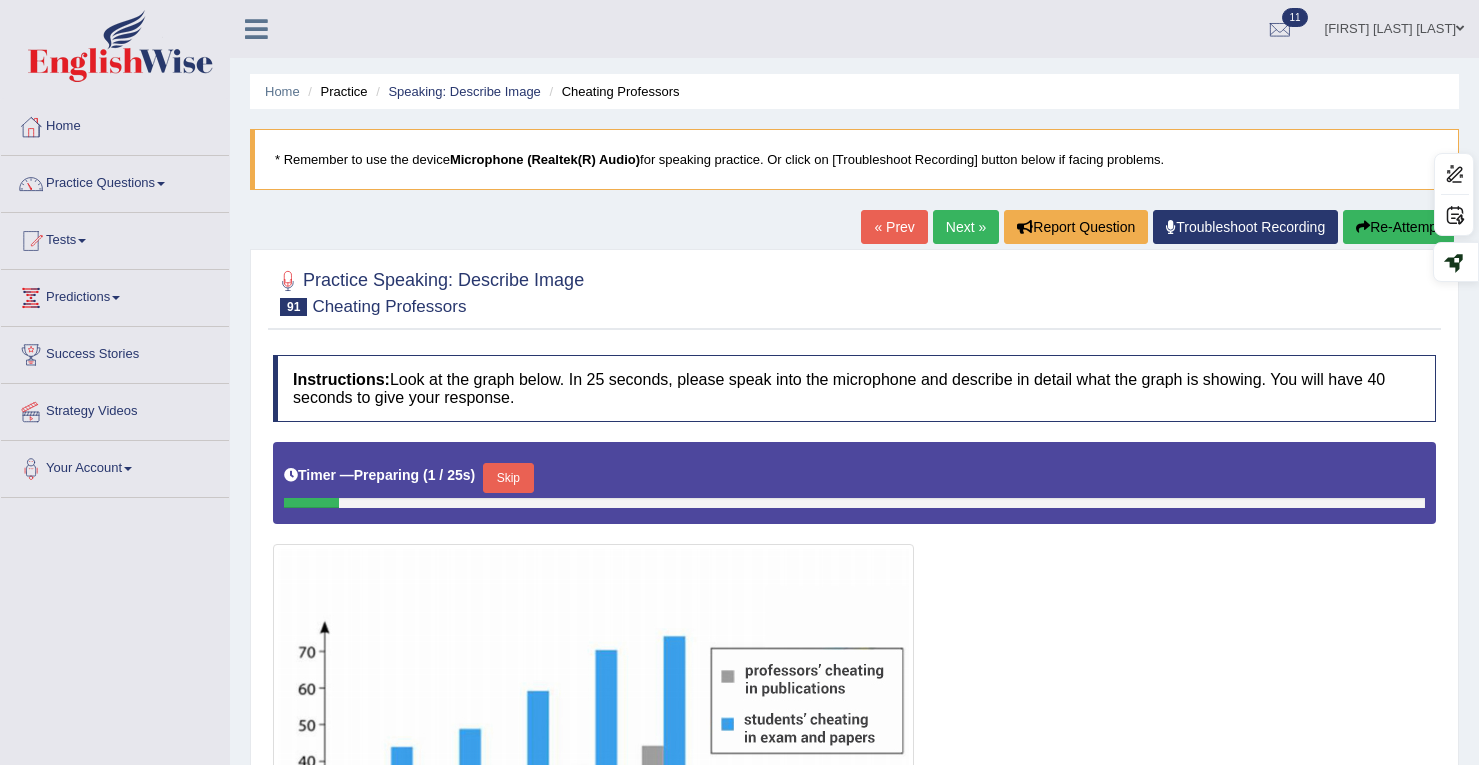 scroll, scrollTop: 360, scrollLeft: 0, axis: vertical 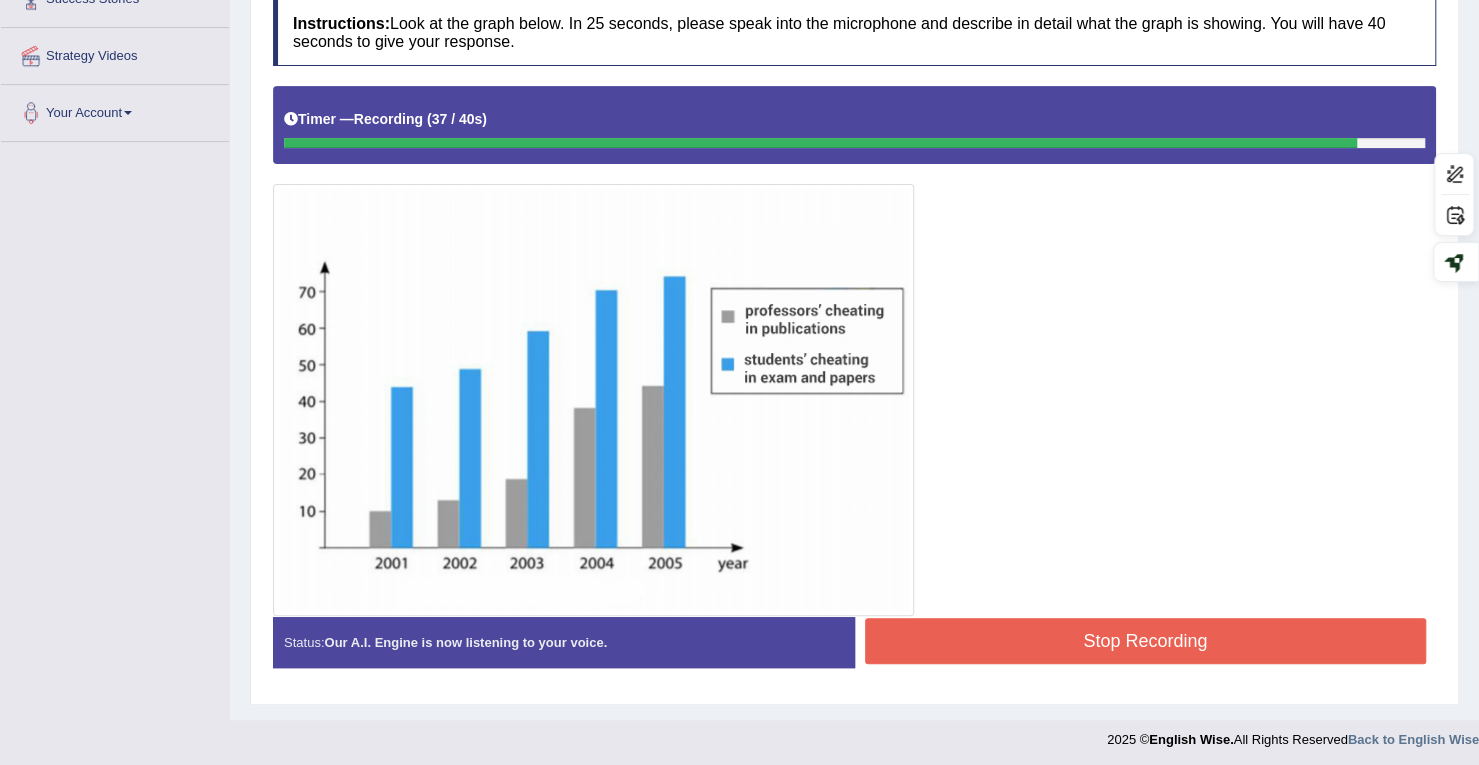 click on "Stop Recording" at bounding box center [1146, 641] 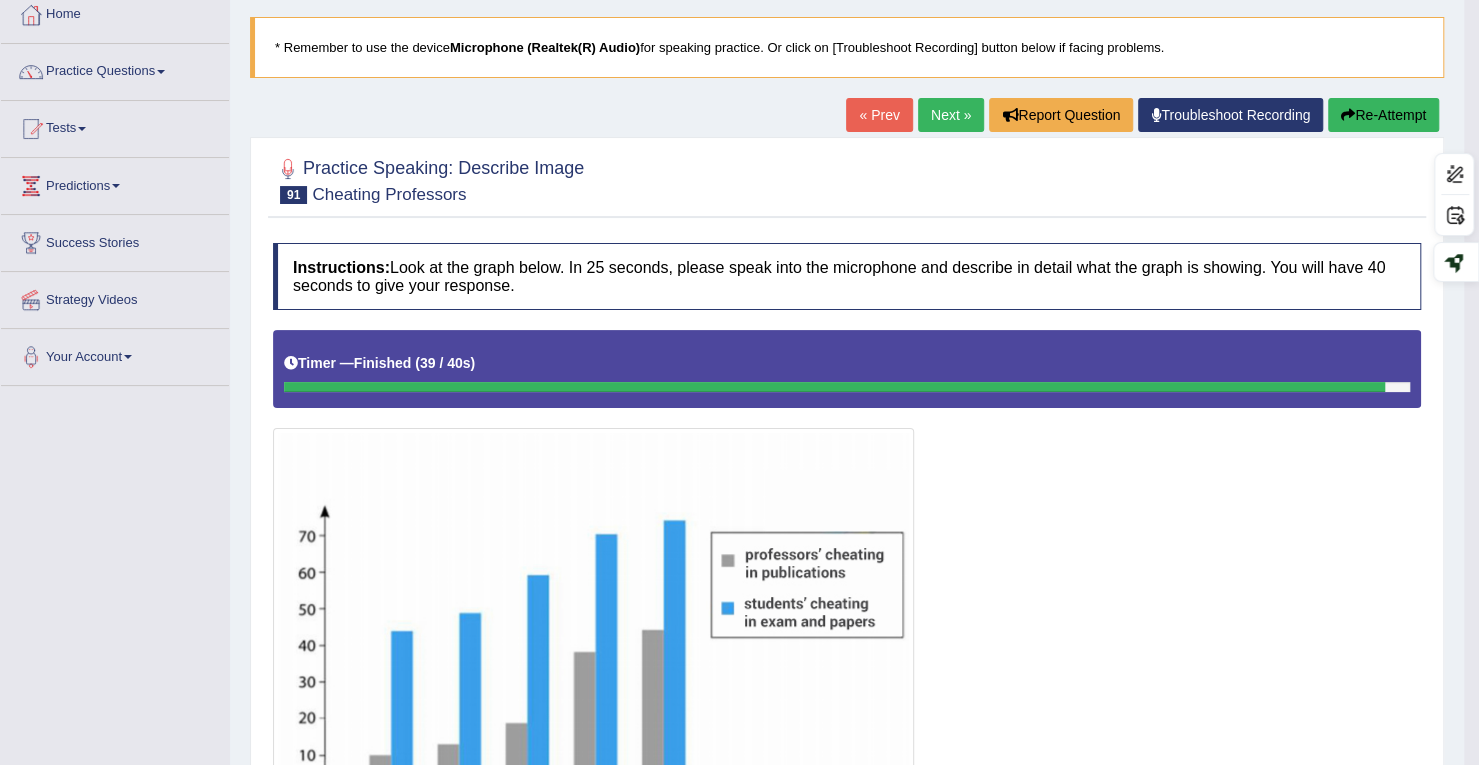 scroll, scrollTop: 11, scrollLeft: 0, axis: vertical 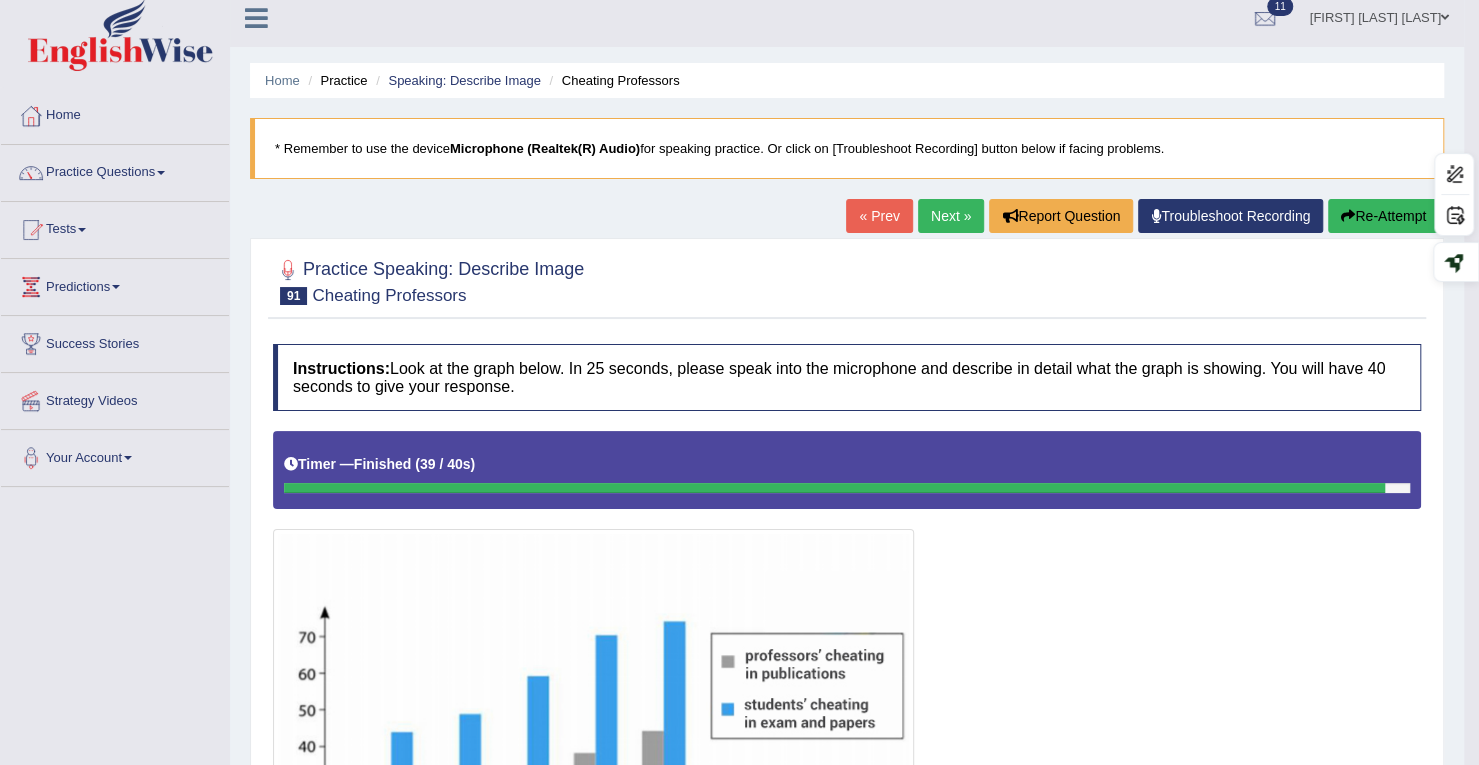 click on "Next »" at bounding box center (951, 216) 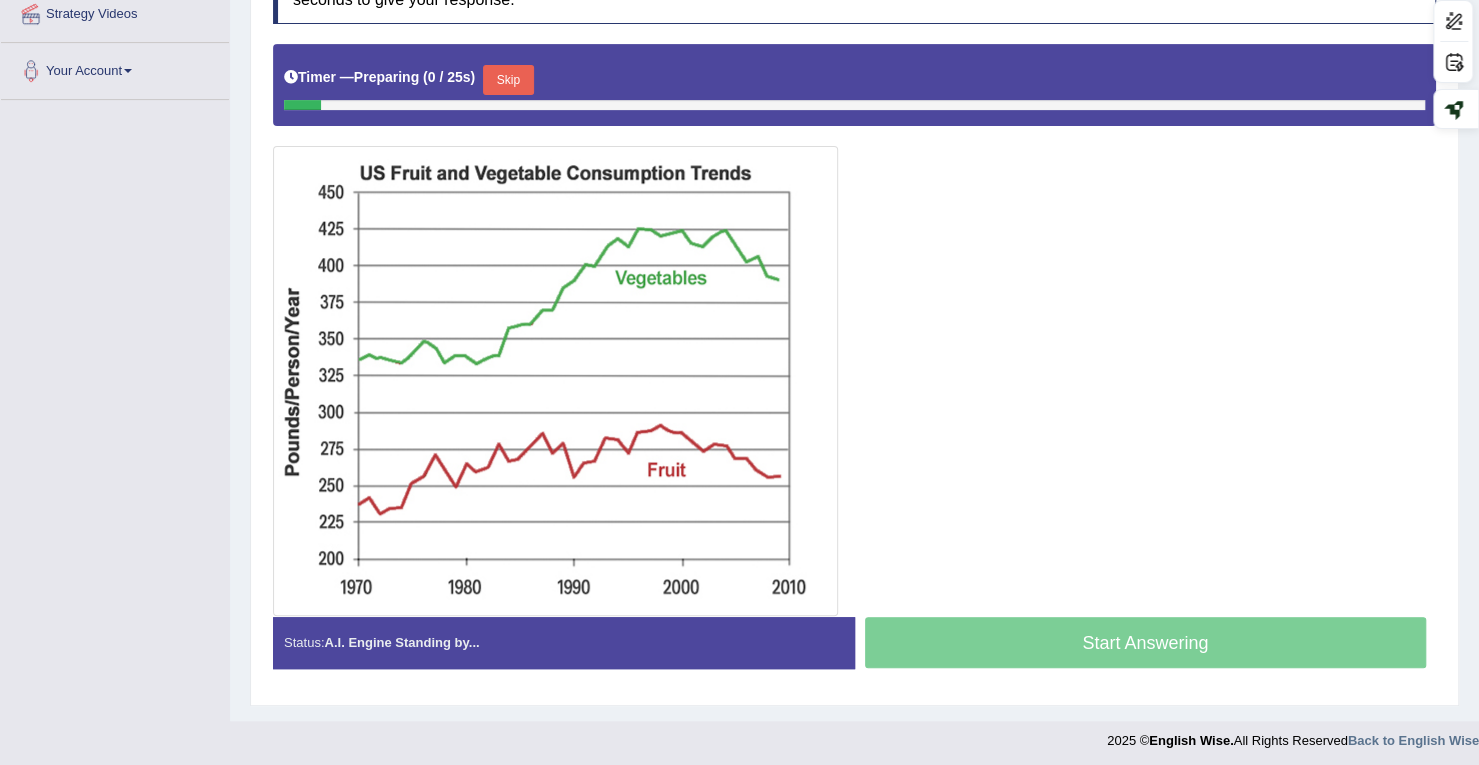 scroll, scrollTop: 398, scrollLeft: 0, axis: vertical 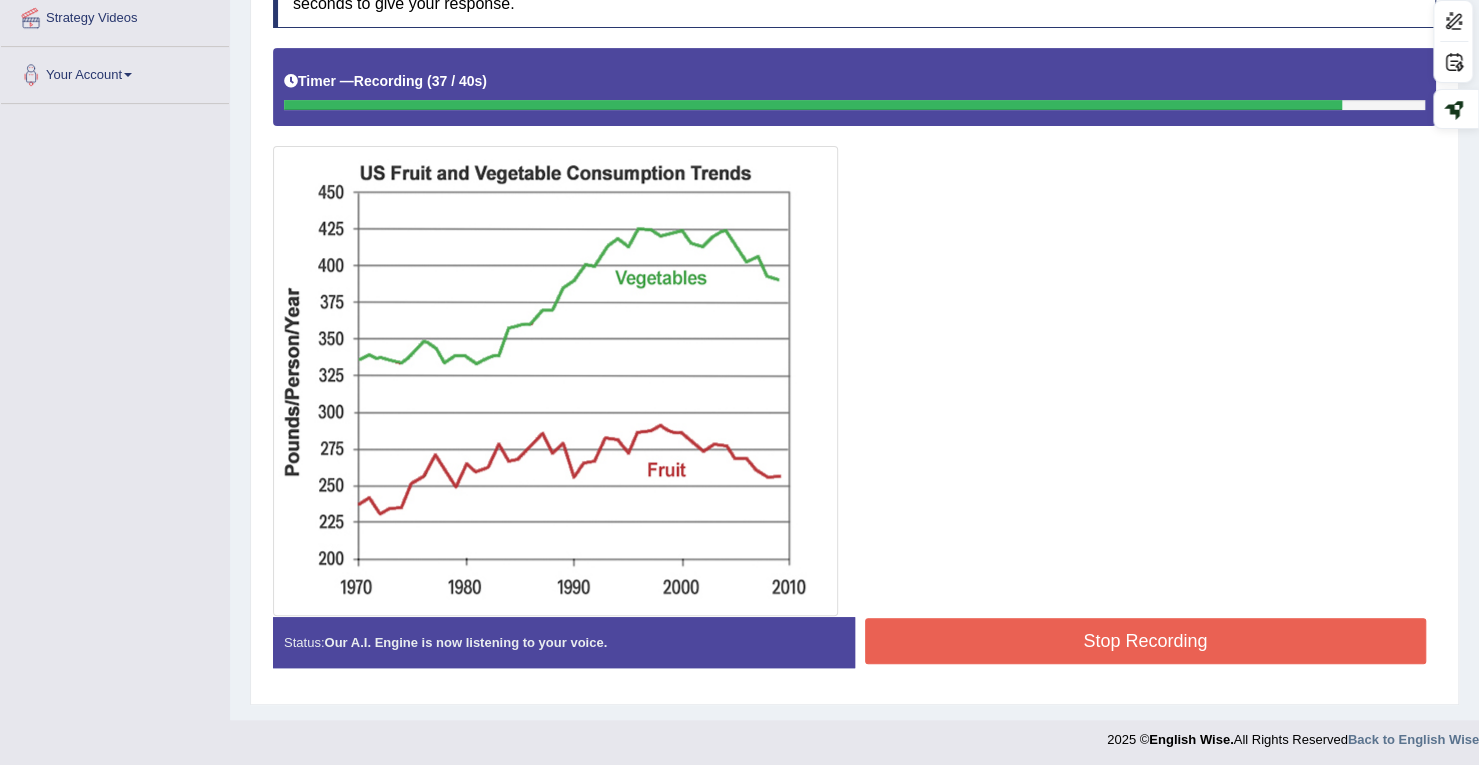 click on "Stop Recording" at bounding box center [1146, 641] 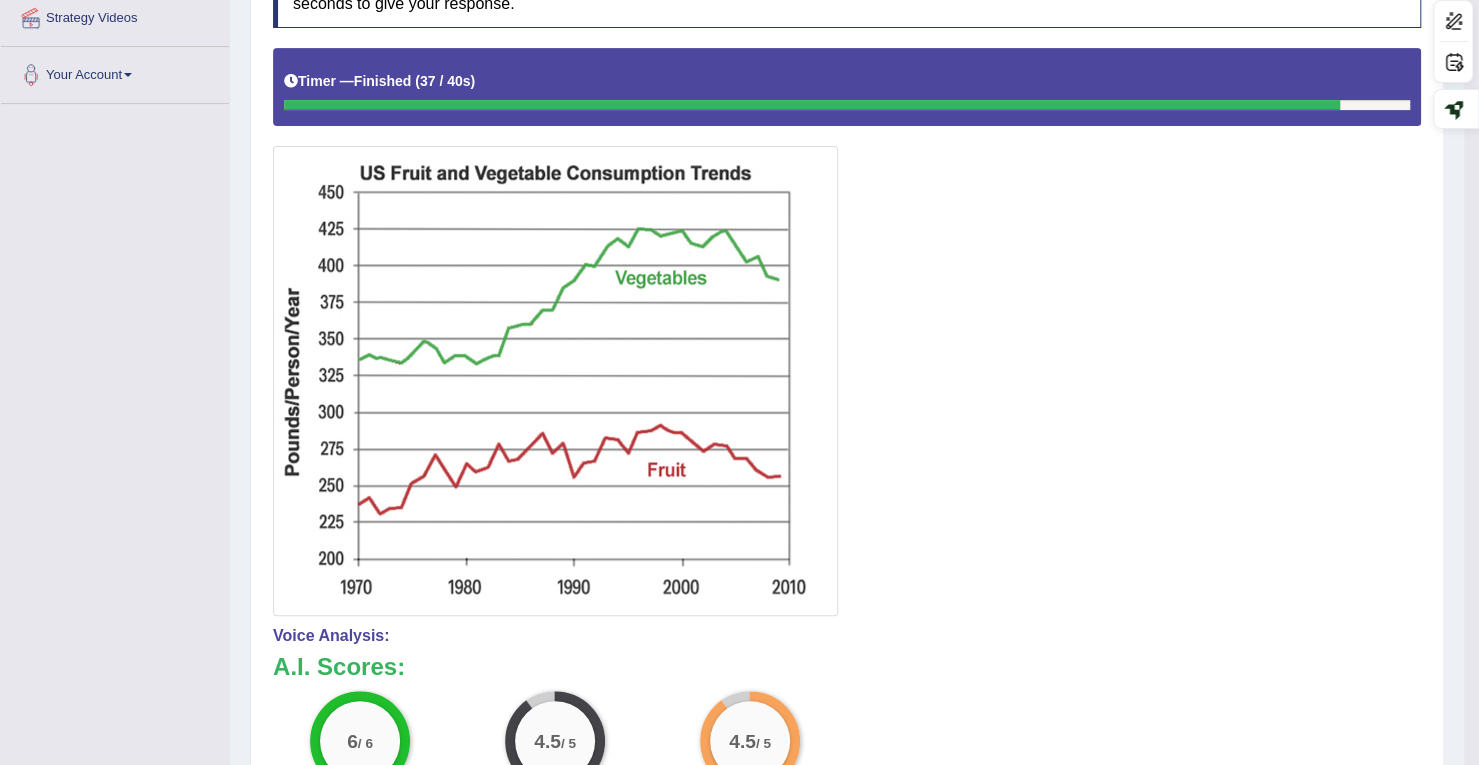 scroll, scrollTop: 0, scrollLeft: 0, axis: both 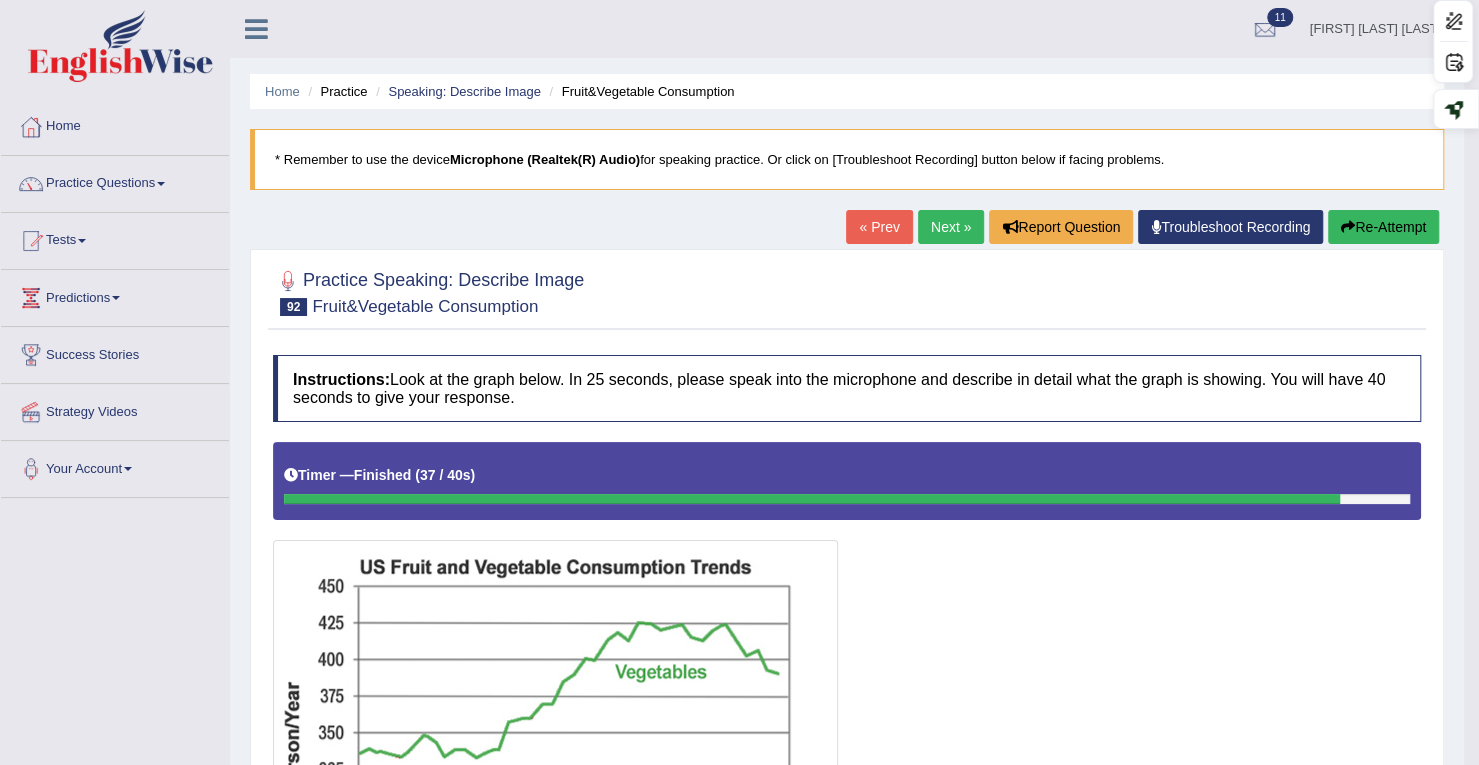 drag, startPoint x: 963, startPoint y: 222, endPoint x: 919, endPoint y: 180, distance: 60.827625 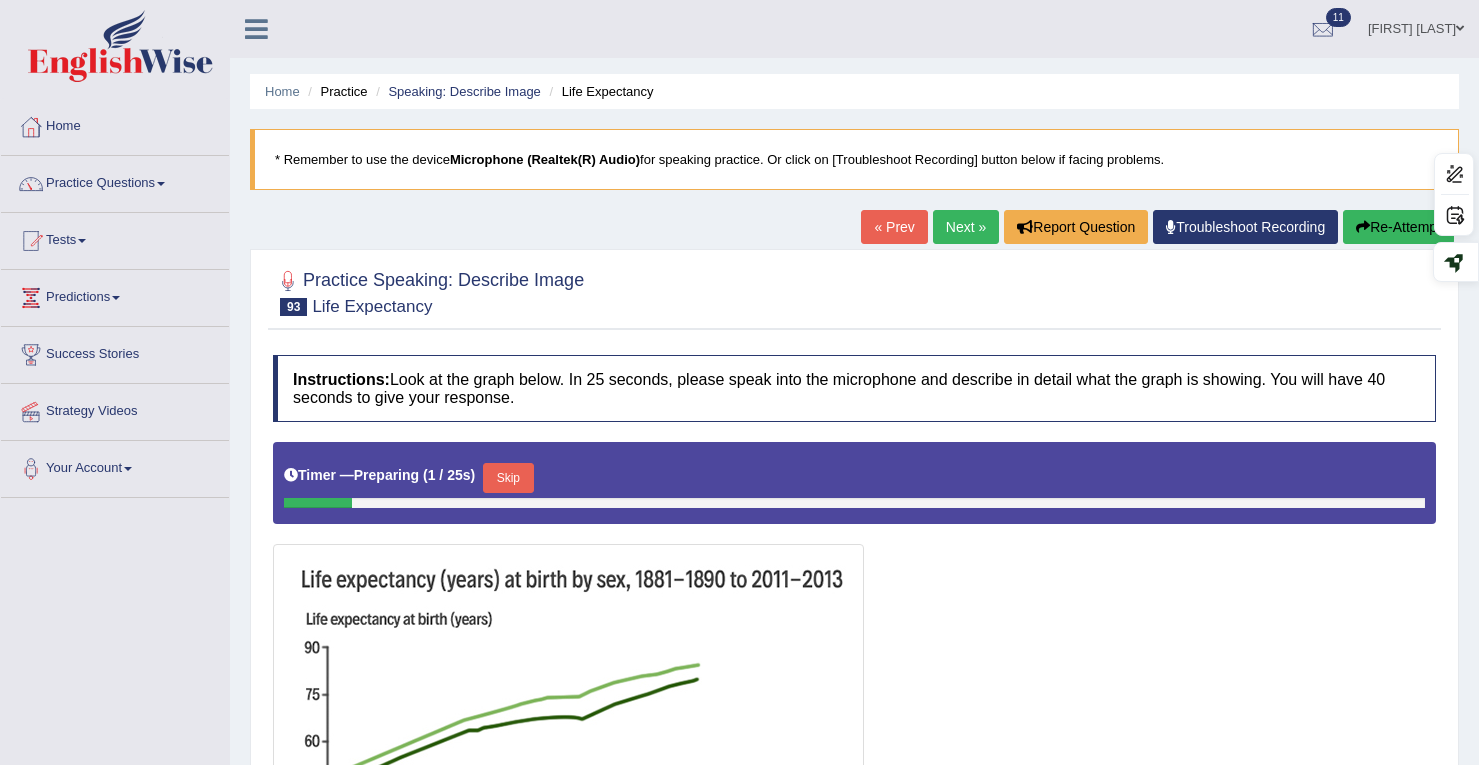 scroll, scrollTop: 300, scrollLeft: 0, axis: vertical 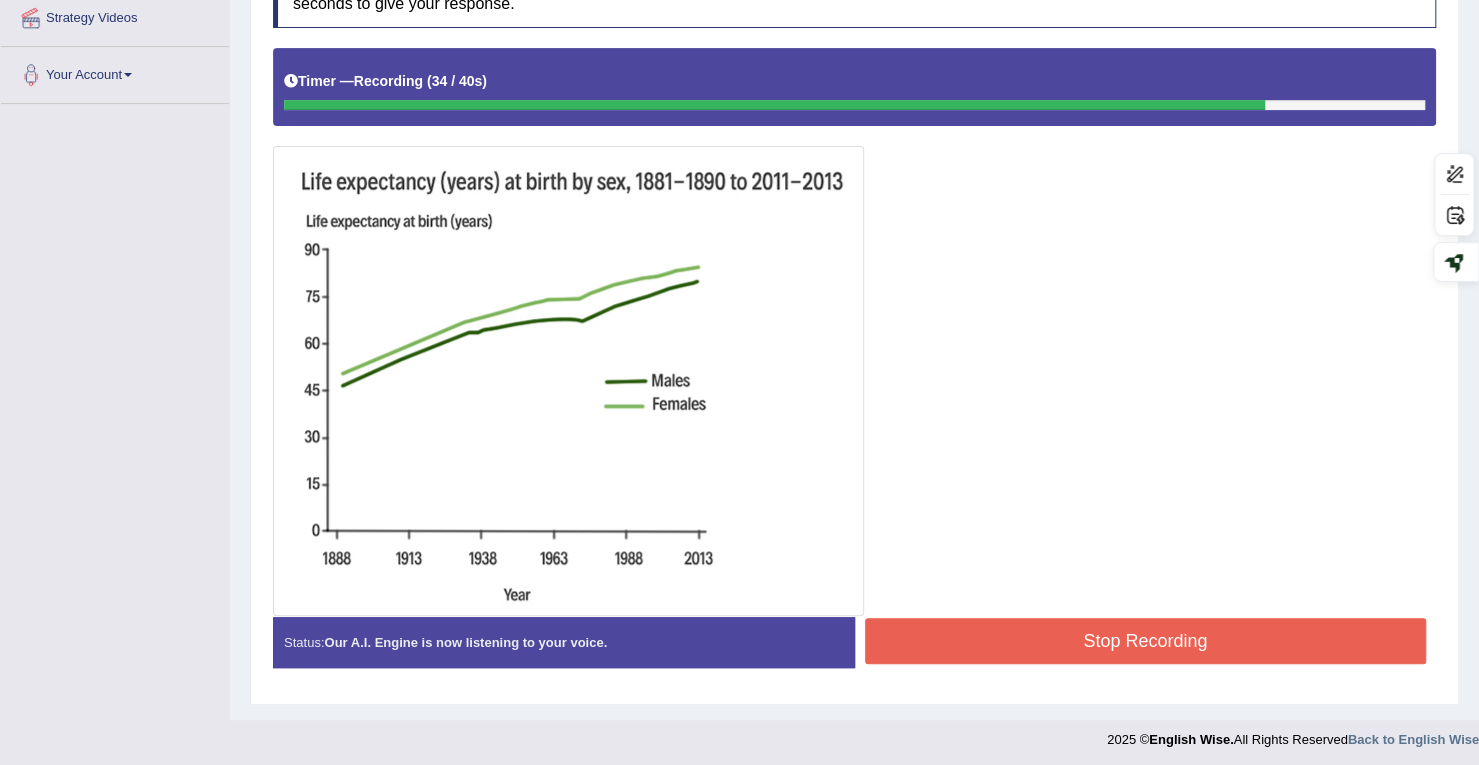 click on "Stop Recording" at bounding box center [1146, 641] 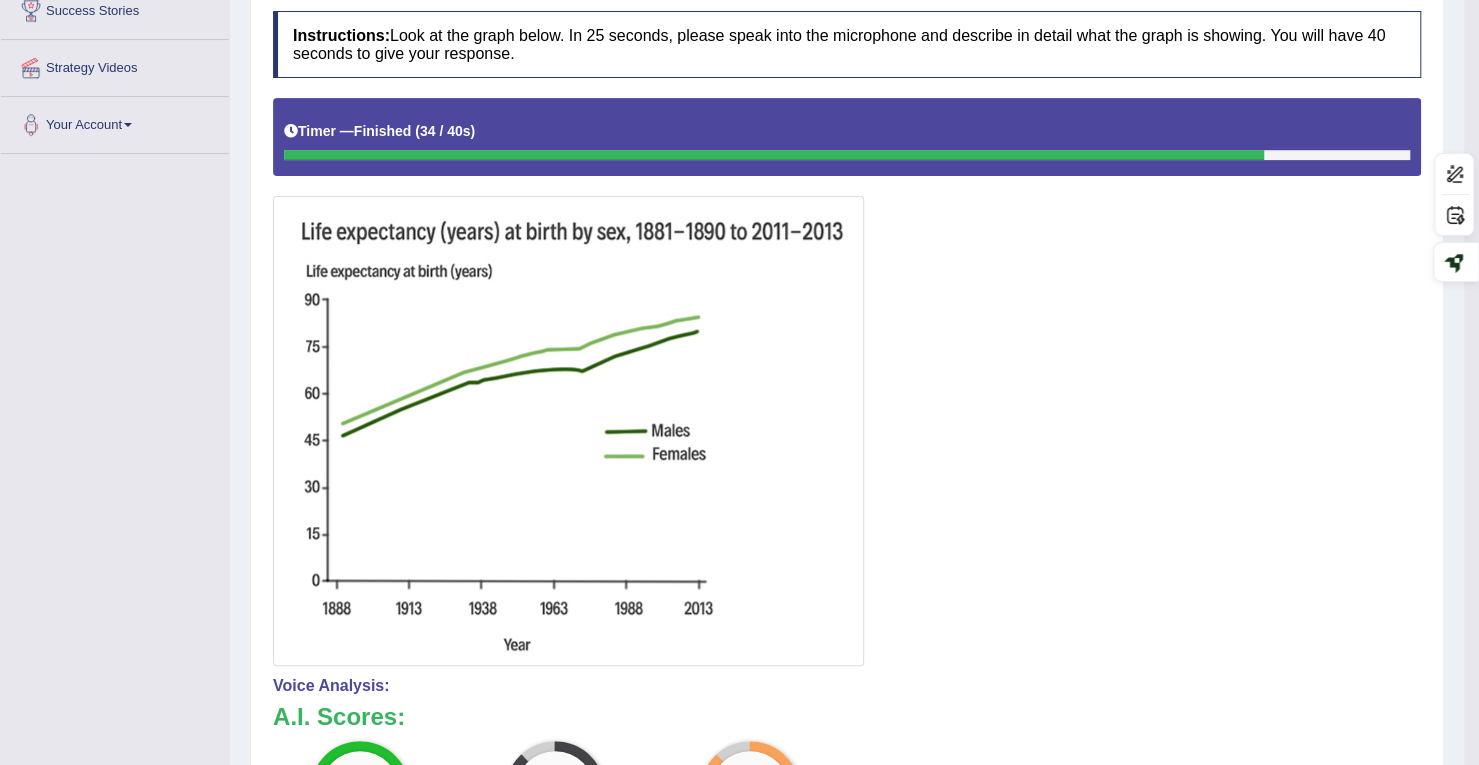 scroll, scrollTop: 194, scrollLeft: 0, axis: vertical 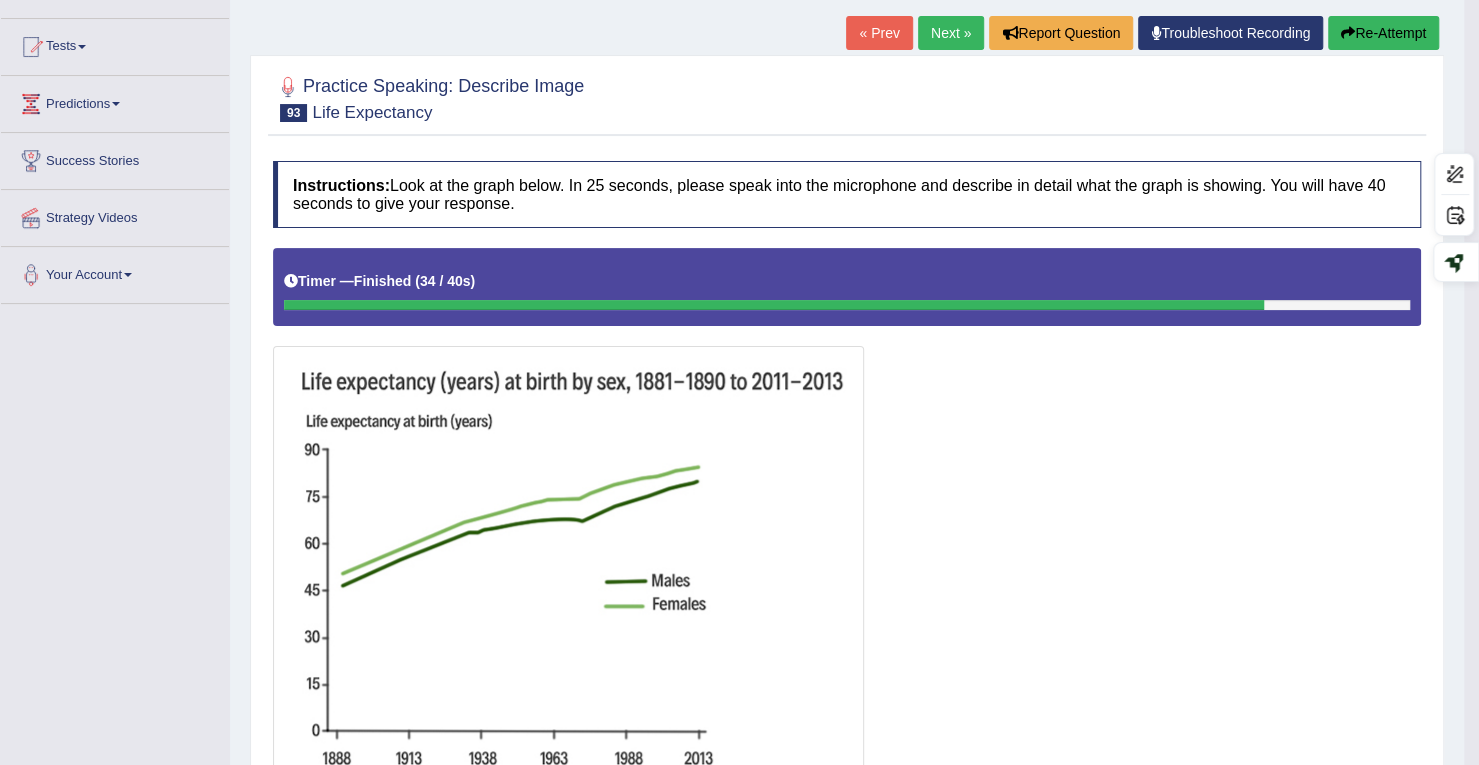 click at bounding box center [1348, 33] 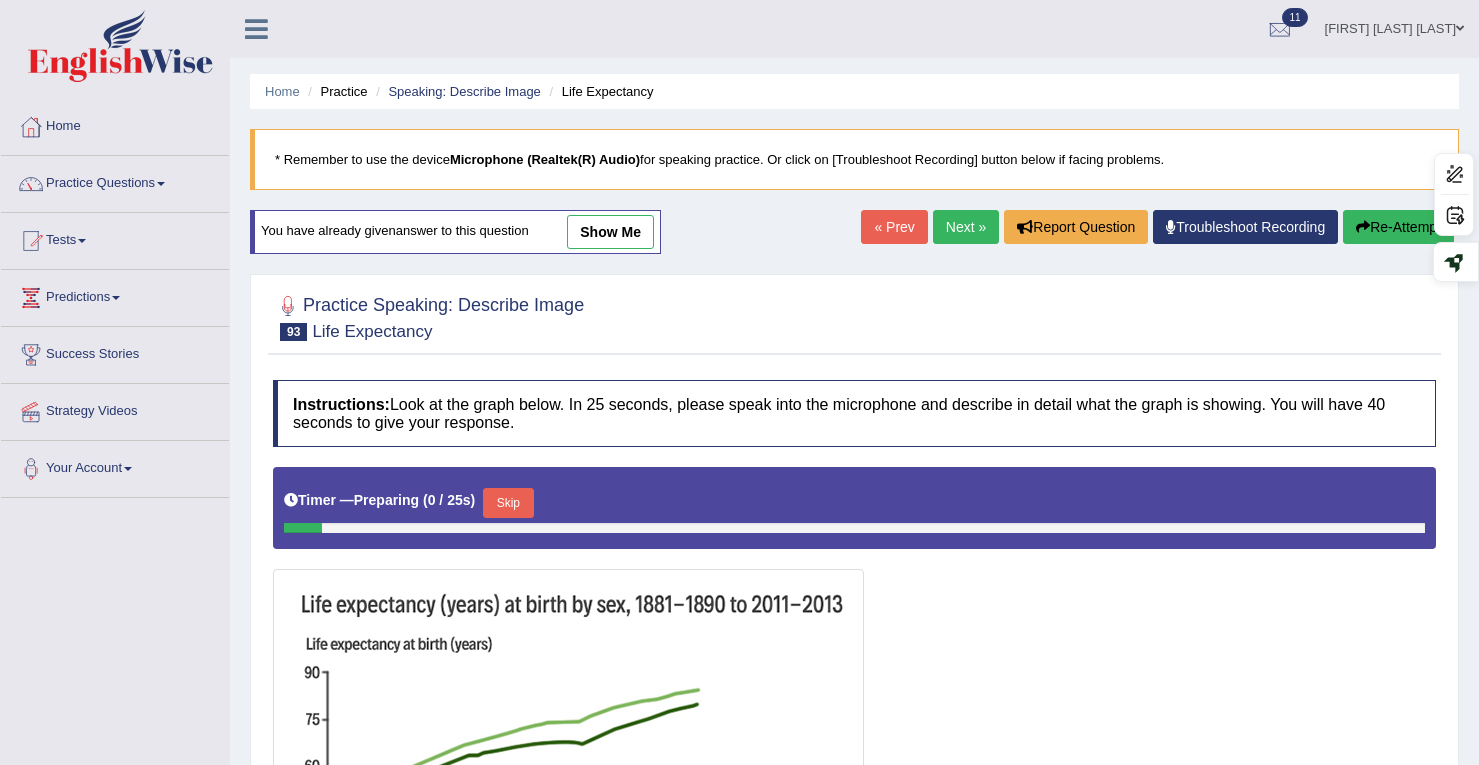 scroll, scrollTop: 422, scrollLeft: 0, axis: vertical 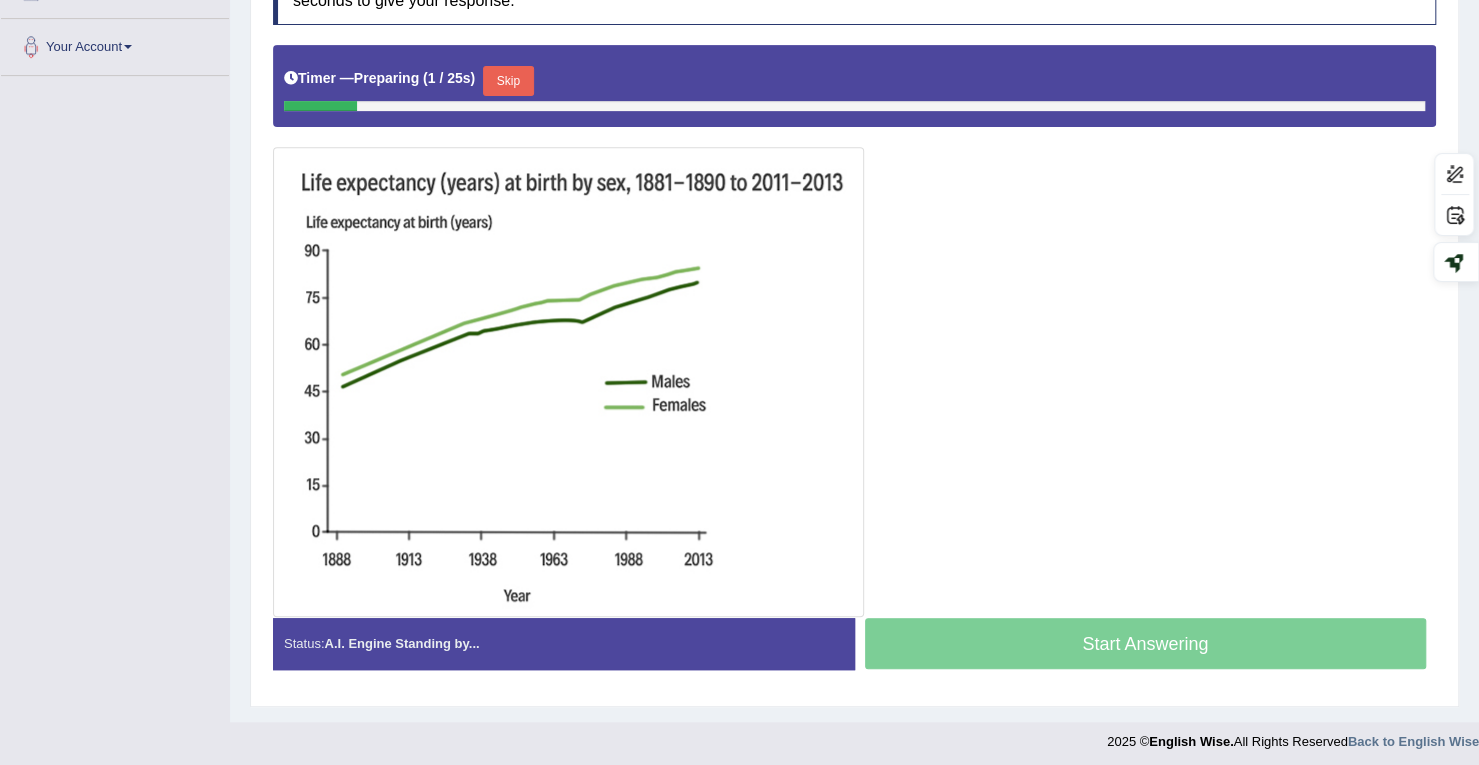 click on "Skip" at bounding box center (508, 81) 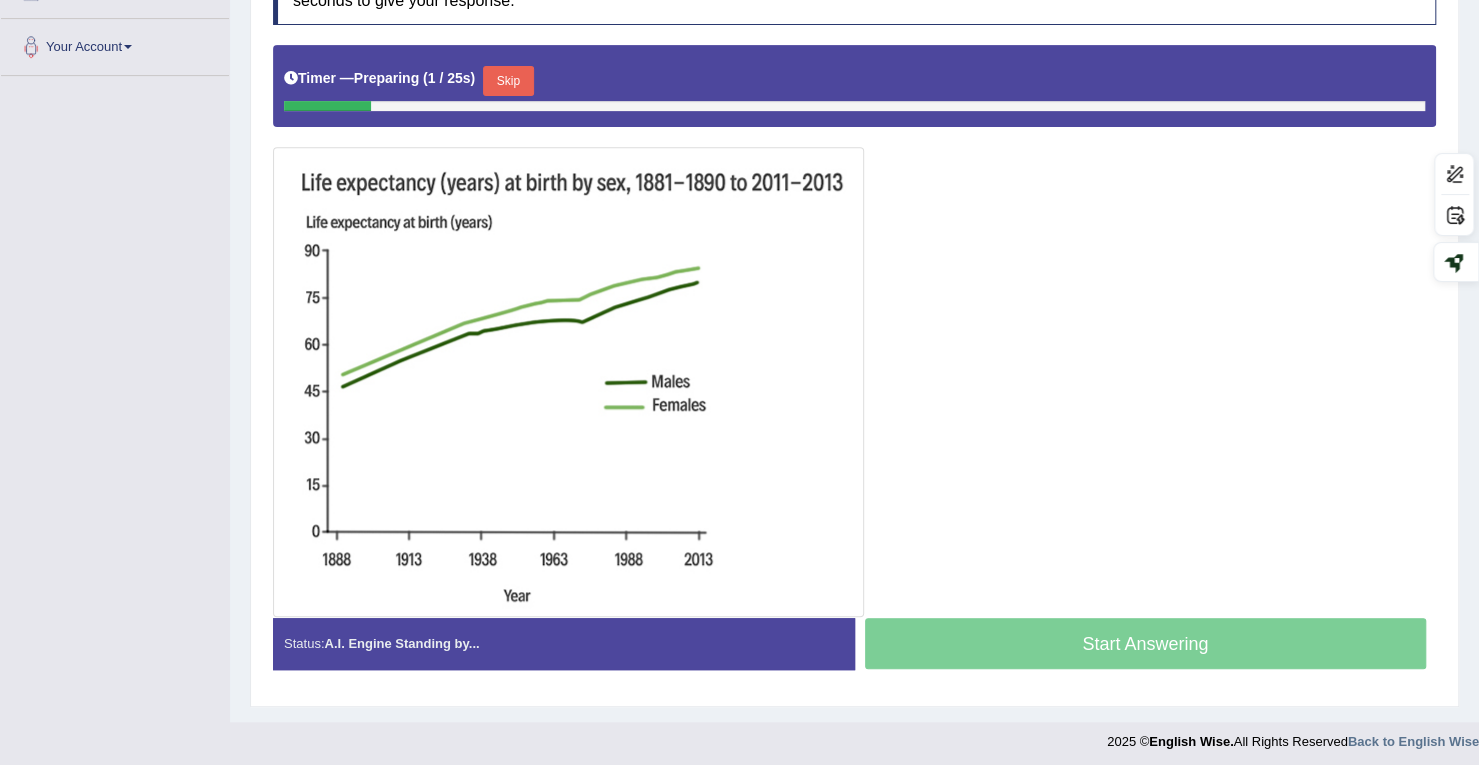 scroll, scrollTop: 404, scrollLeft: 0, axis: vertical 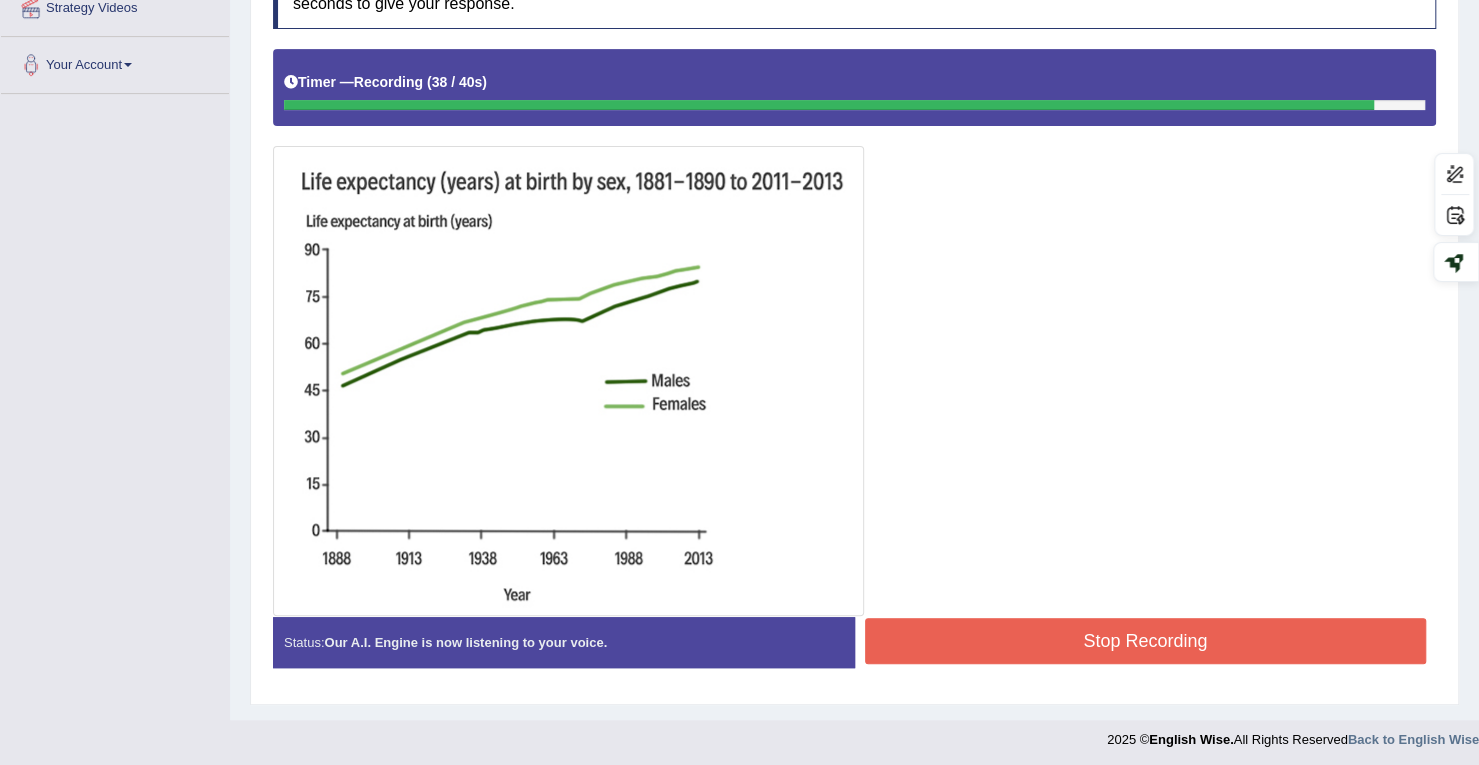 click on "Stop Recording" at bounding box center (1146, 641) 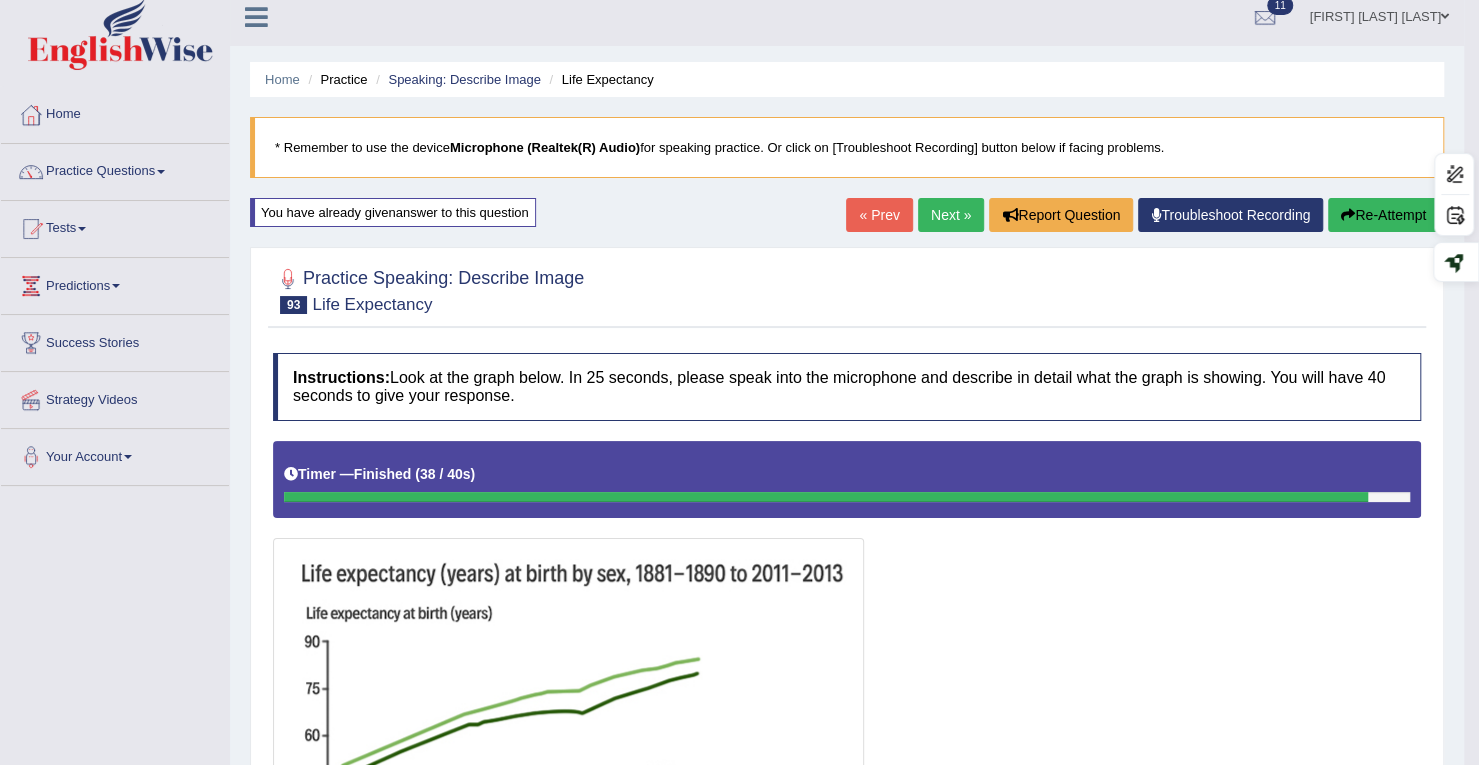 scroll, scrollTop: 0, scrollLeft: 0, axis: both 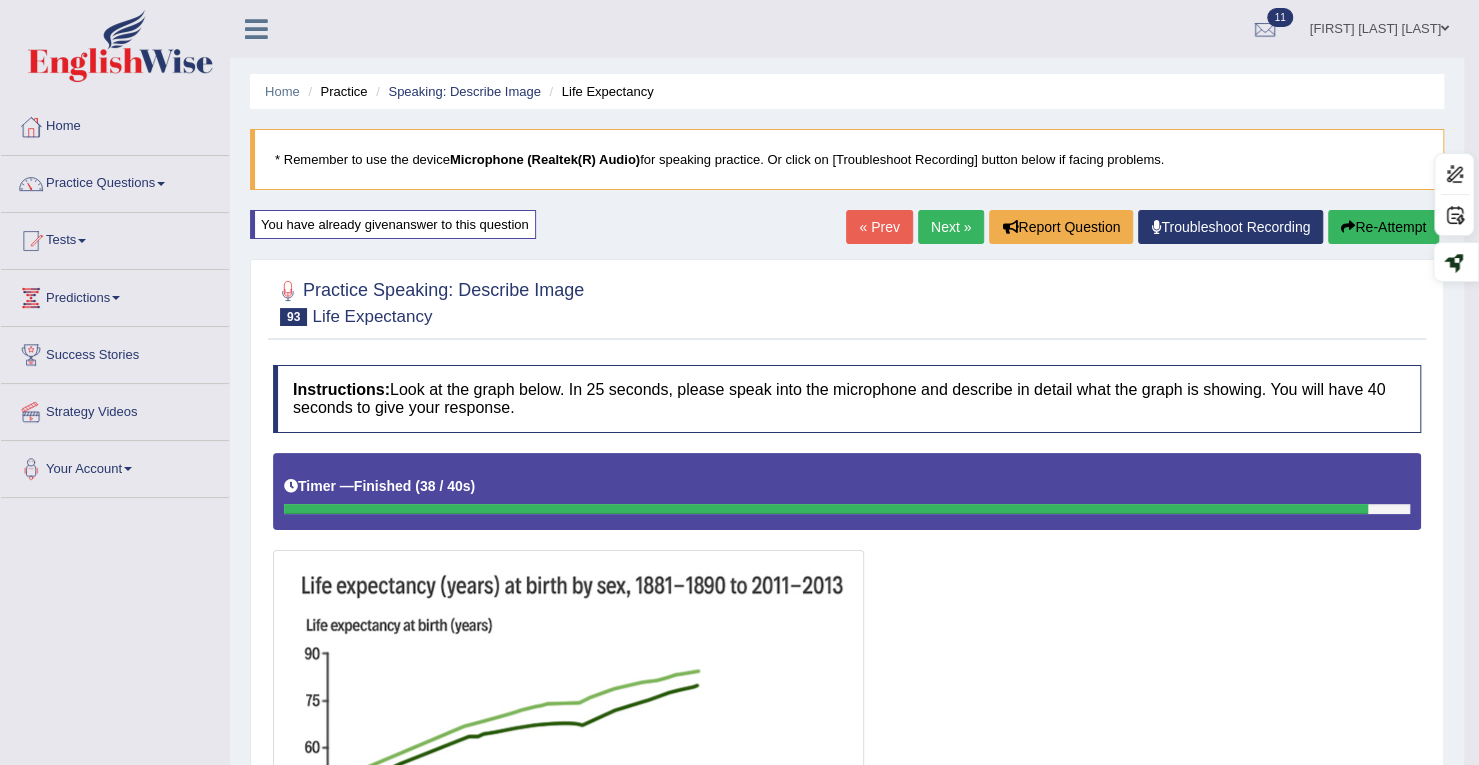 click on "Next »" at bounding box center (951, 227) 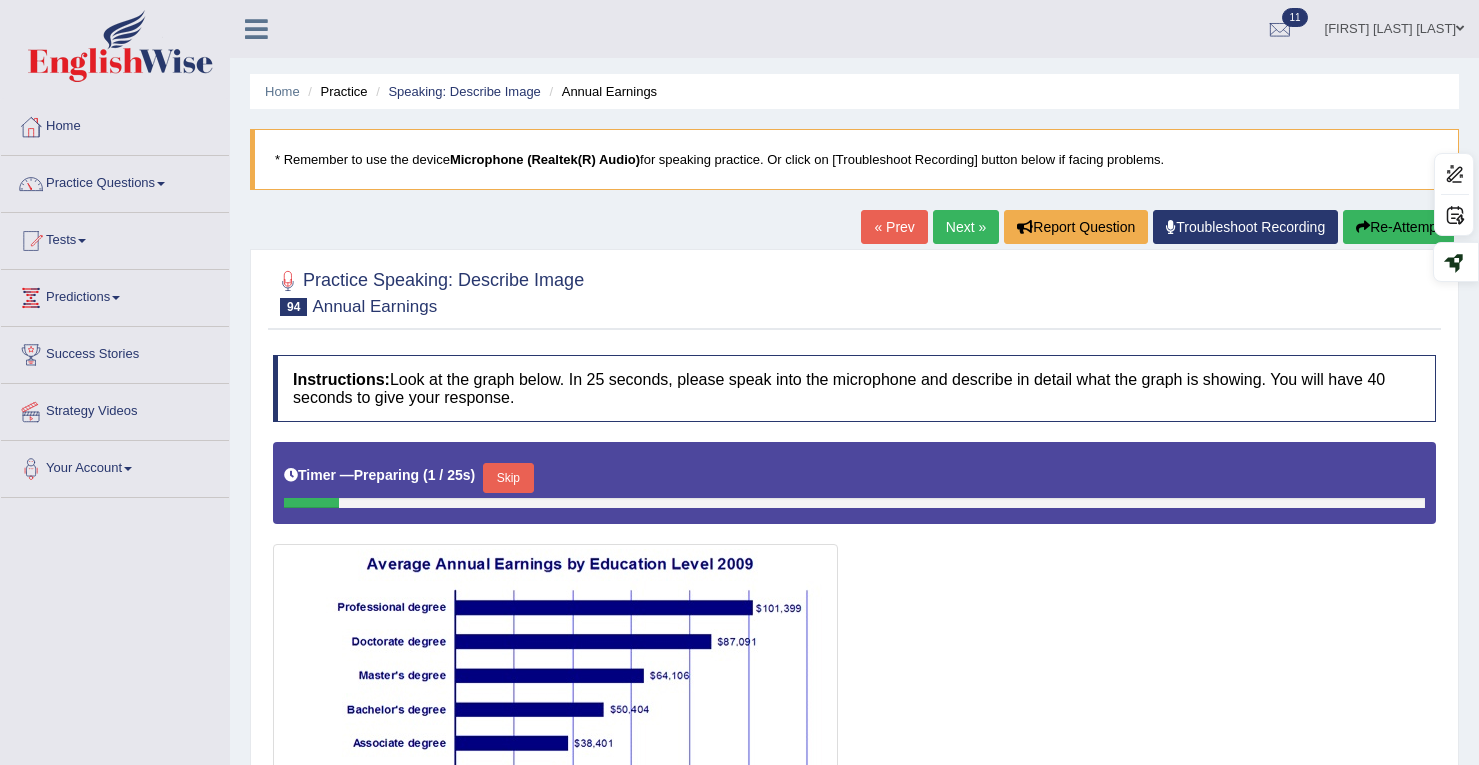 scroll, scrollTop: 284, scrollLeft: 0, axis: vertical 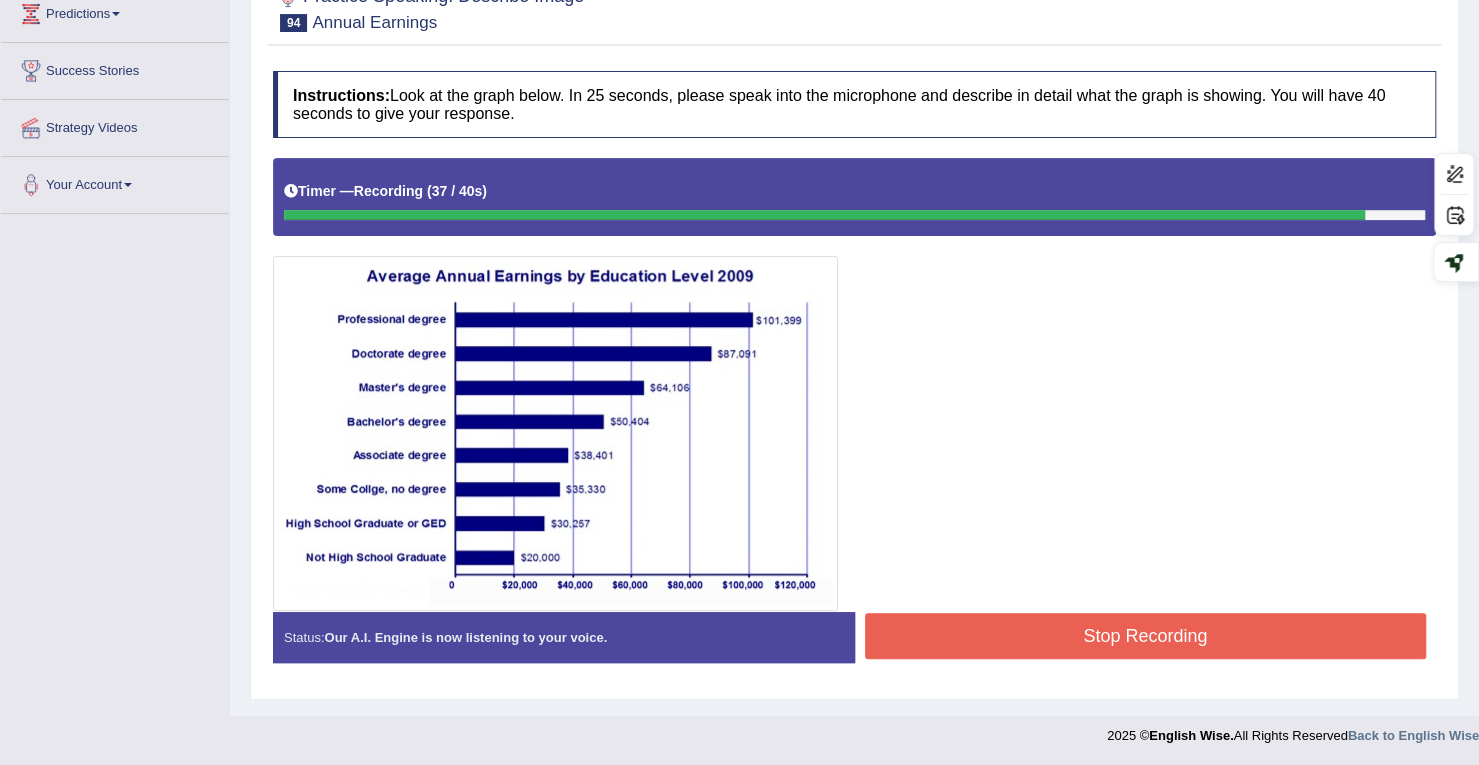 click on "Stop Recording" at bounding box center [1146, 636] 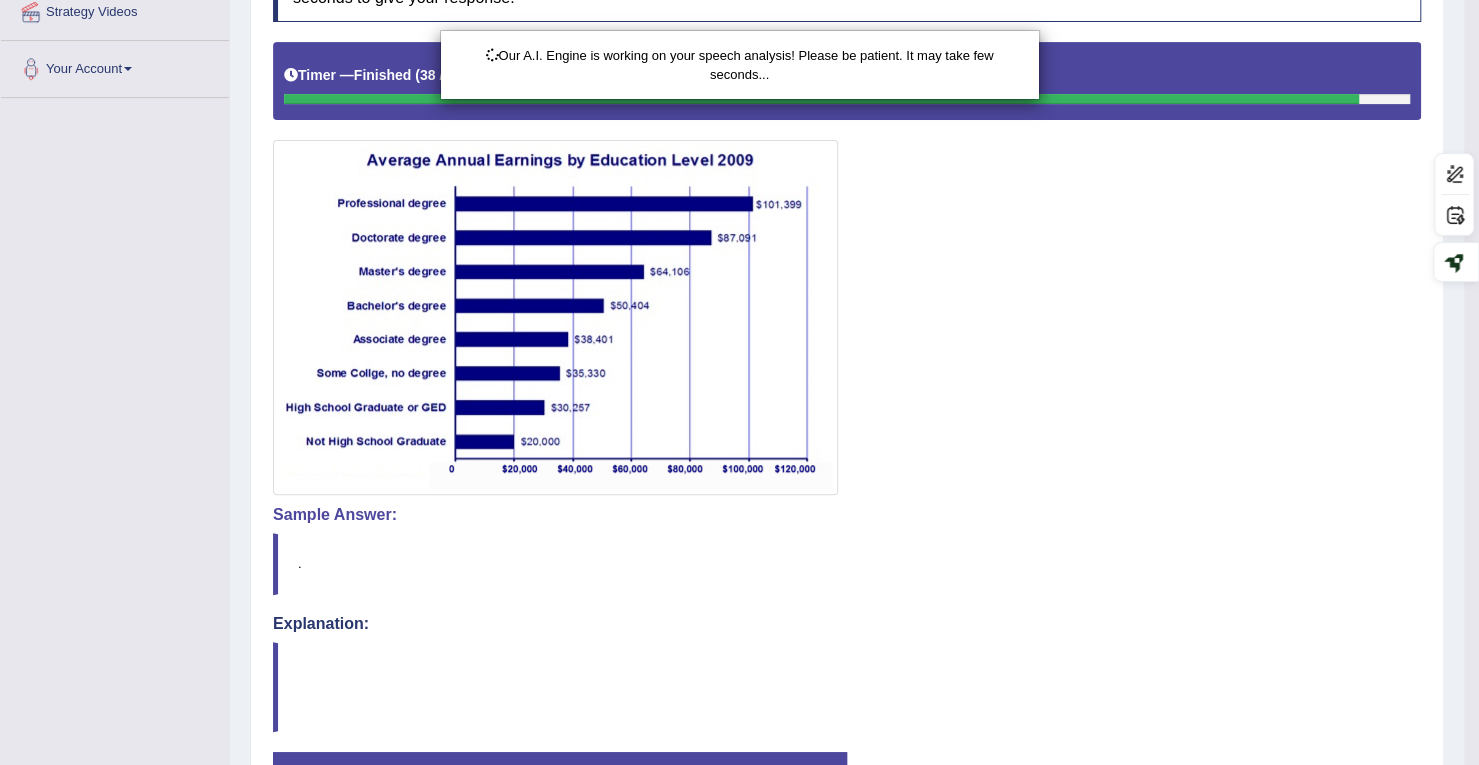 scroll, scrollTop: 534, scrollLeft: 0, axis: vertical 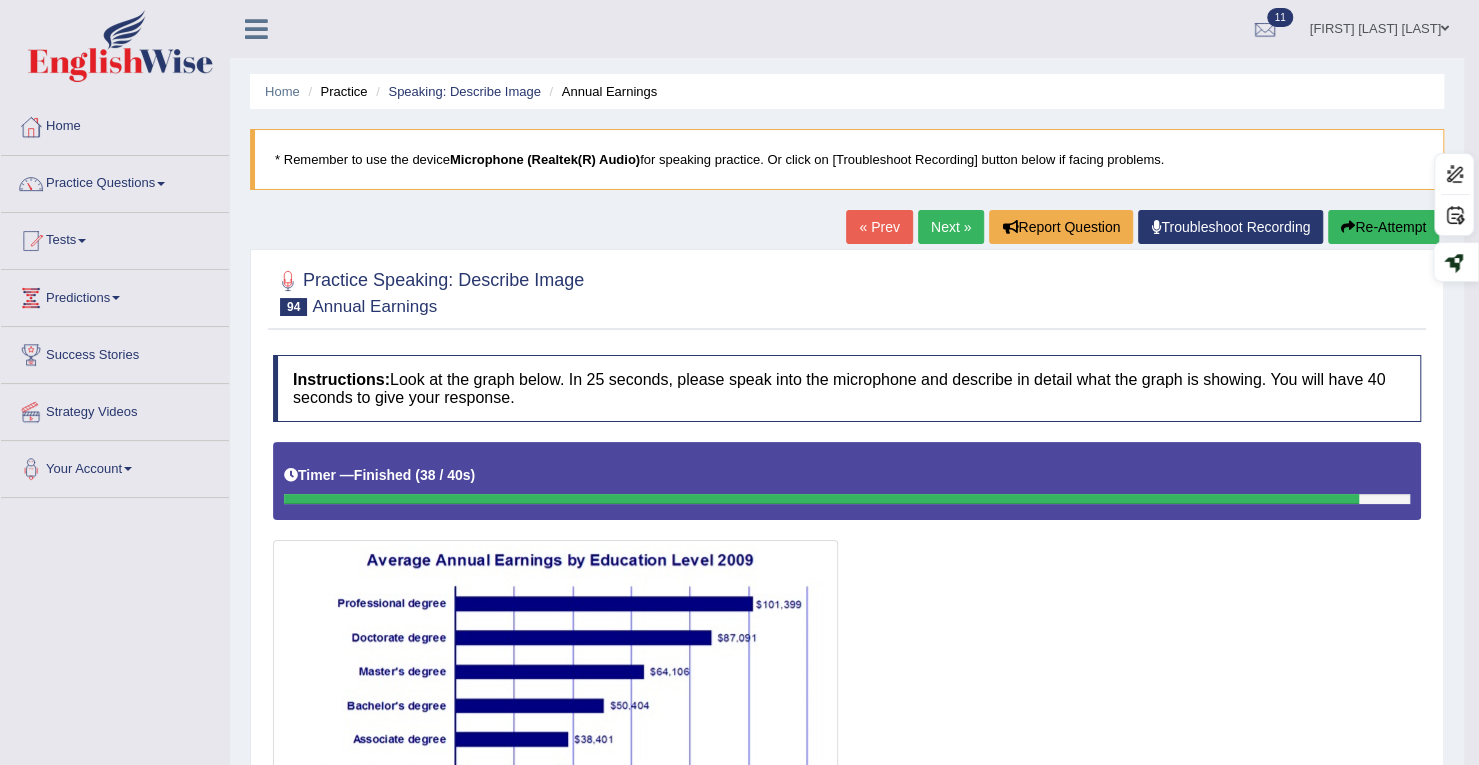 click on "Next »" at bounding box center (951, 227) 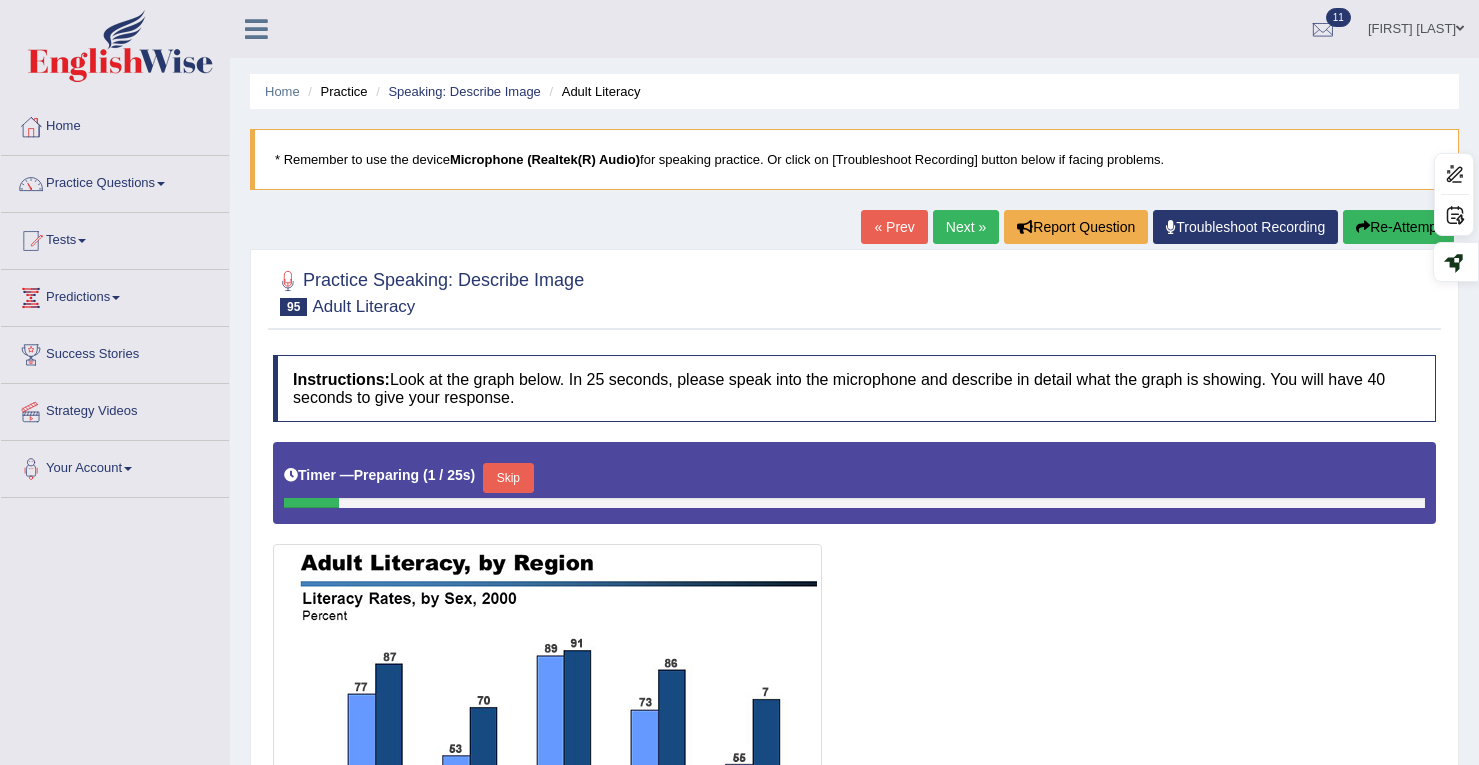 scroll, scrollTop: 358, scrollLeft: 0, axis: vertical 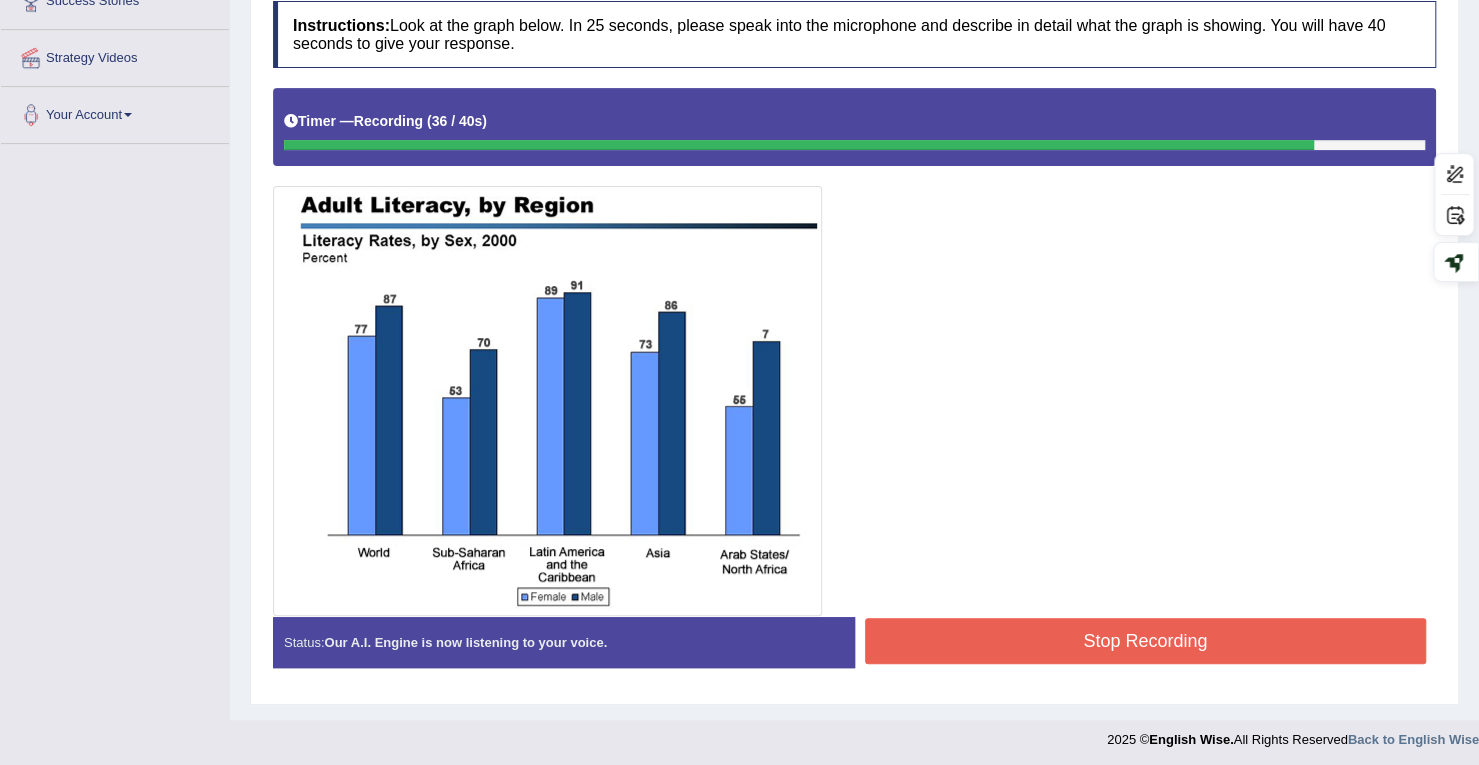 click on "Stop Recording" at bounding box center [1146, 641] 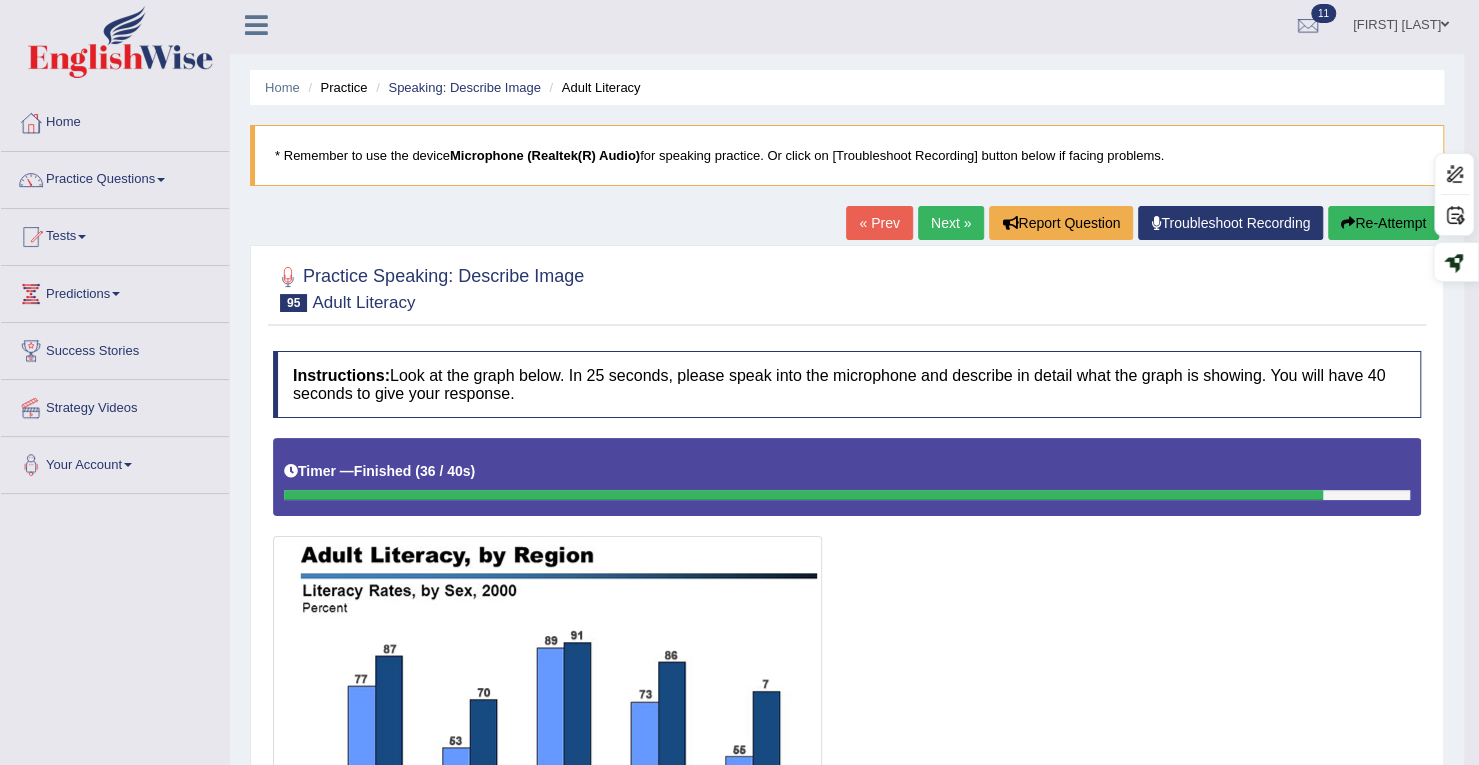 scroll, scrollTop: 0, scrollLeft: 0, axis: both 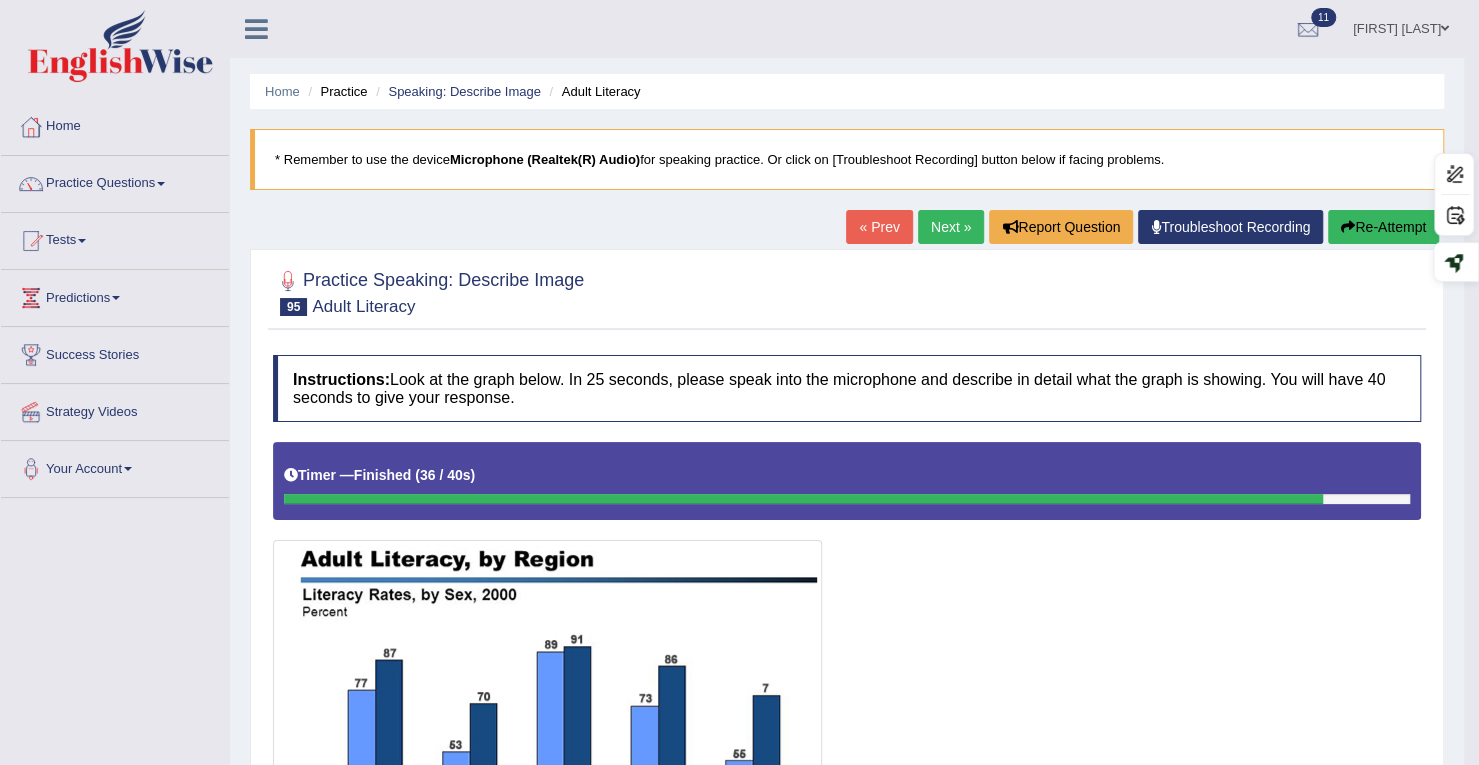 click on "Next »" at bounding box center [951, 227] 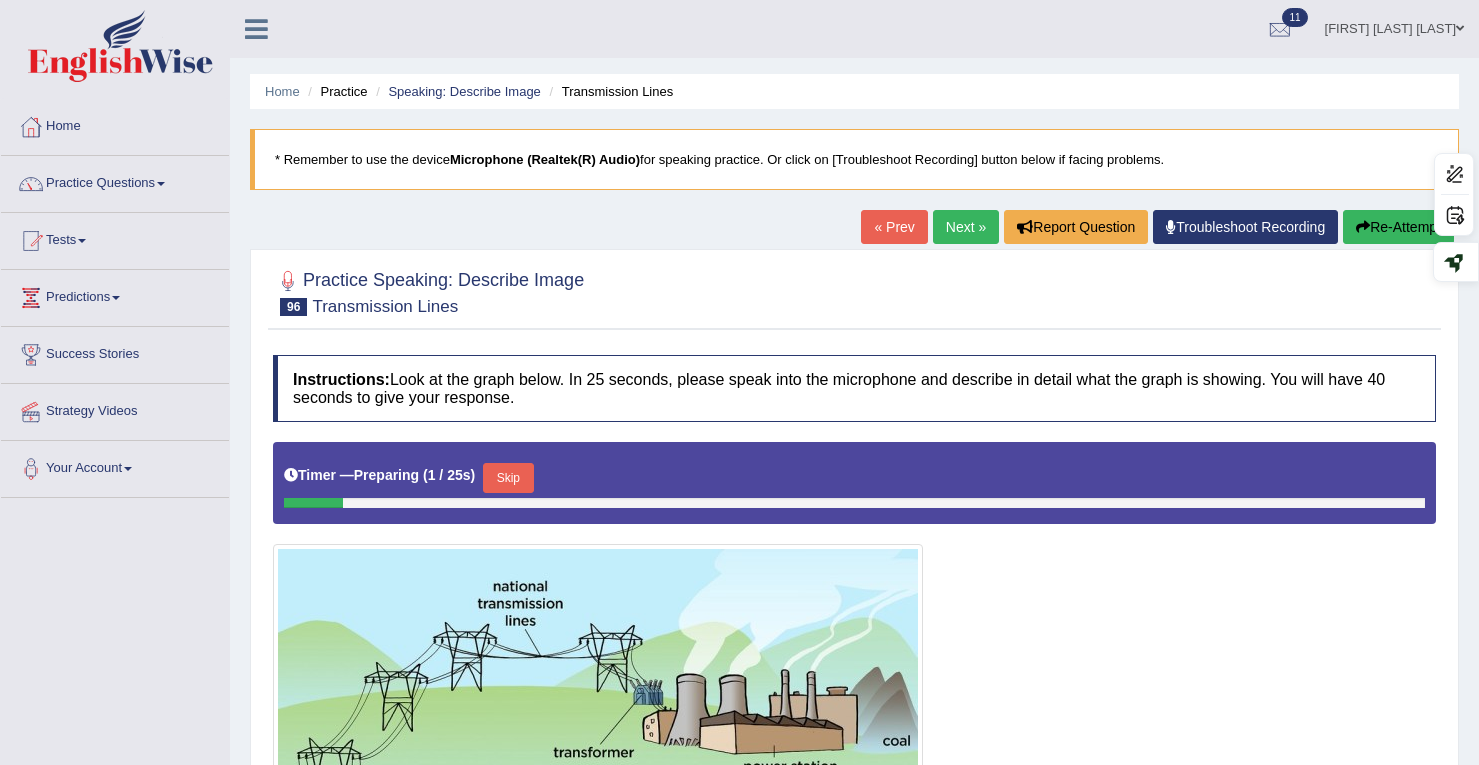 scroll, scrollTop: 364, scrollLeft: 0, axis: vertical 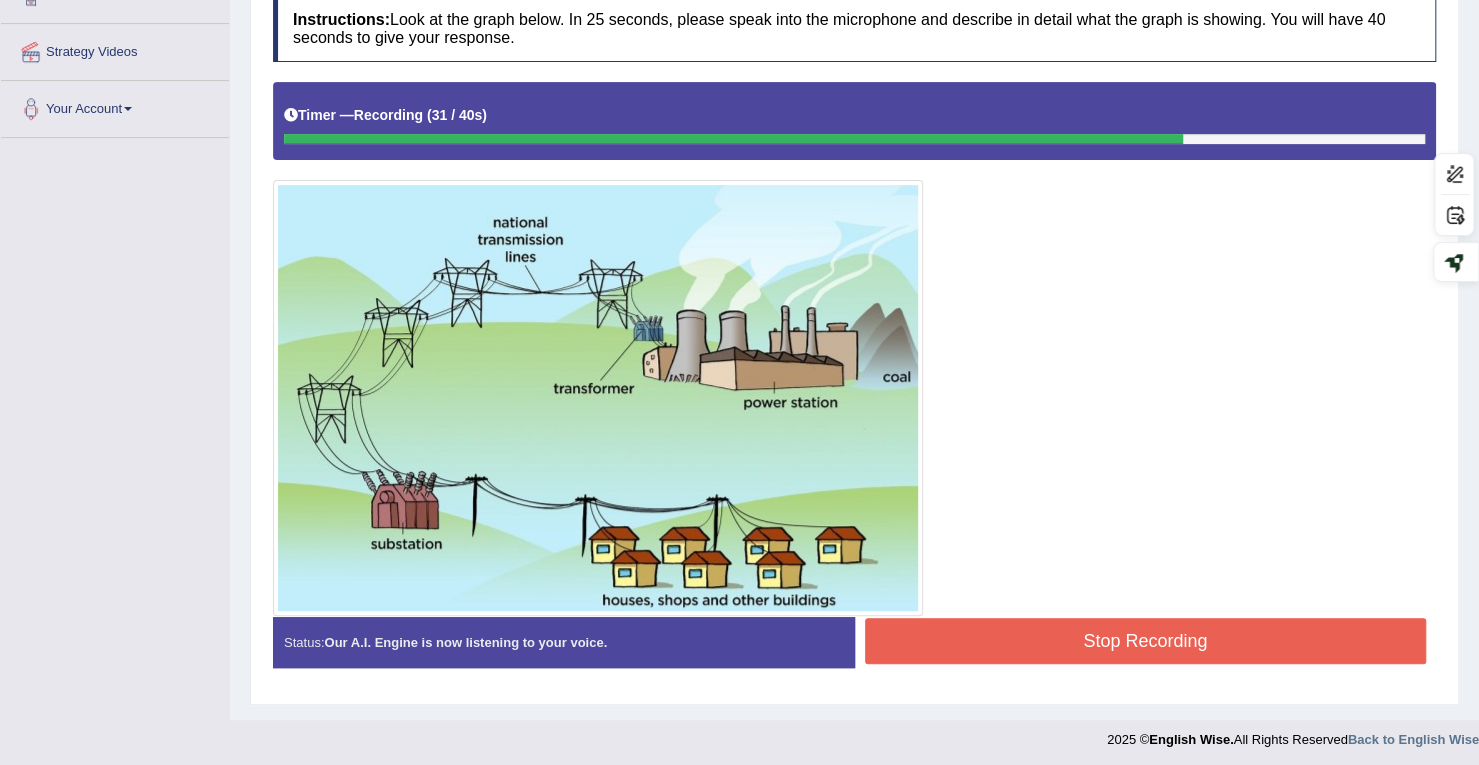click on "Stop Recording" at bounding box center [1146, 641] 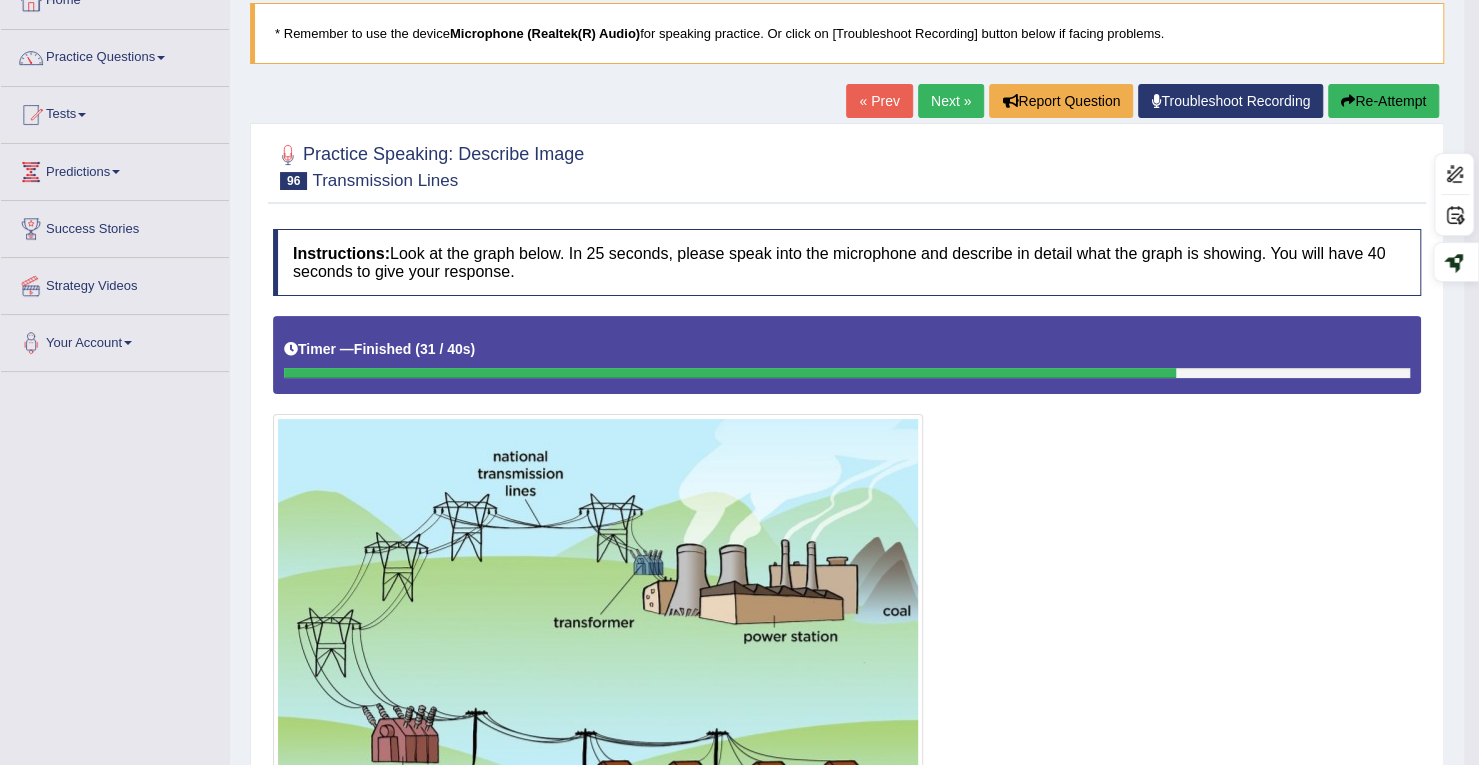 scroll, scrollTop: 0, scrollLeft: 0, axis: both 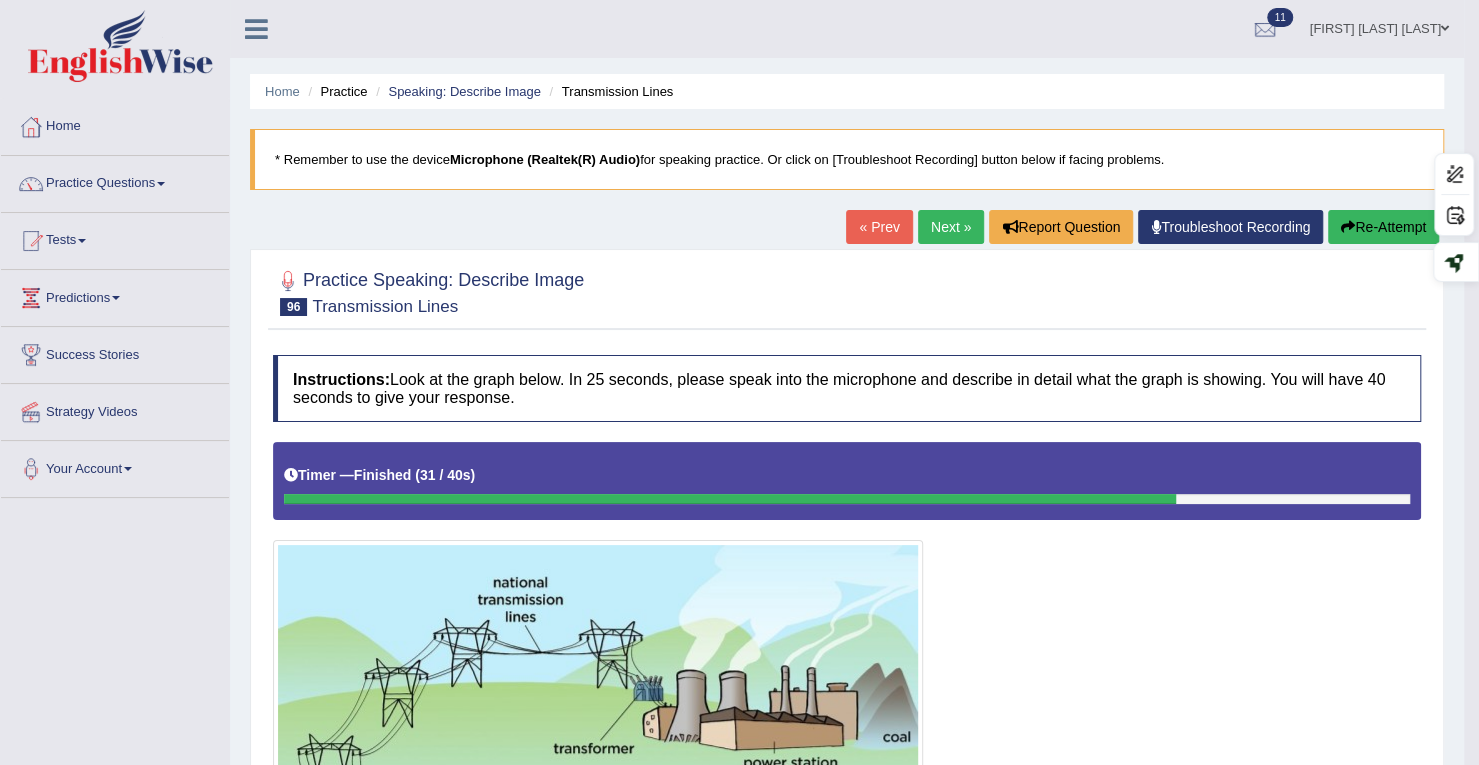 click on "Re-Attempt" at bounding box center [1383, 227] 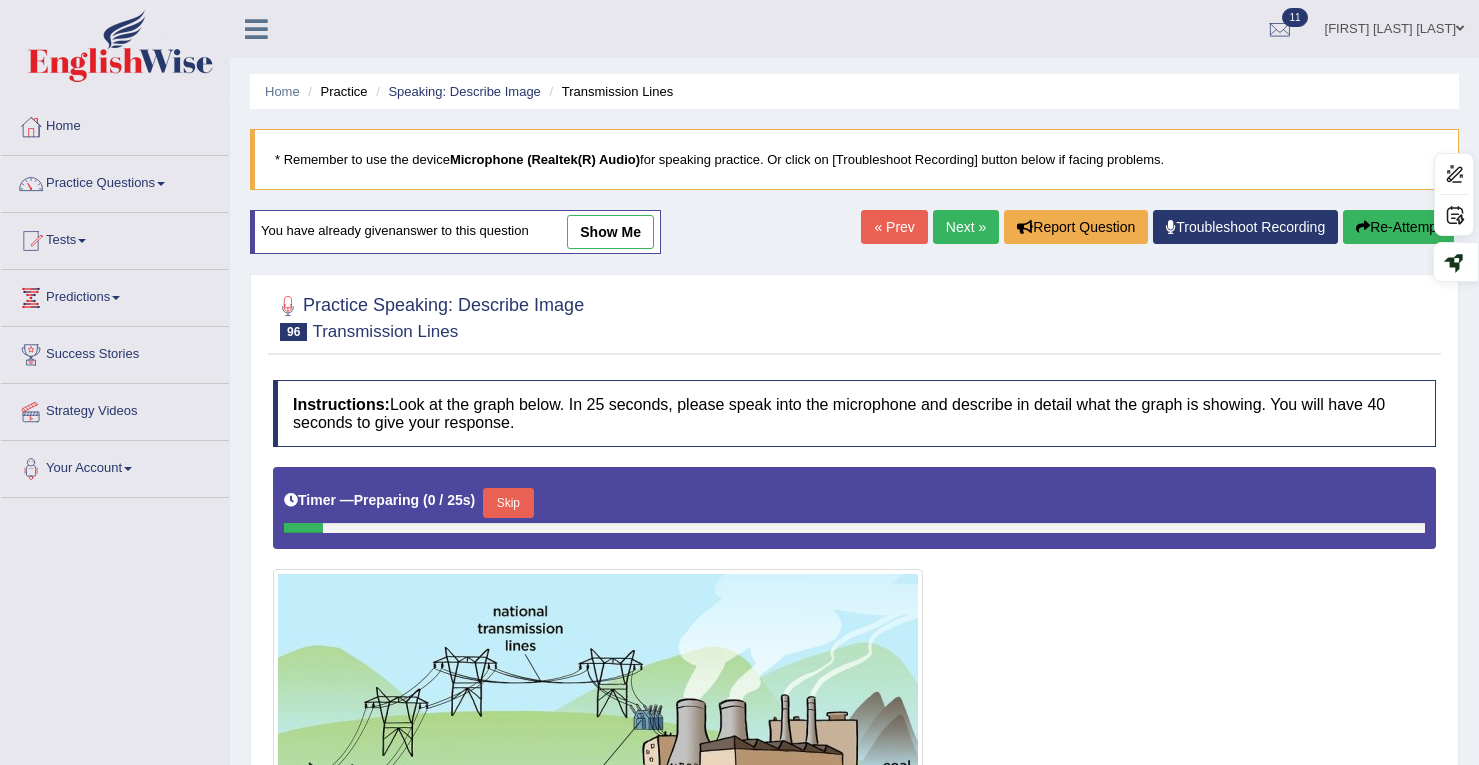 scroll, scrollTop: 388, scrollLeft: 0, axis: vertical 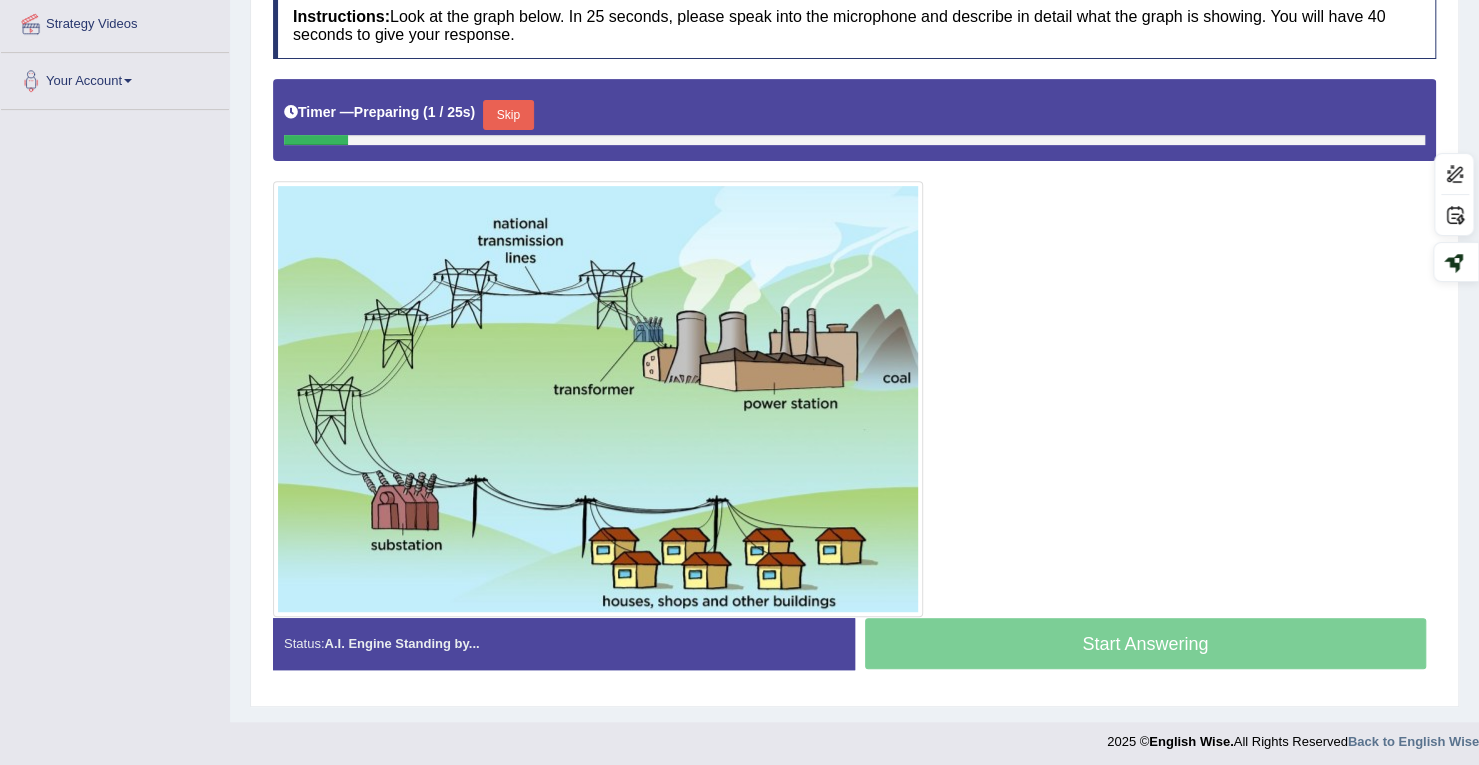 click on "Skip" at bounding box center [508, 115] 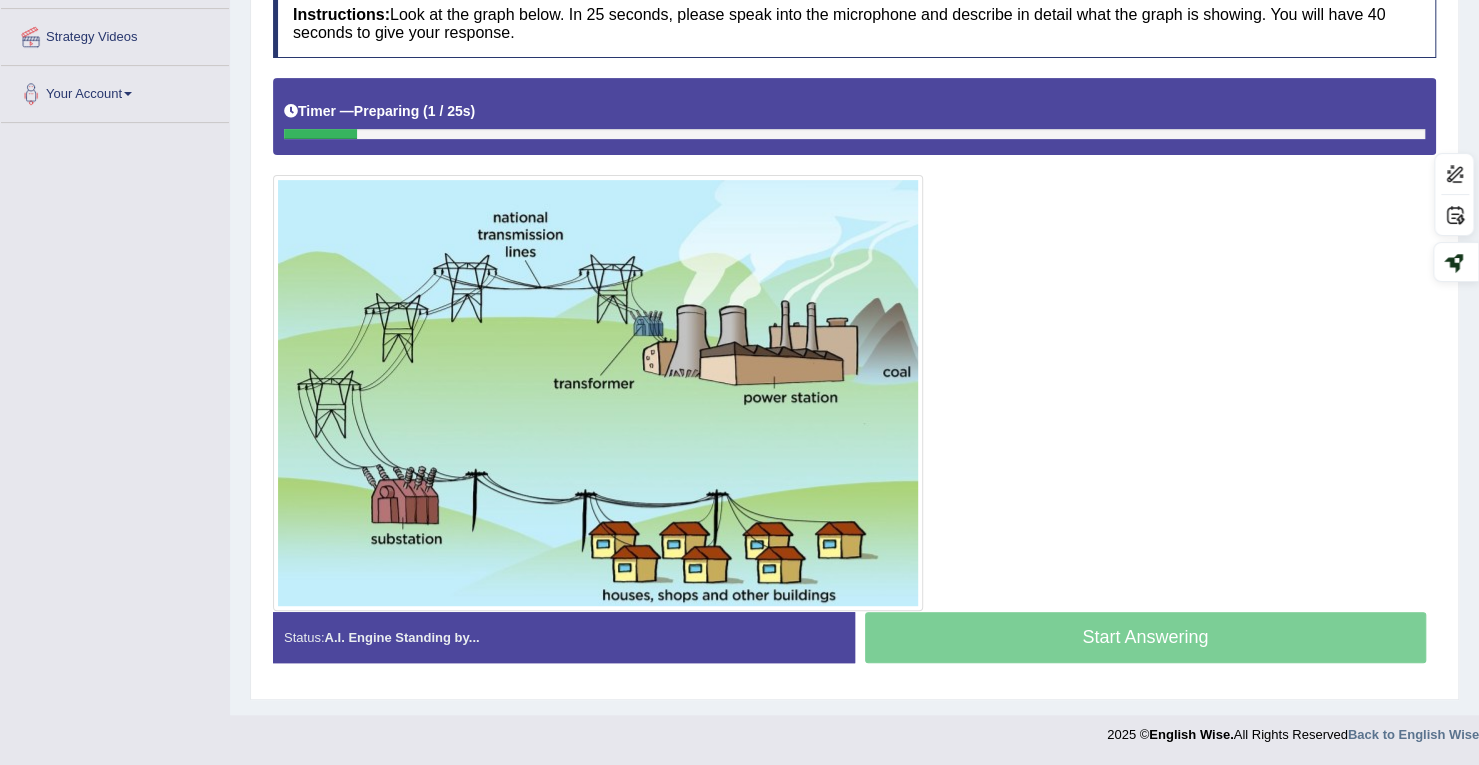 scroll, scrollTop: 370, scrollLeft: 0, axis: vertical 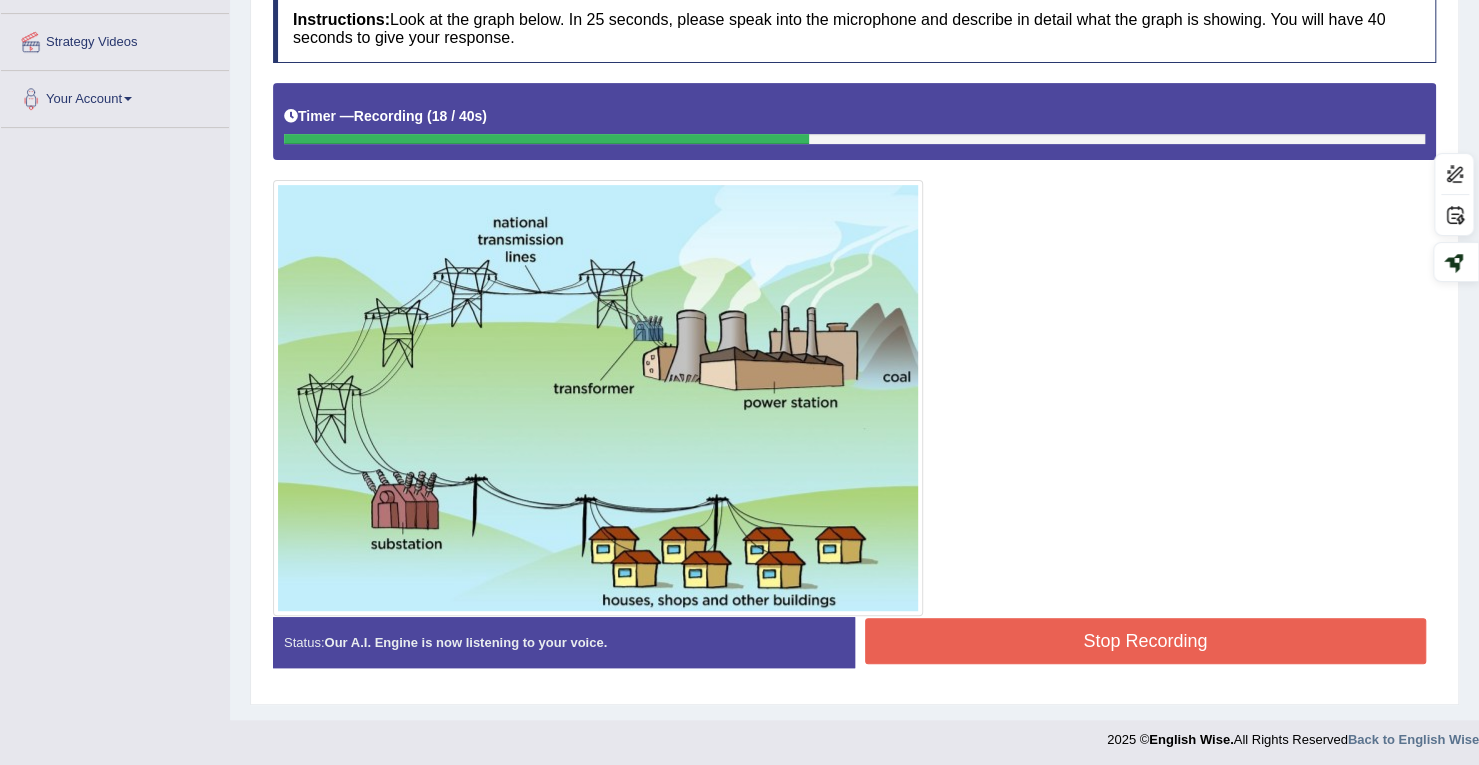 click on "Stop Recording" at bounding box center (1146, 641) 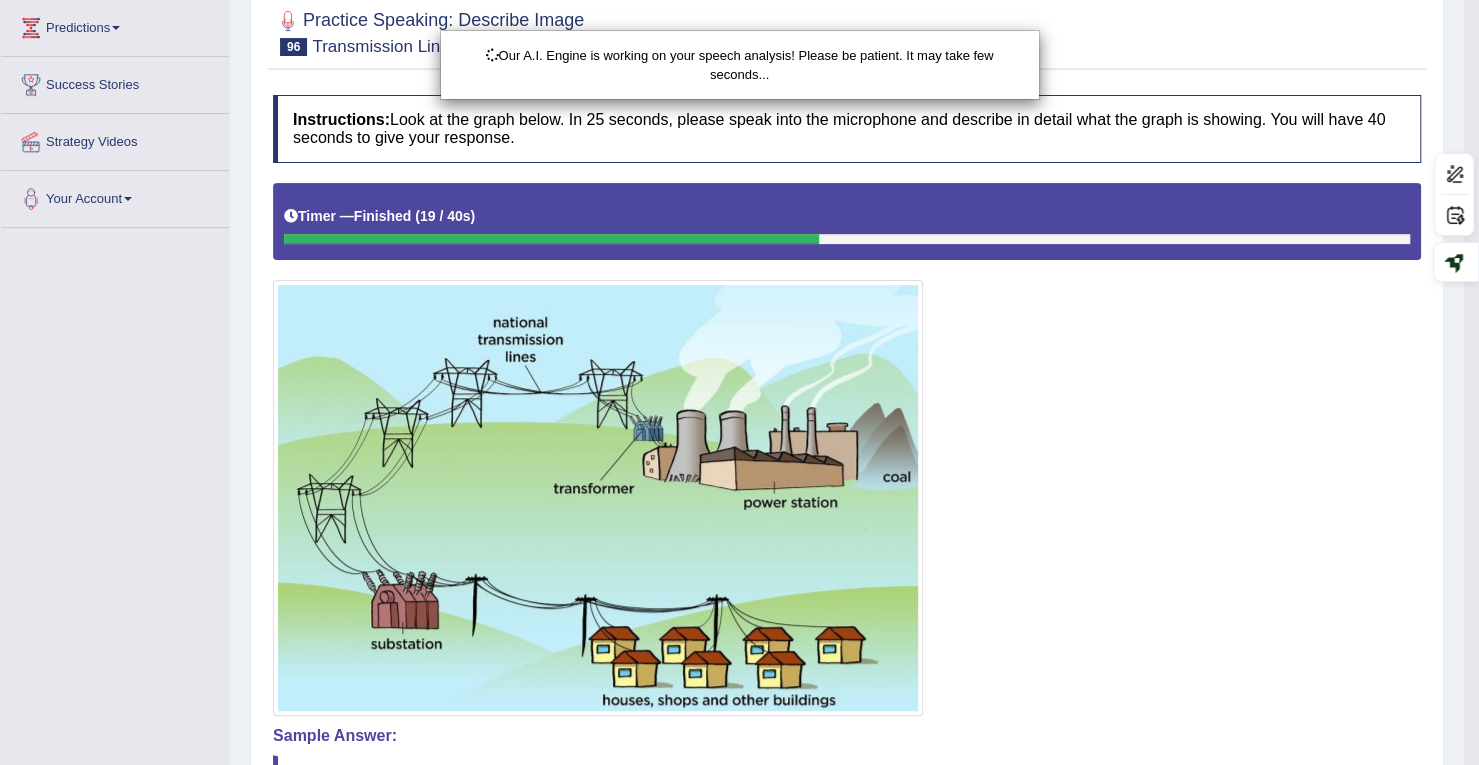 scroll, scrollTop: 34, scrollLeft: 0, axis: vertical 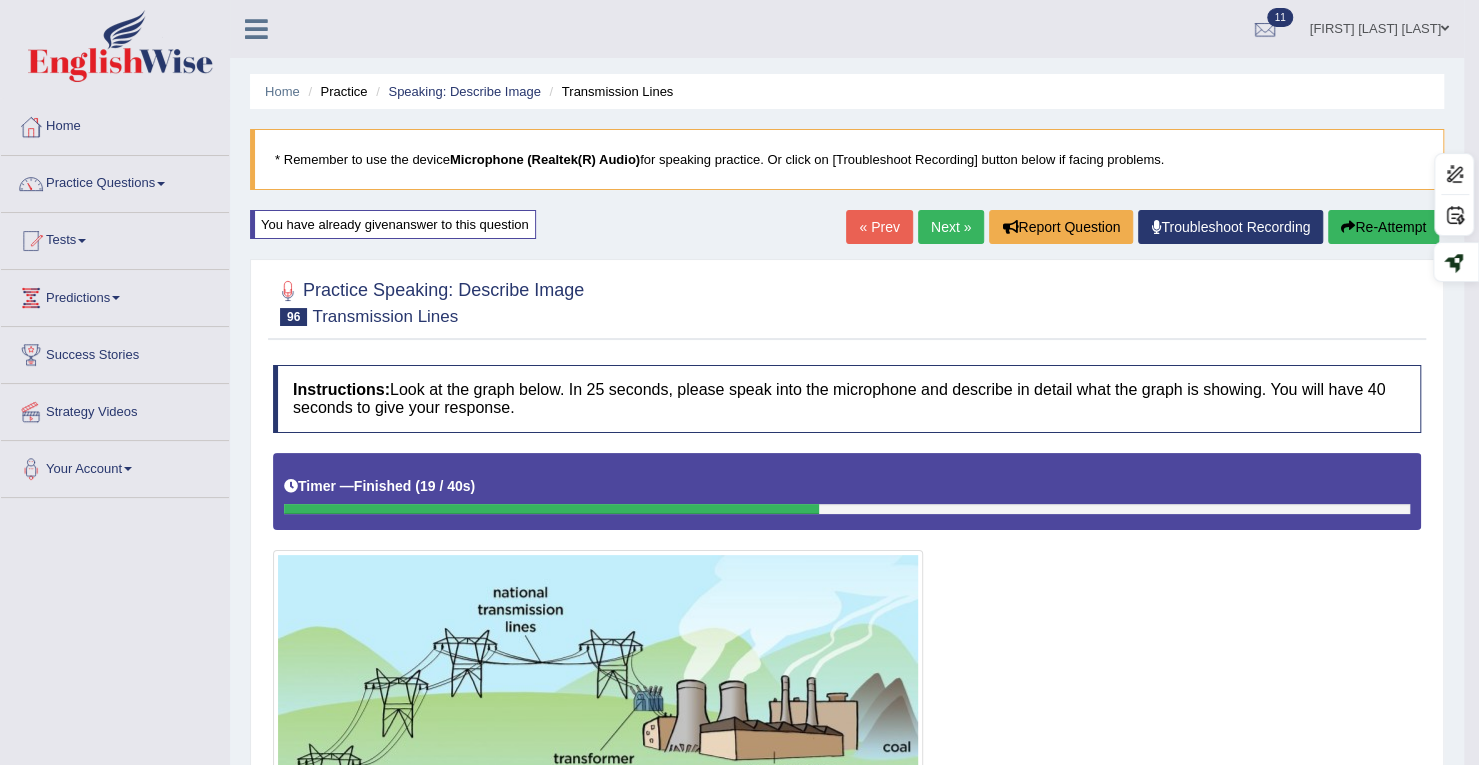 click on "Re-Attempt" at bounding box center [1383, 227] 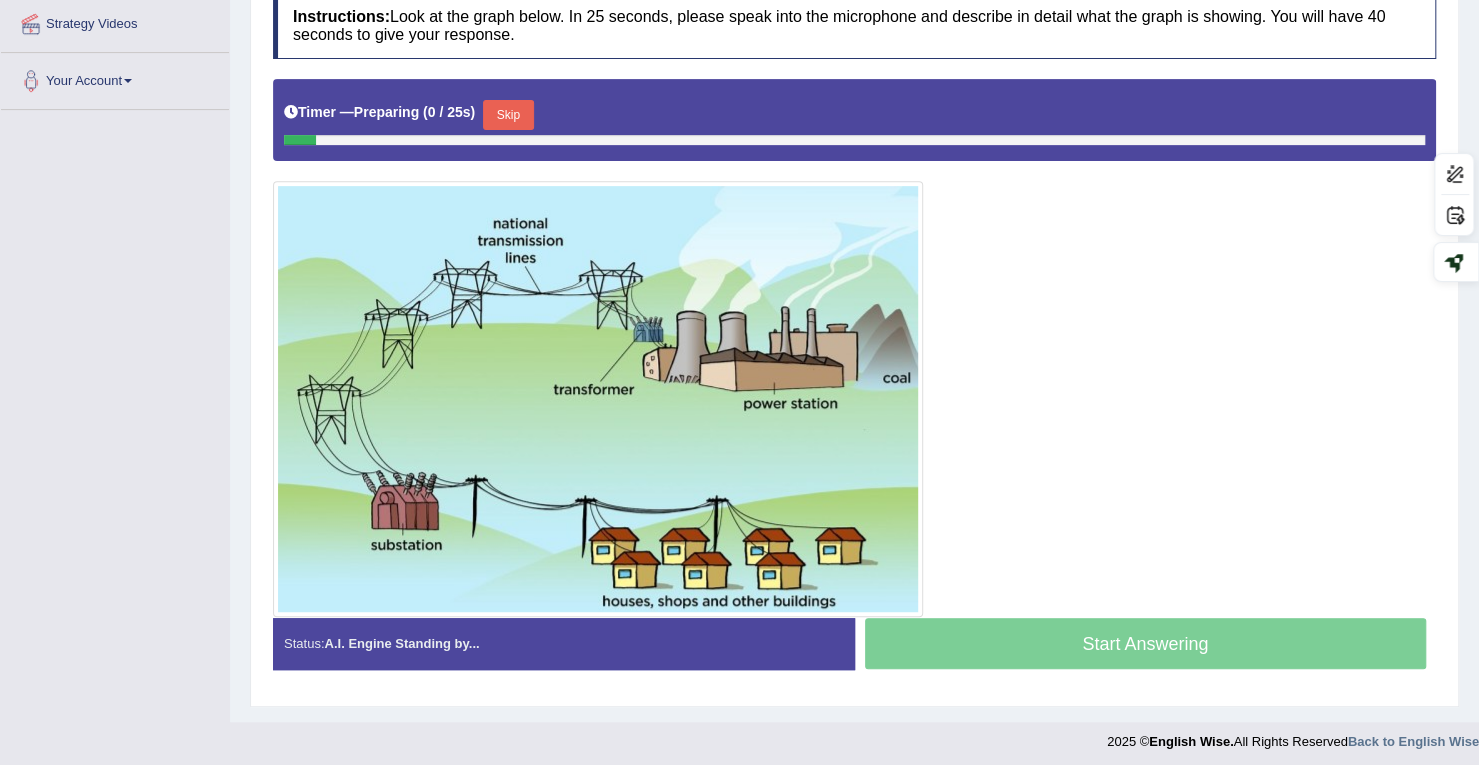 scroll, scrollTop: 0, scrollLeft: 0, axis: both 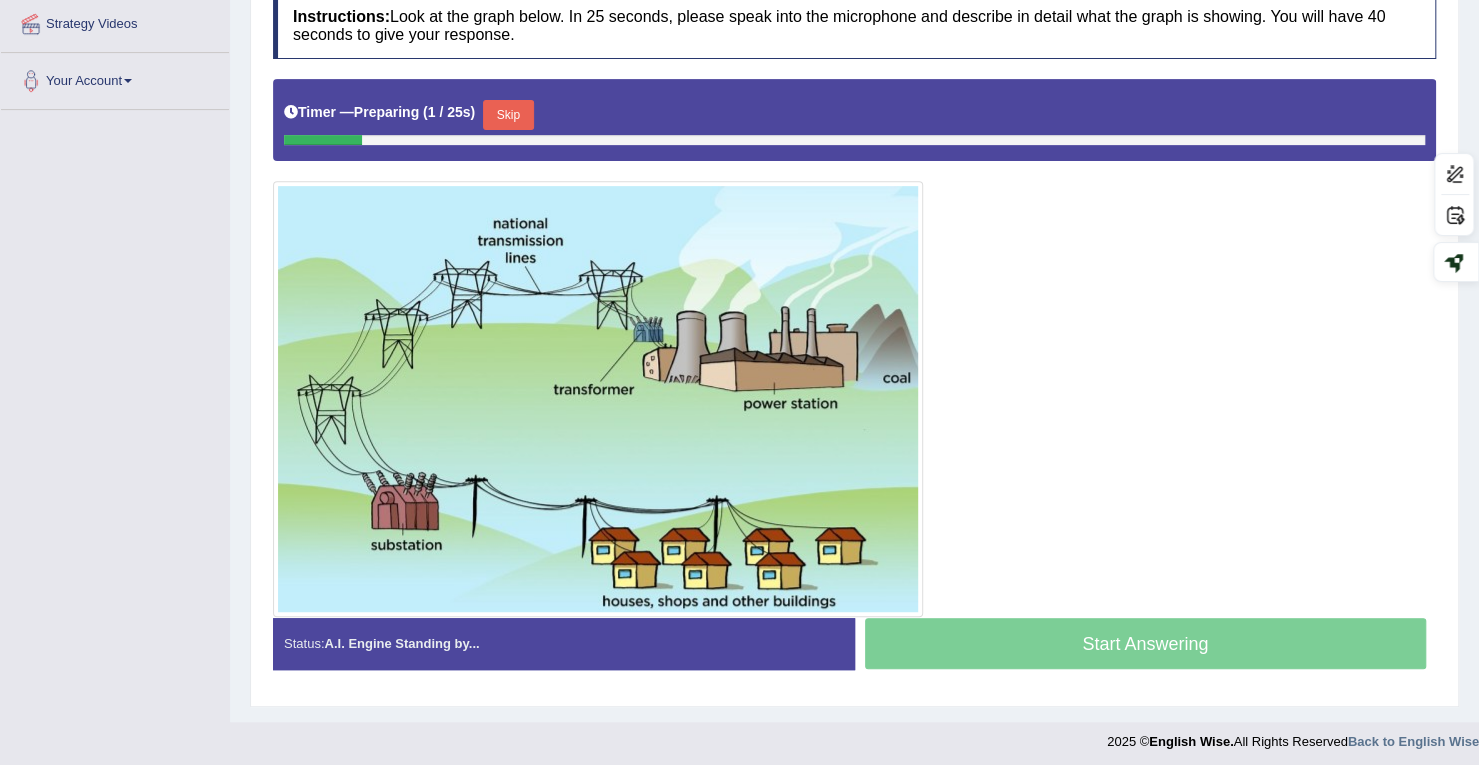 click on "Skip" at bounding box center [508, 115] 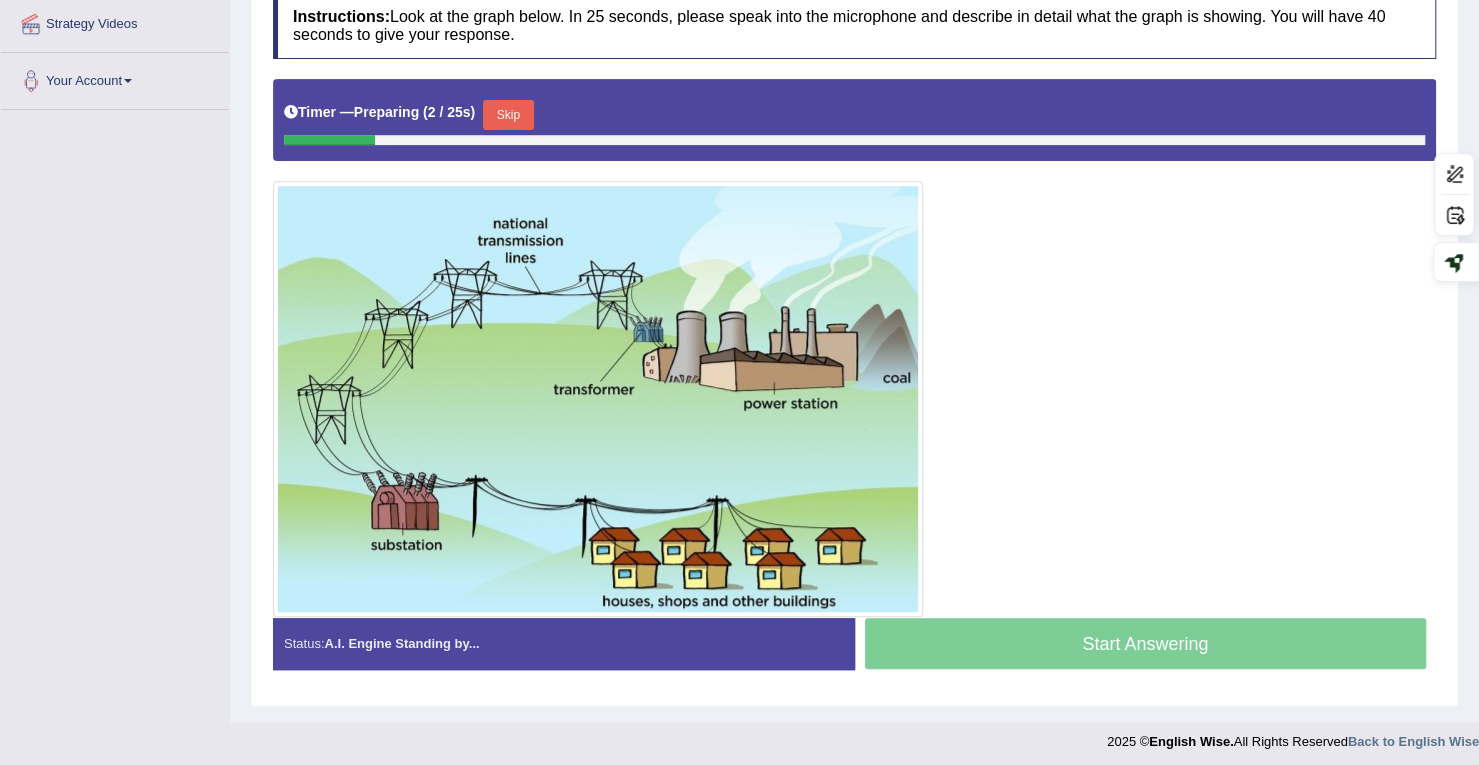scroll, scrollTop: 370, scrollLeft: 0, axis: vertical 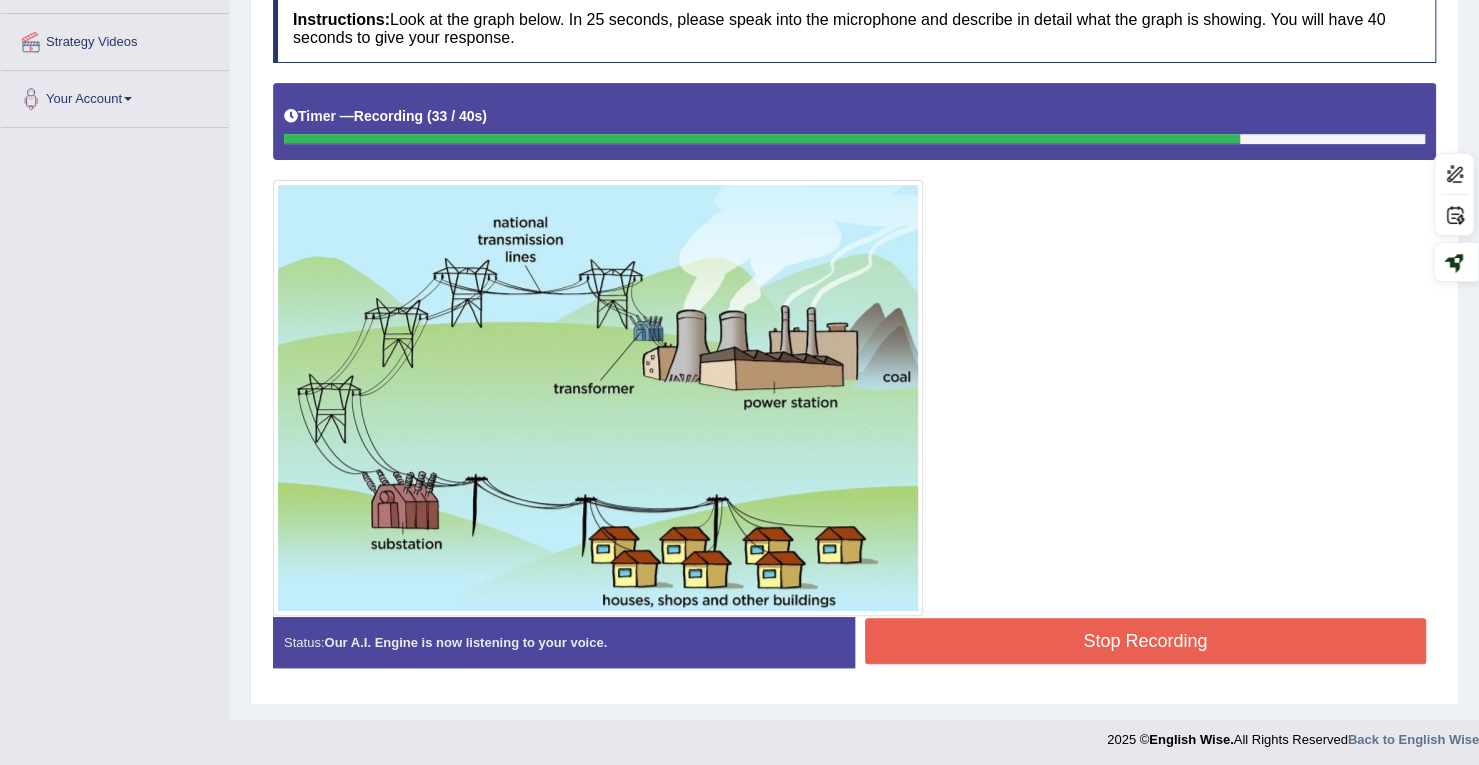 click on "Stop Recording" at bounding box center (1146, 641) 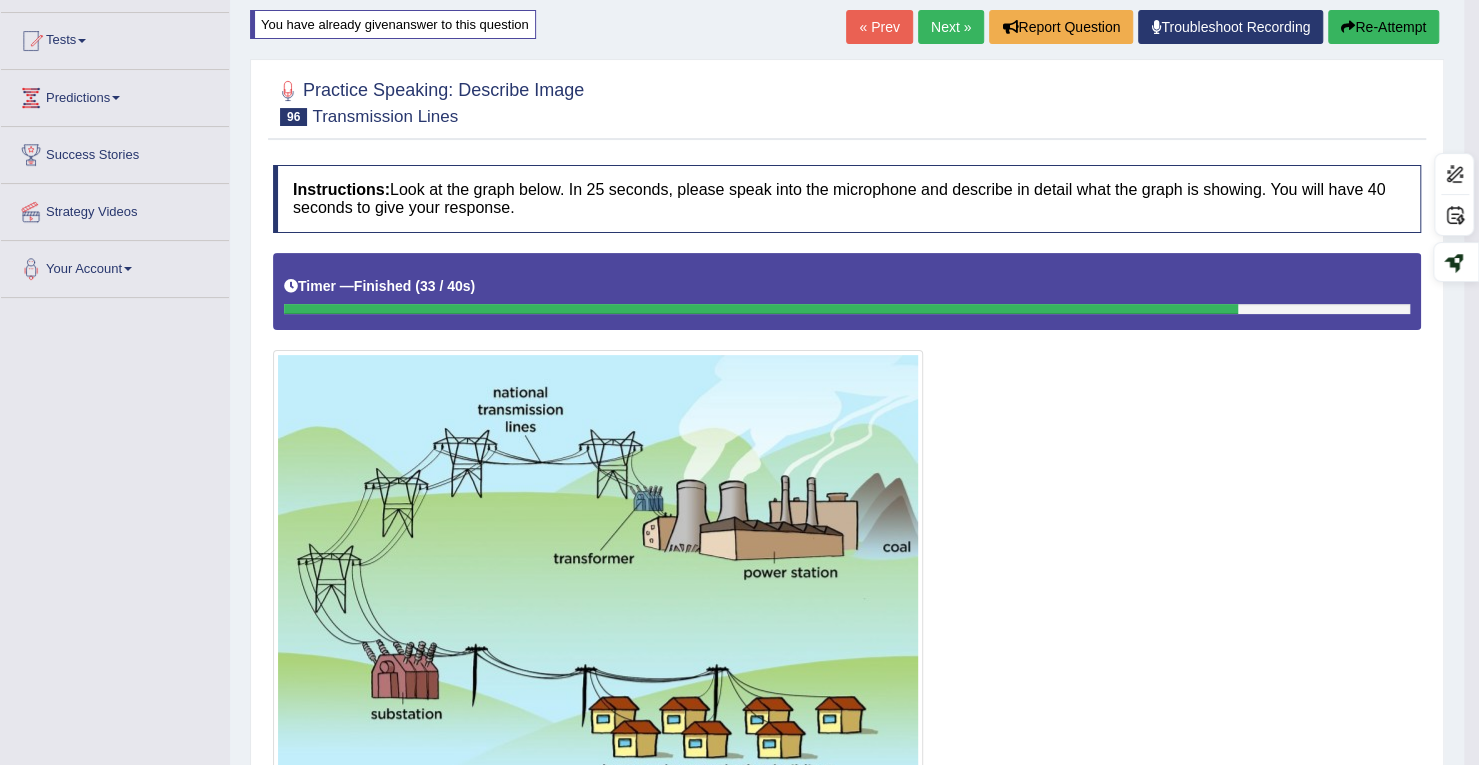 scroll, scrollTop: 96, scrollLeft: 0, axis: vertical 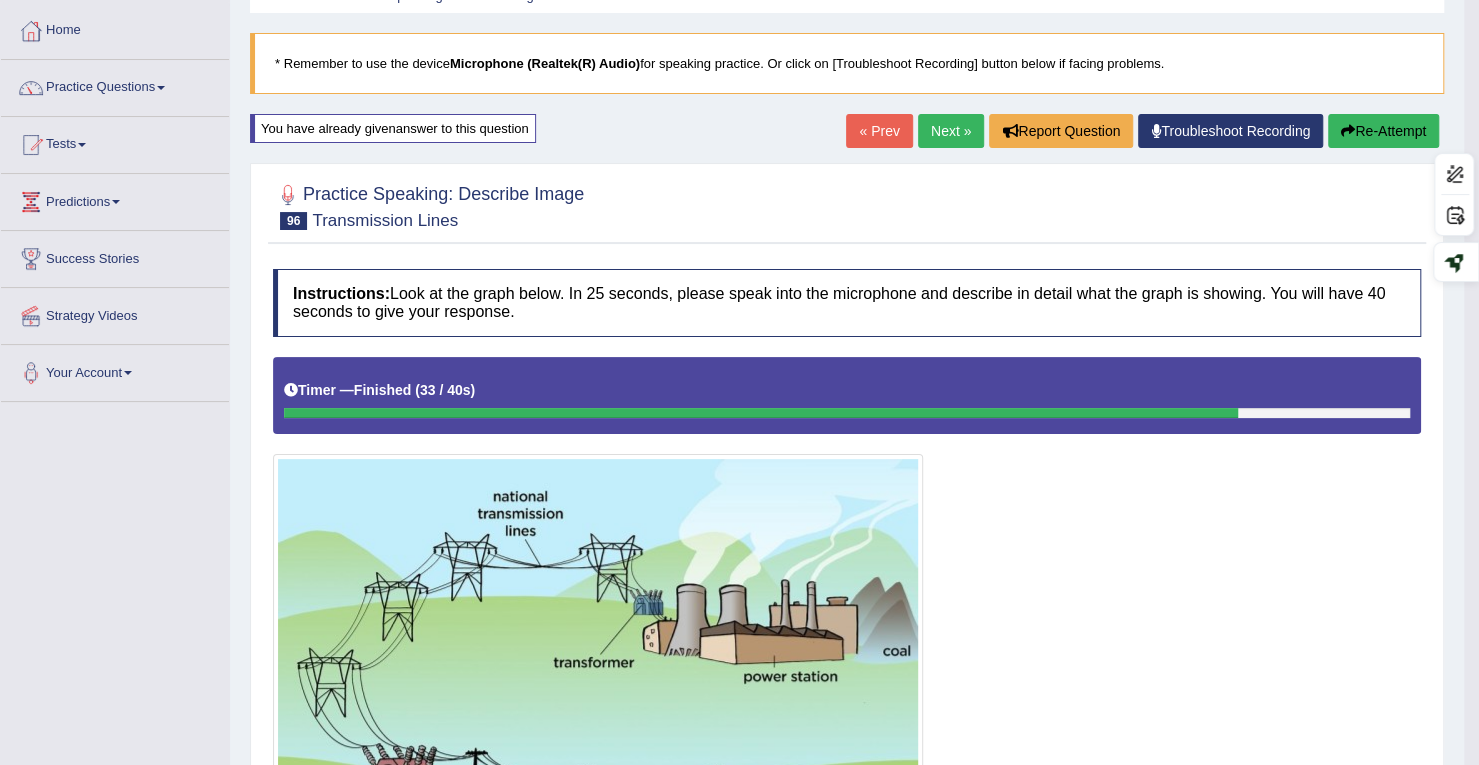 click on "Next »" at bounding box center (951, 131) 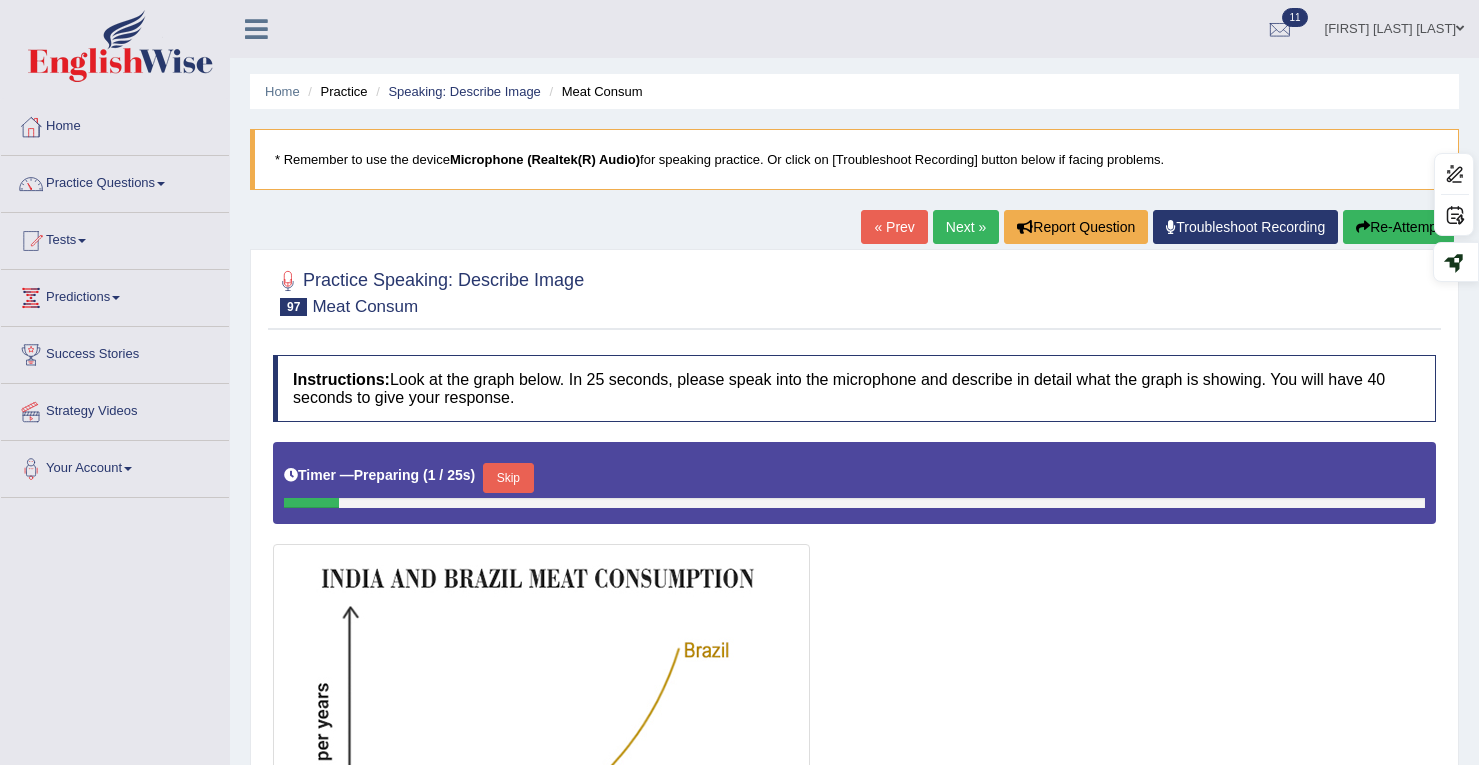 scroll, scrollTop: 398, scrollLeft: 0, axis: vertical 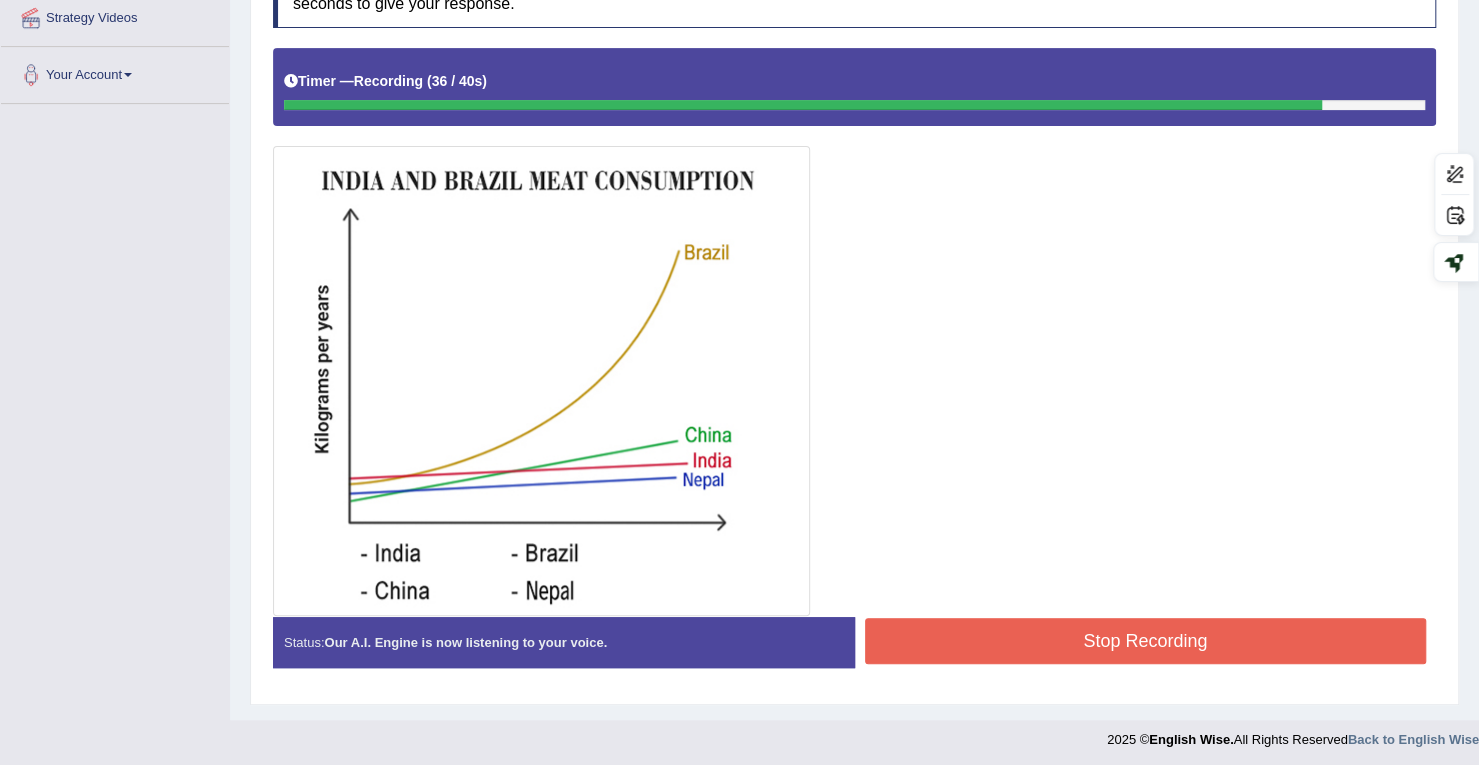 click on "Stop Recording" at bounding box center (1146, 641) 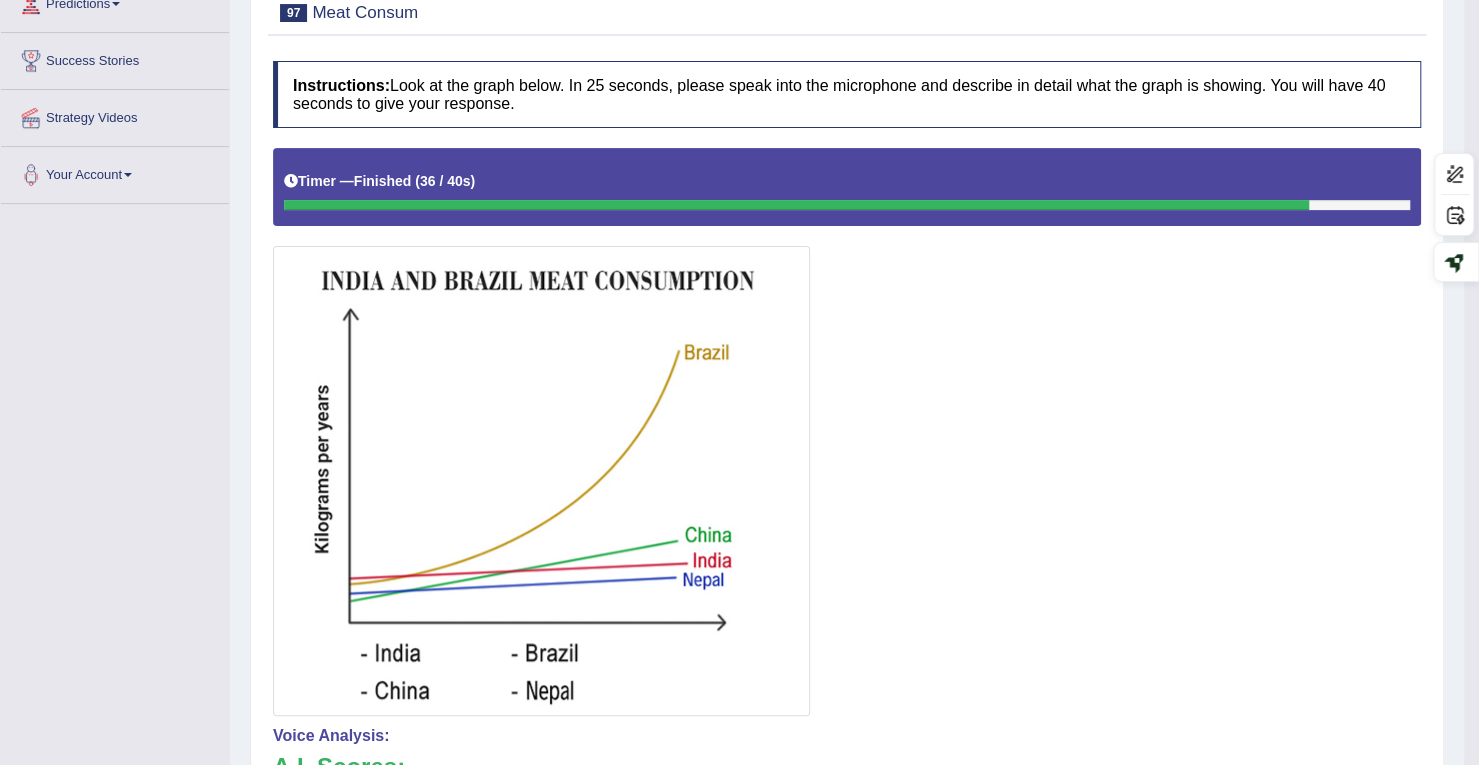 scroll, scrollTop: 0, scrollLeft: 0, axis: both 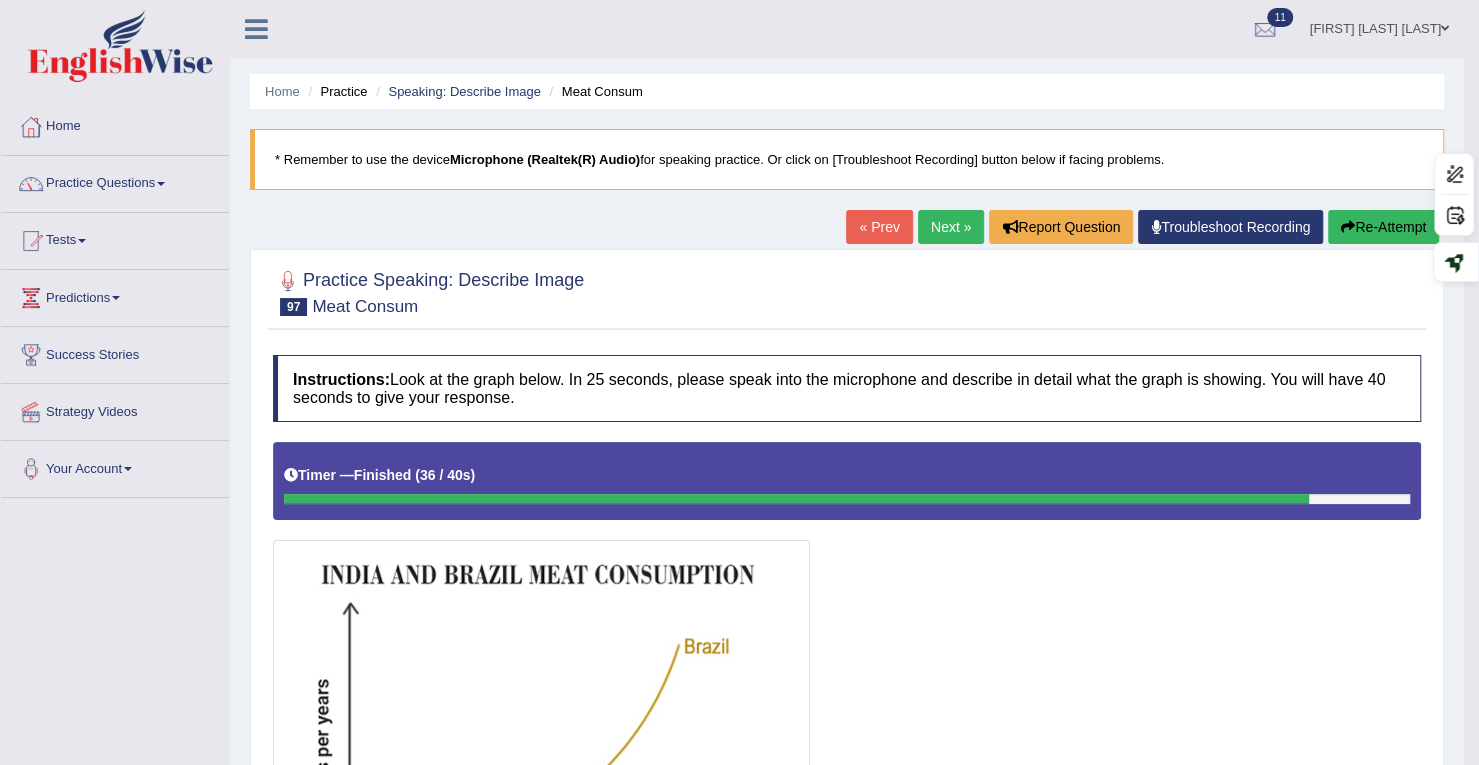 click on "Next »" at bounding box center (951, 227) 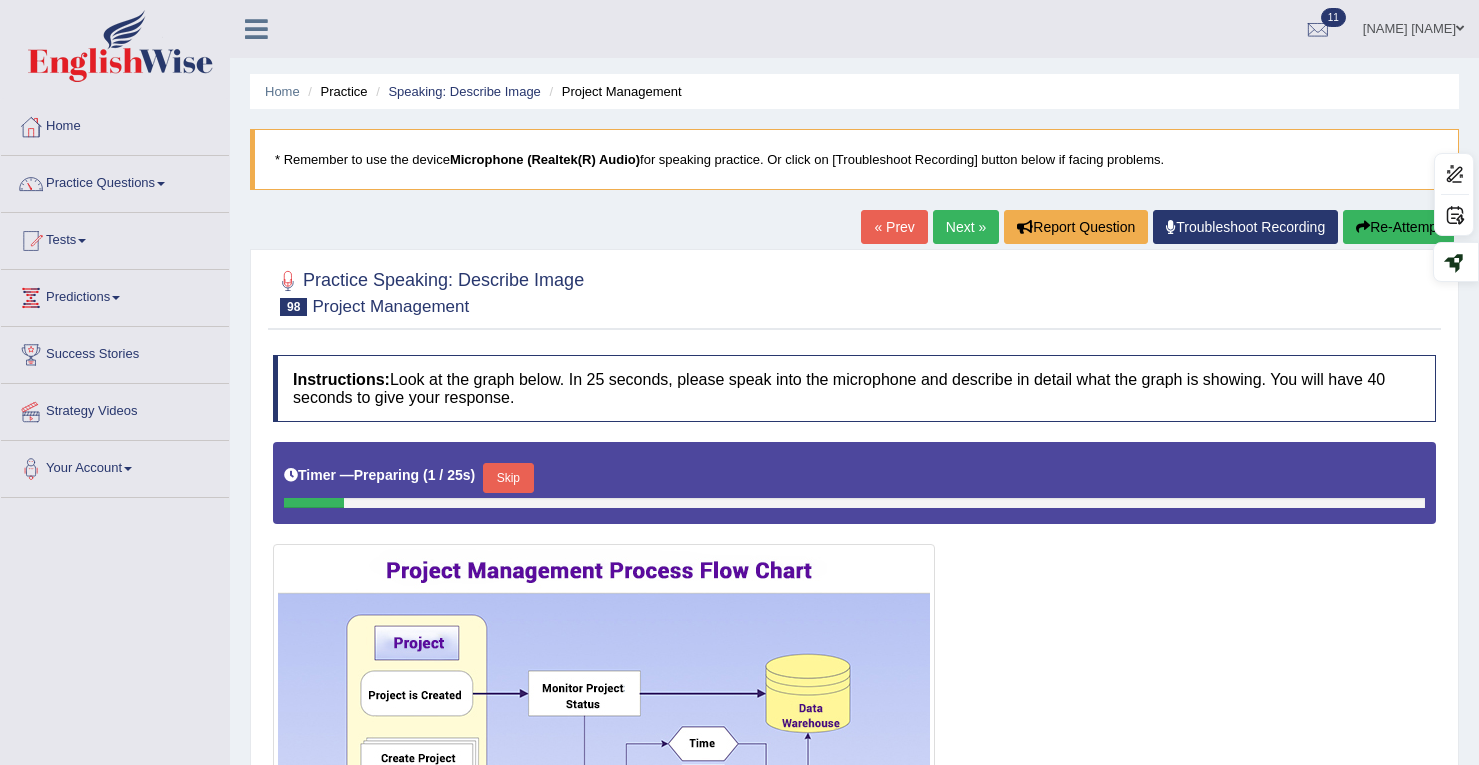 scroll, scrollTop: 398, scrollLeft: 0, axis: vertical 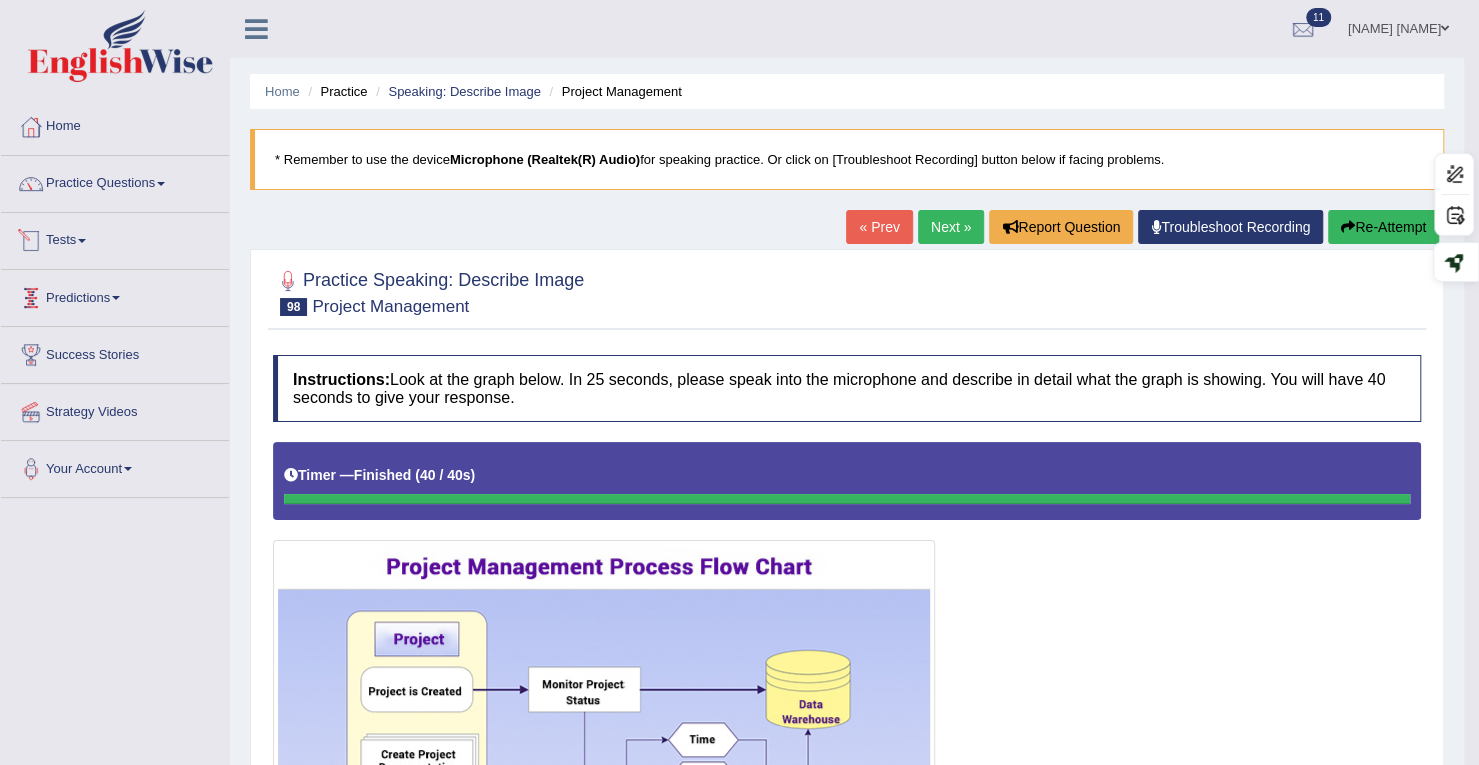 click on "Tests" at bounding box center [115, 238] 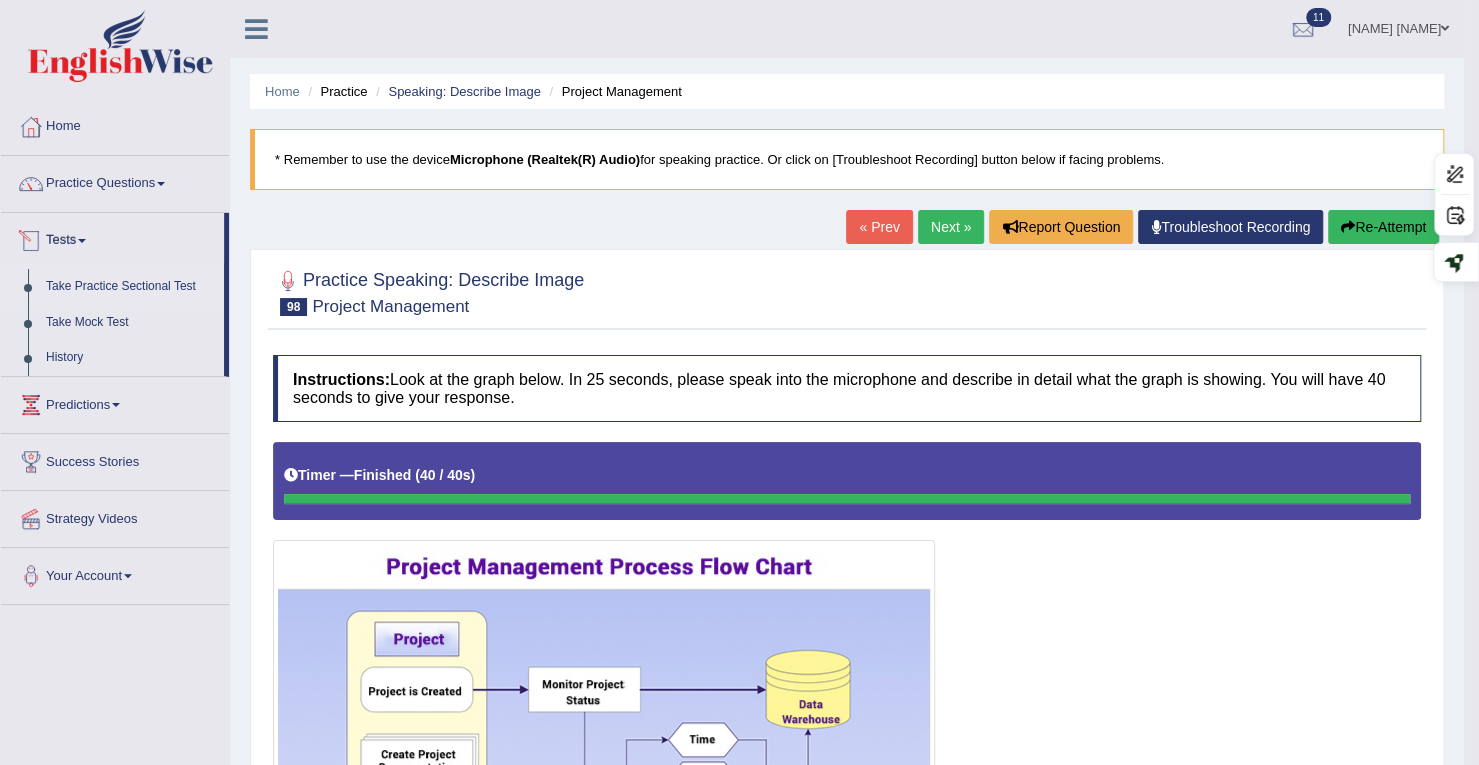 click on "Take Practice Sectional Test" at bounding box center (130, 287) 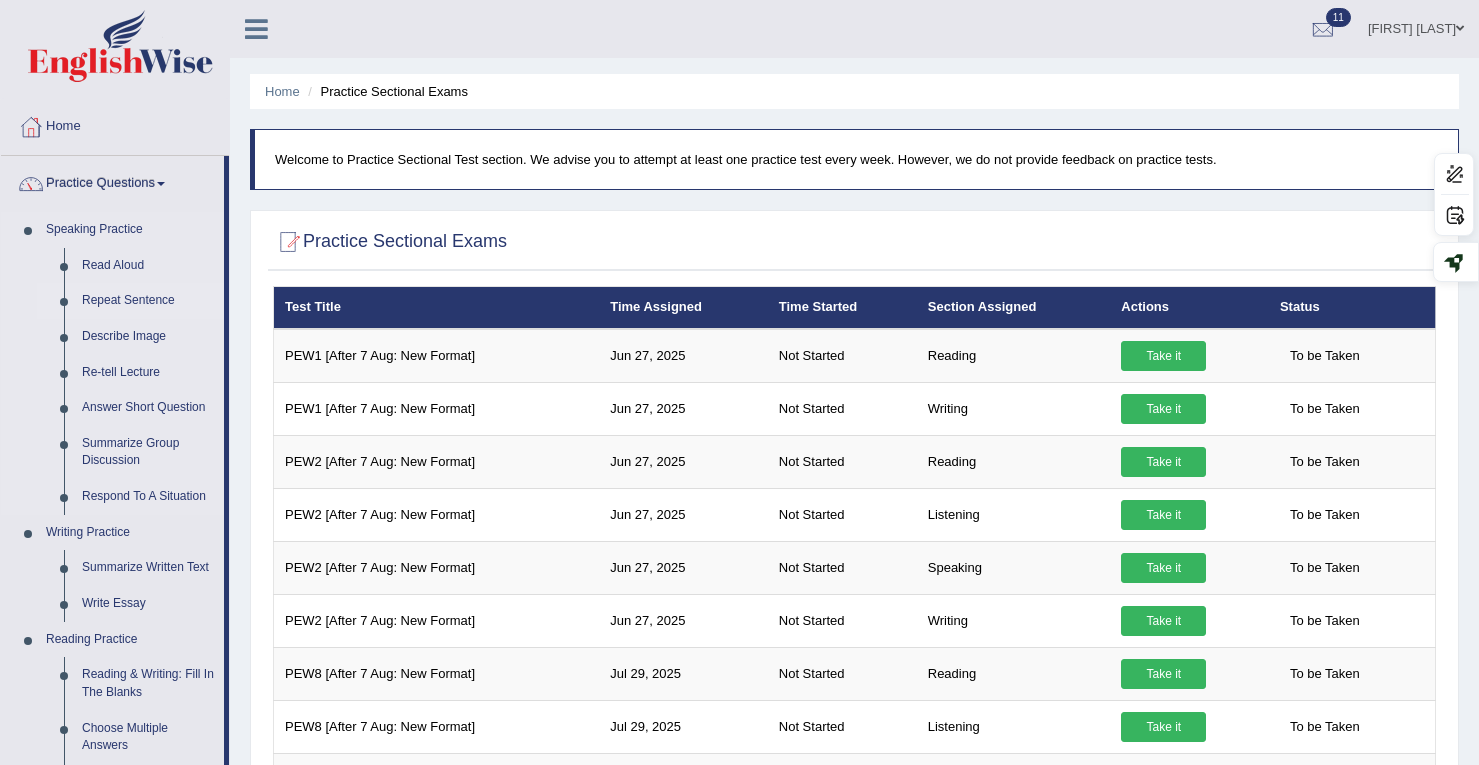 scroll, scrollTop: 0, scrollLeft: 0, axis: both 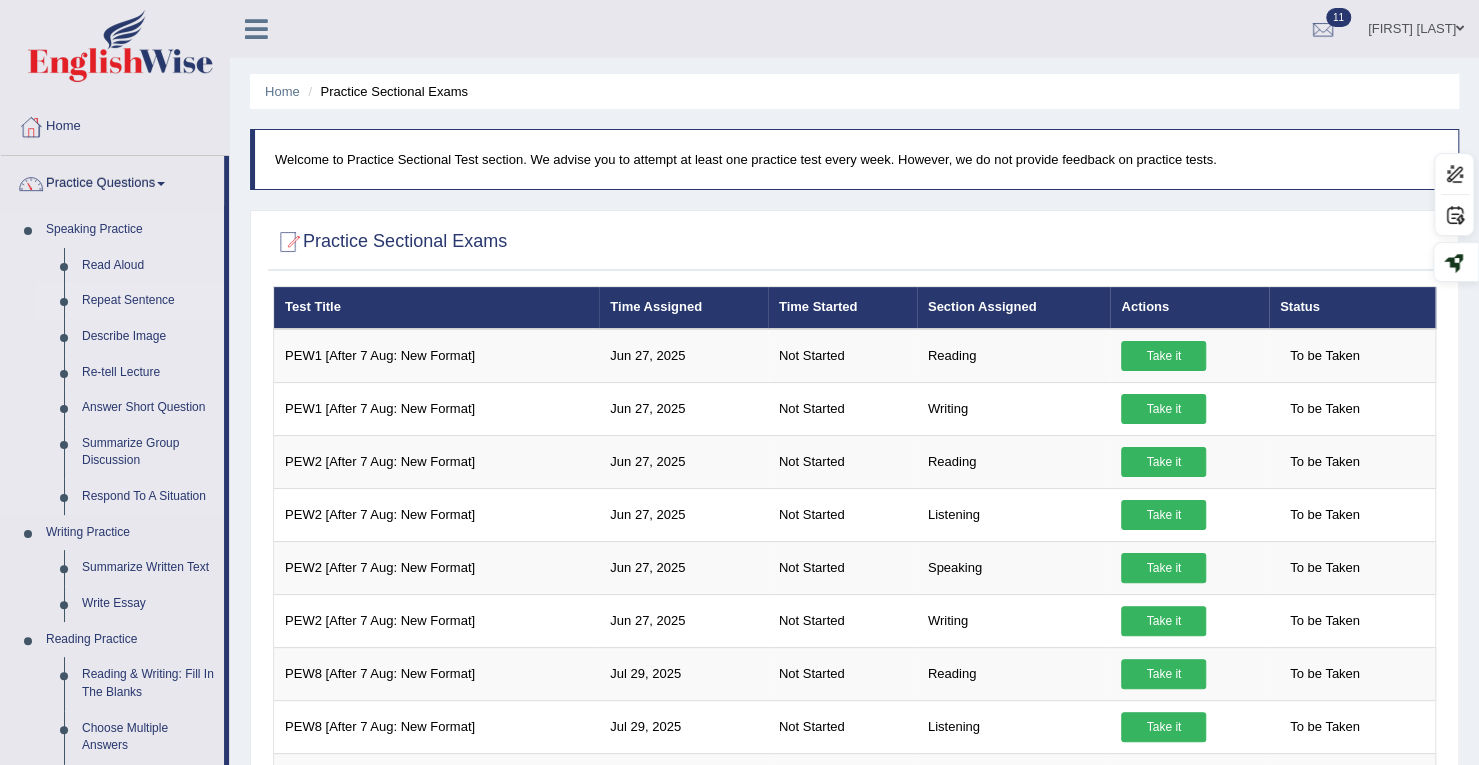 click on "Repeat Sentence" at bounding box center (148, 301) 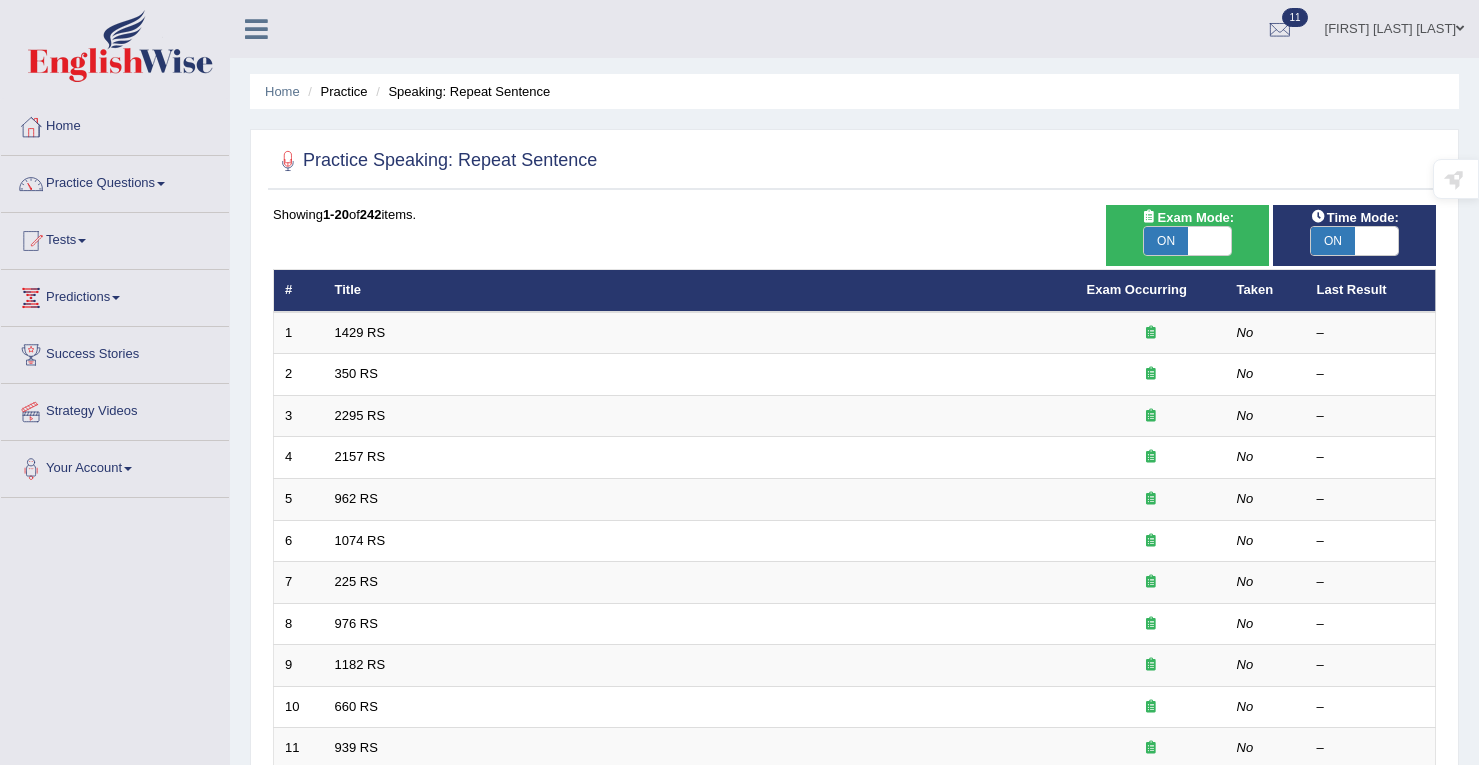 scroll, scrollTop: 0, scrollLeft: 0, axis: both 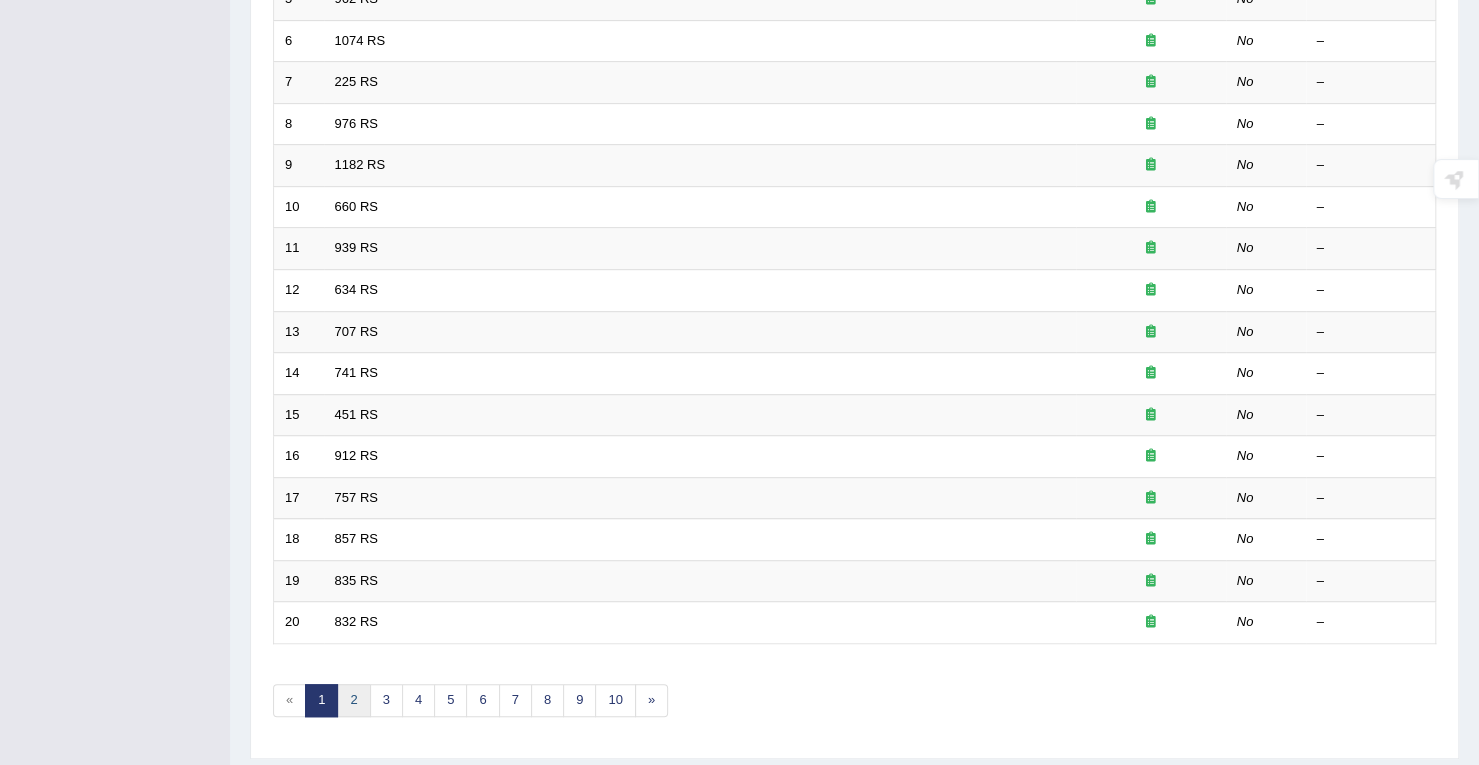 click on "2" at bounding box center (353, 700) 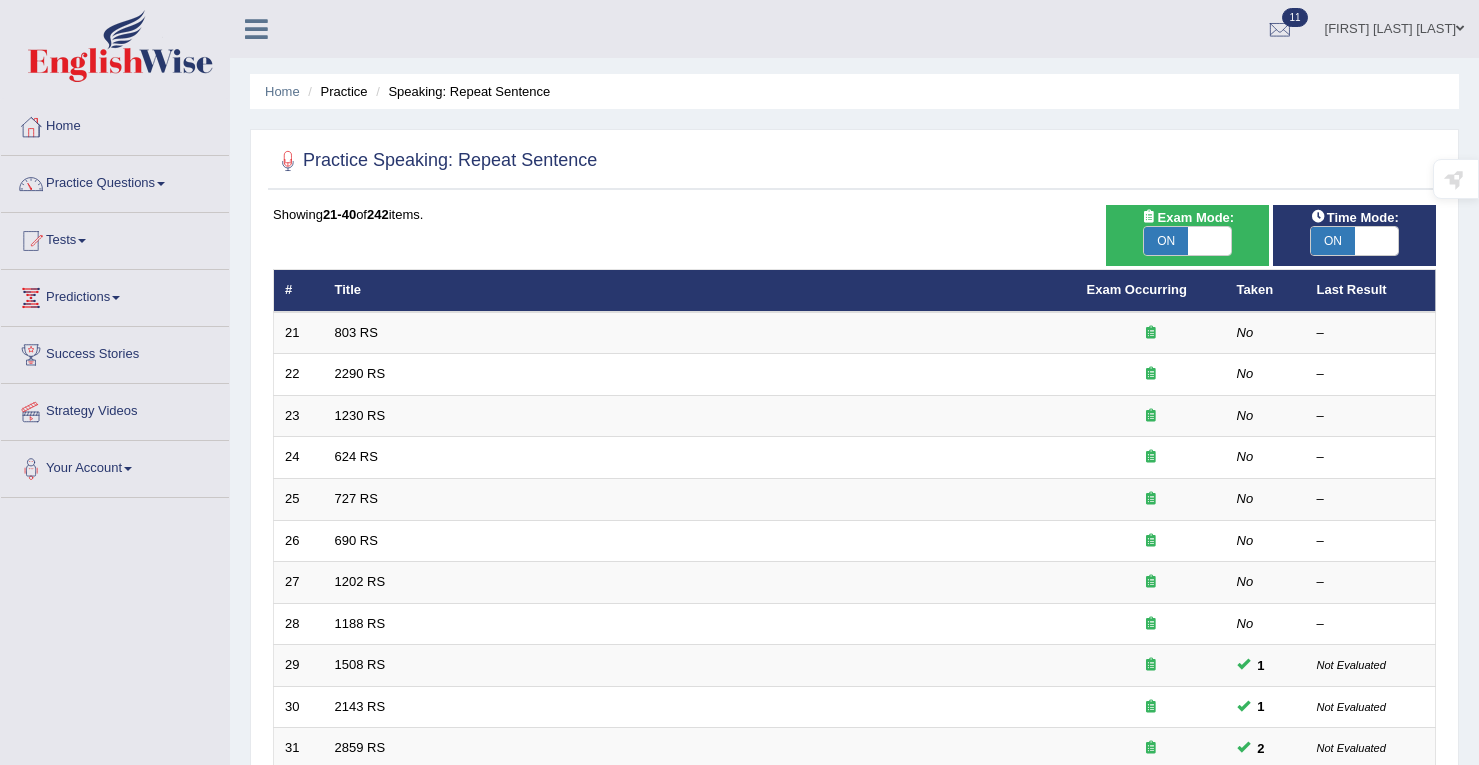 scroll, scrollTop: 0, scrollLeft: 0, axis: both 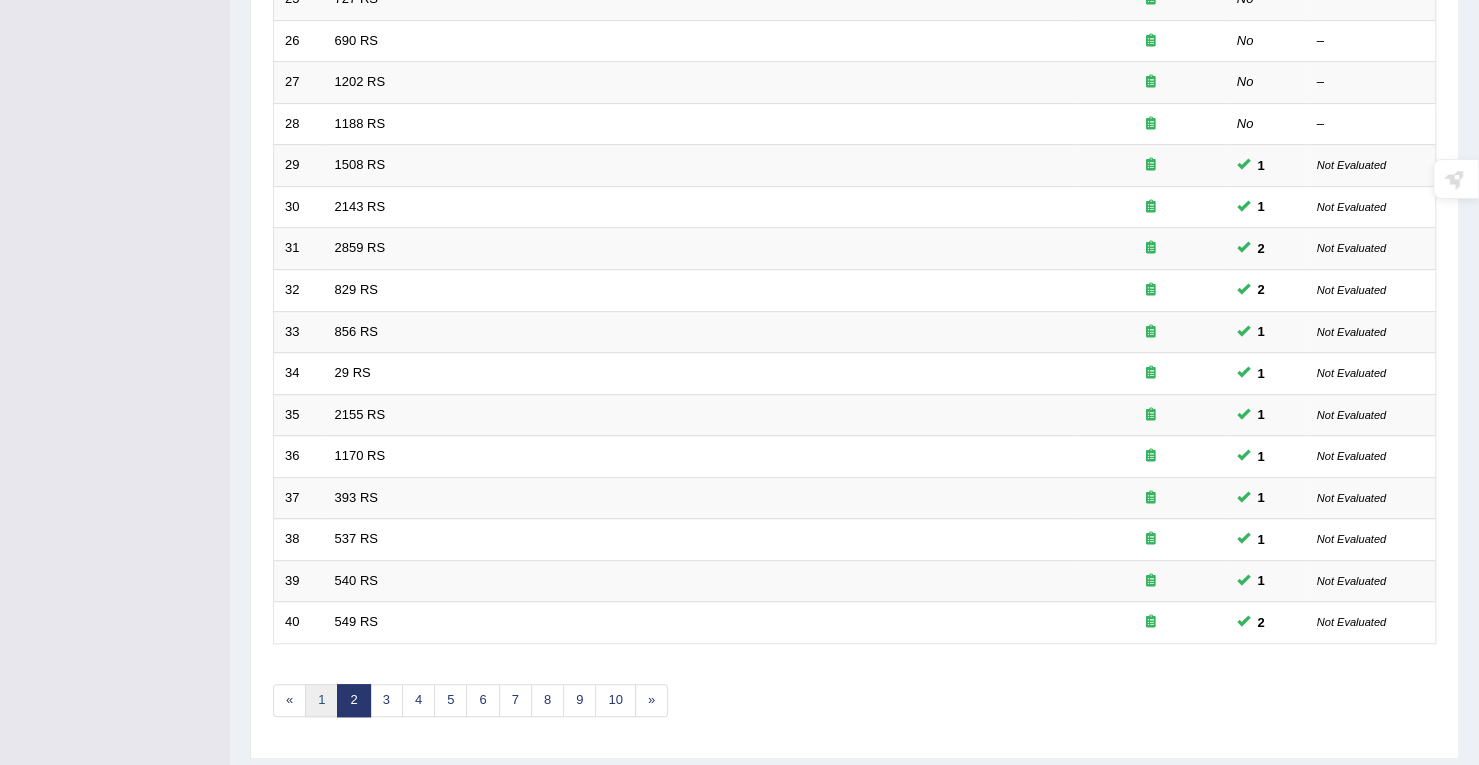 click on "1" at bounding box center [321, 700] 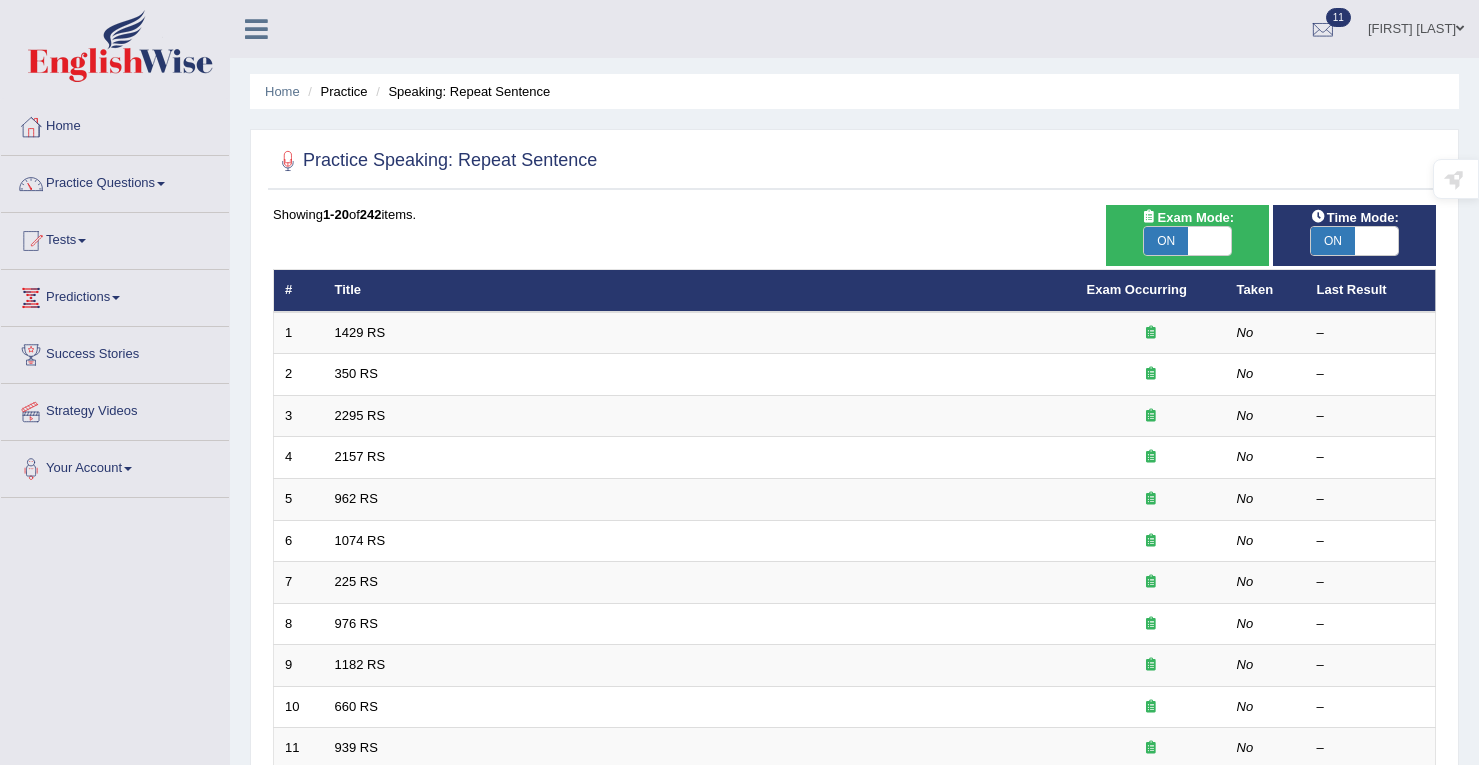 scroll, scrollTop: 0, scrollLeft: 0, axis: both 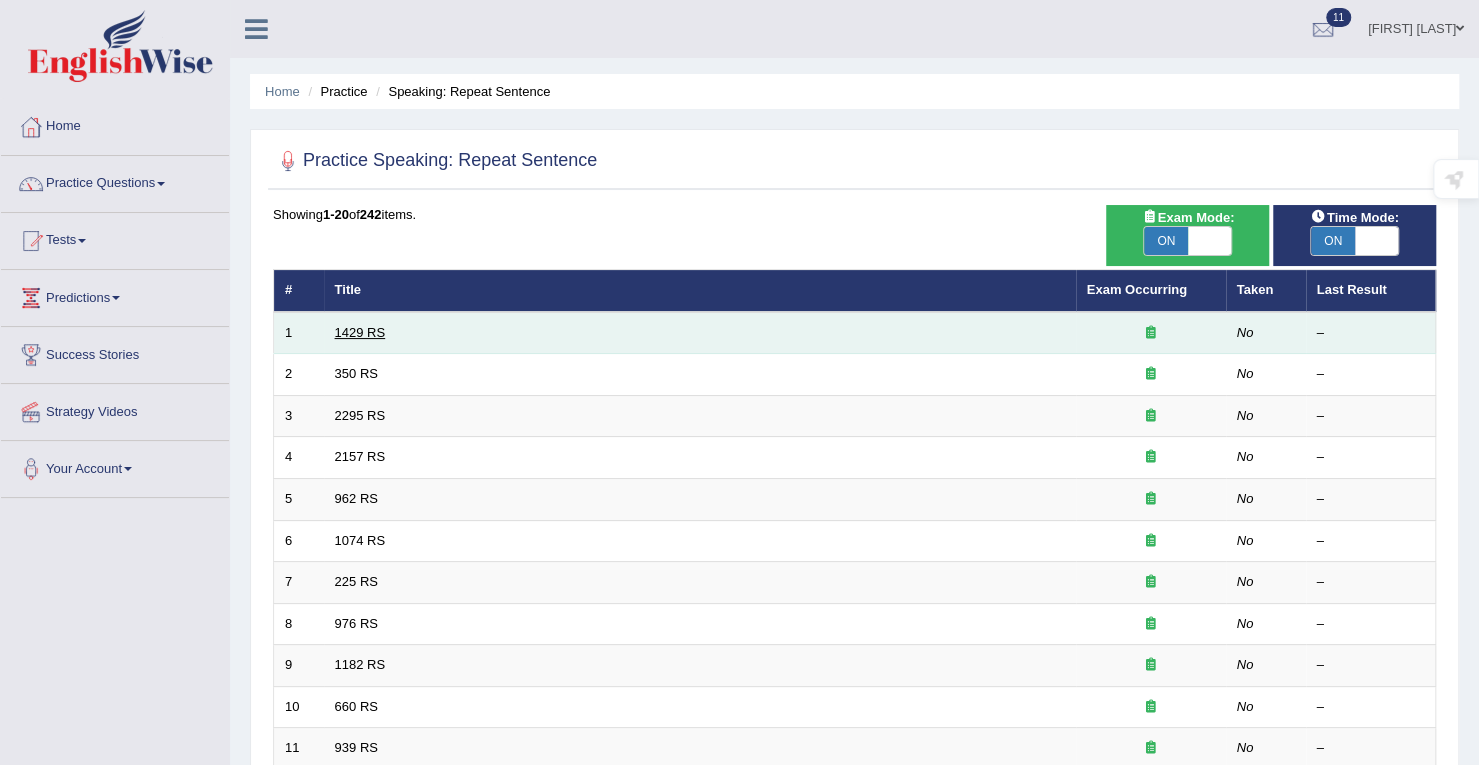 click on "1429 RS" at bounding box center [360, 332] 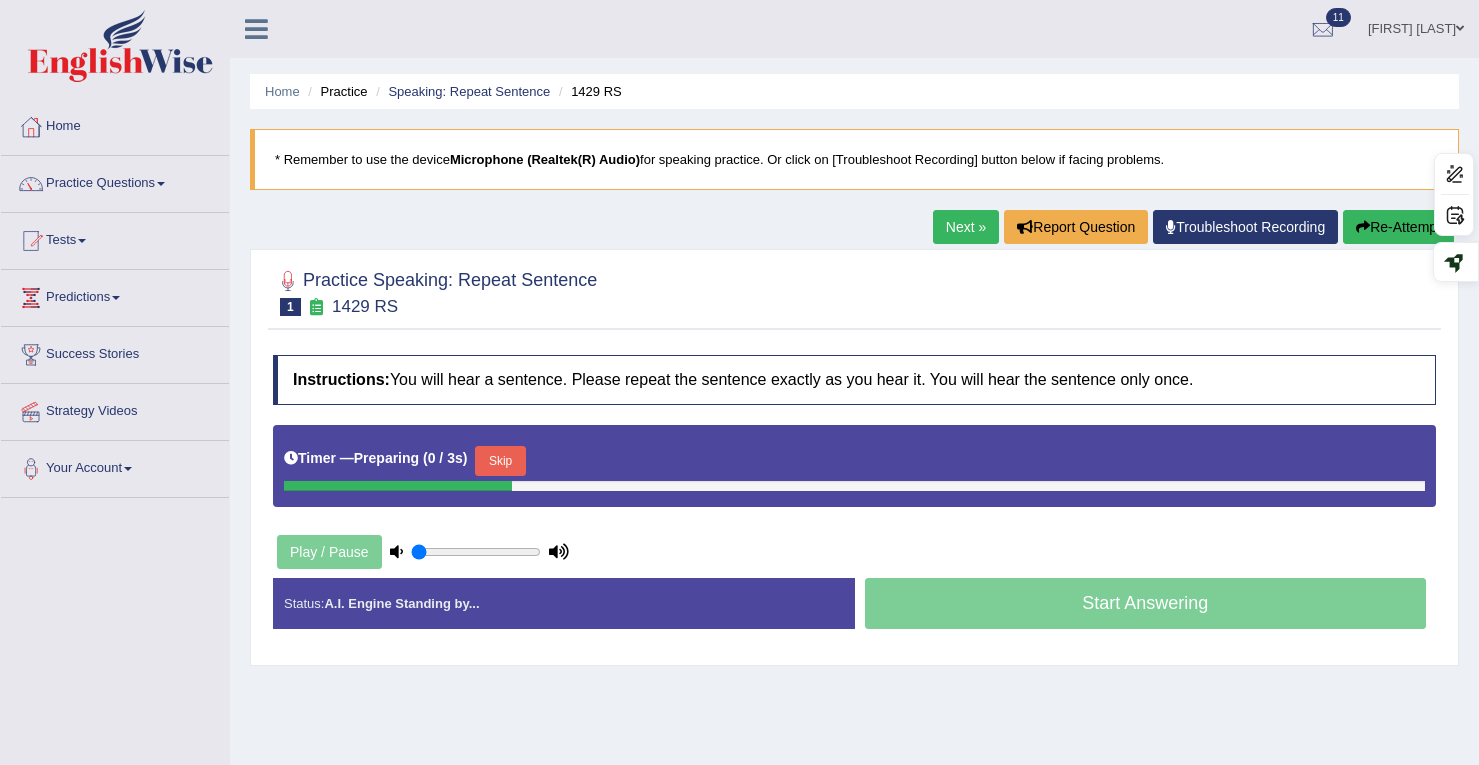 scroll, scrollTop: 0, scrollLeft: 0, axis: both 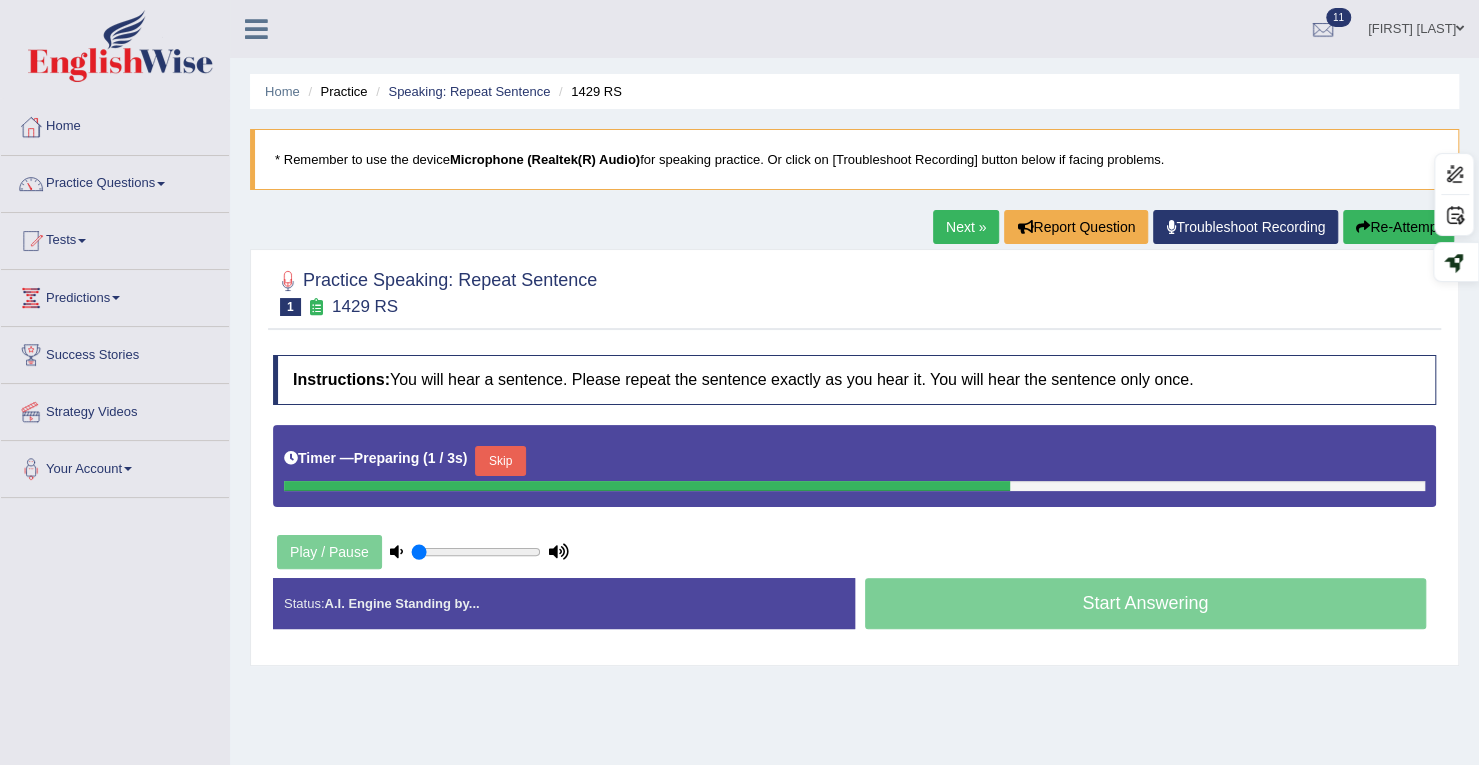click on "Skip" at bounding box center [500, 461] 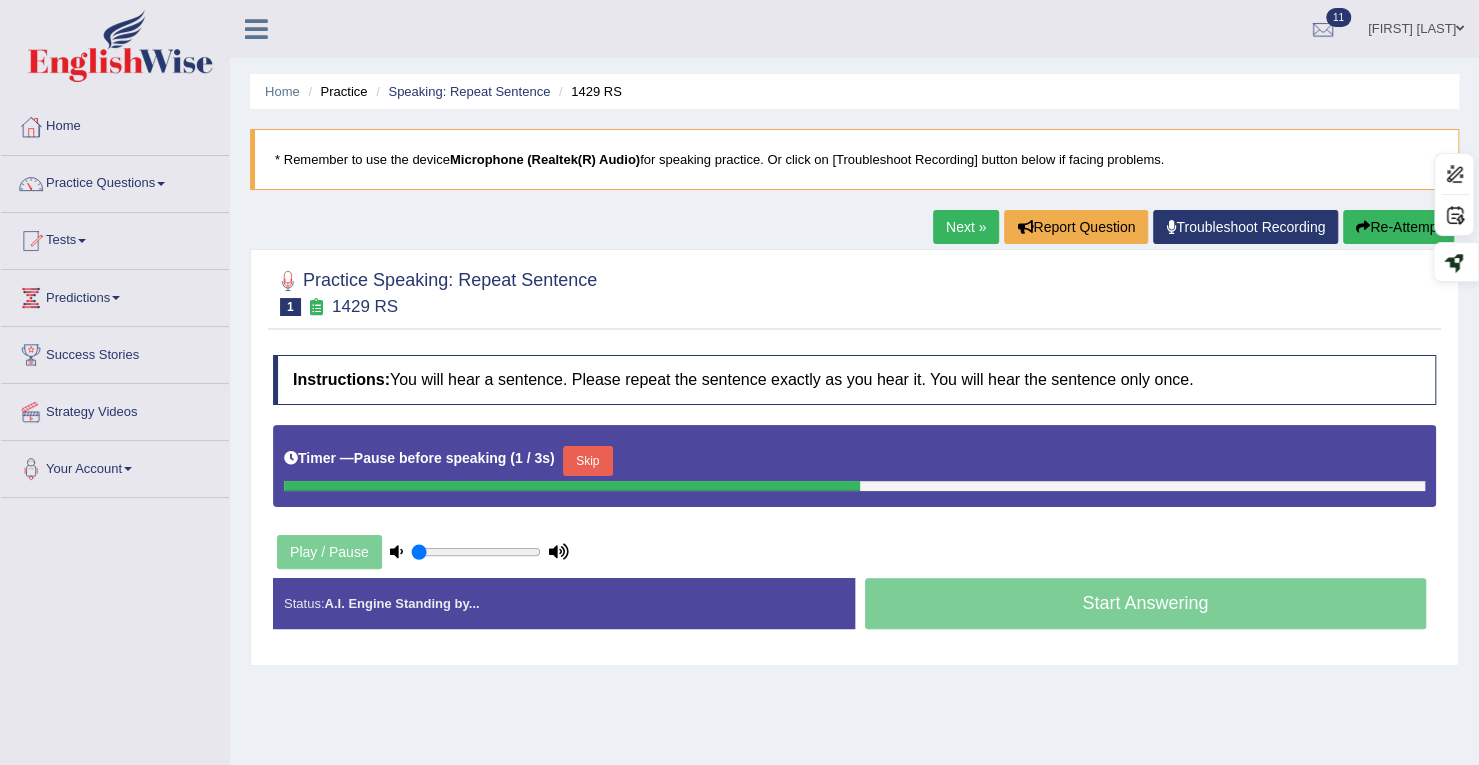 click on "Skip" at bounding box center (588, 461) 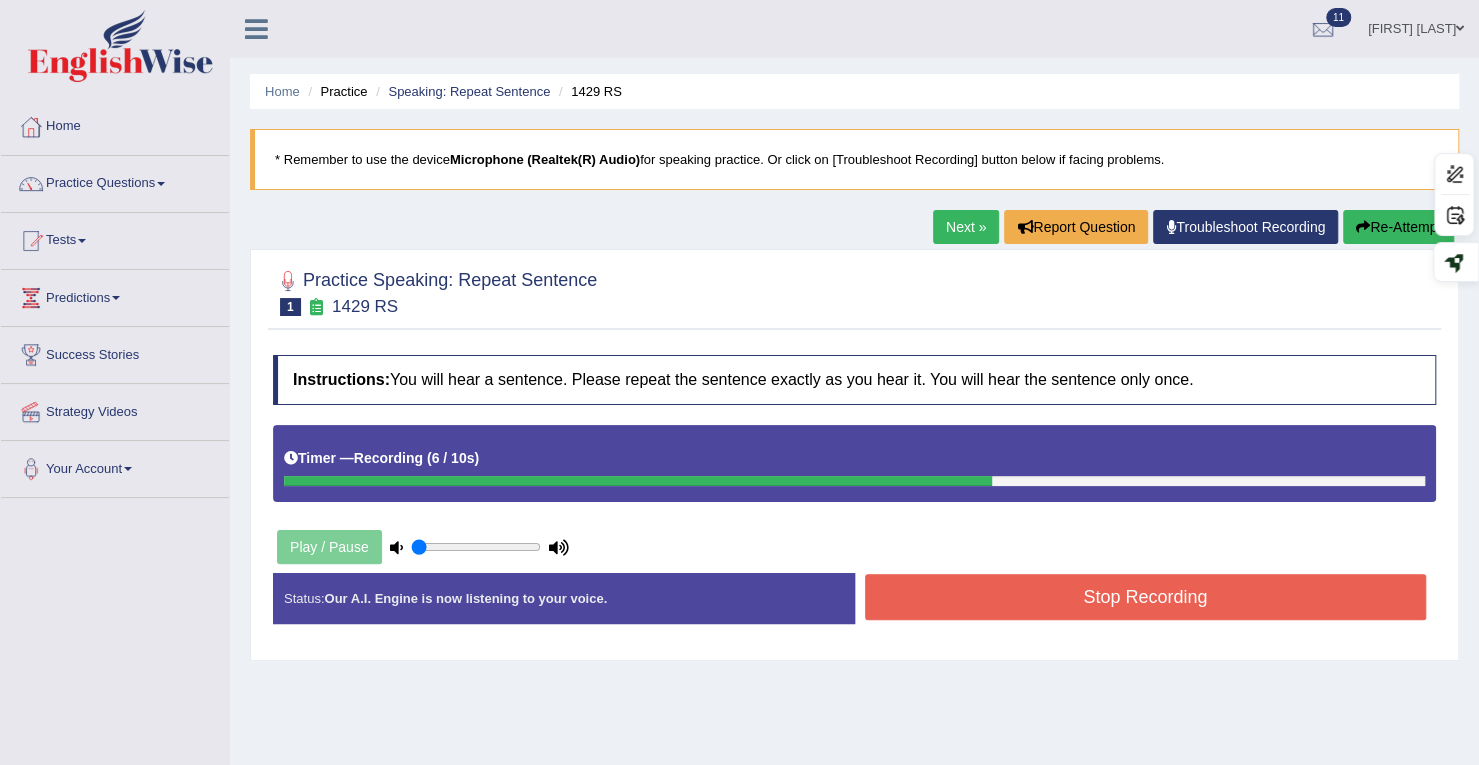 click on "Stop Recording" at bounding box center [1146, 597] 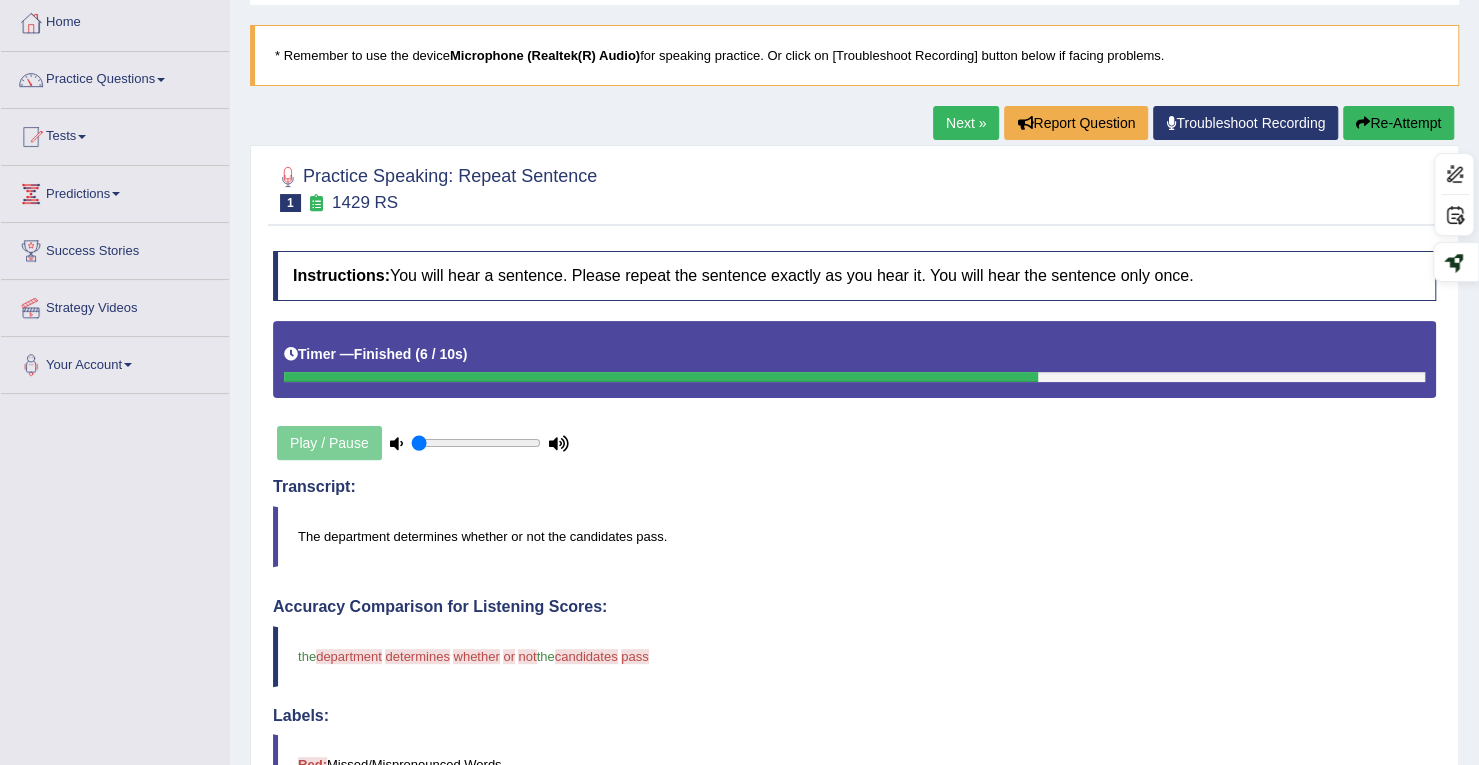 scroll, scrollTop: 100, scrollLeft: 0, axis: vertical 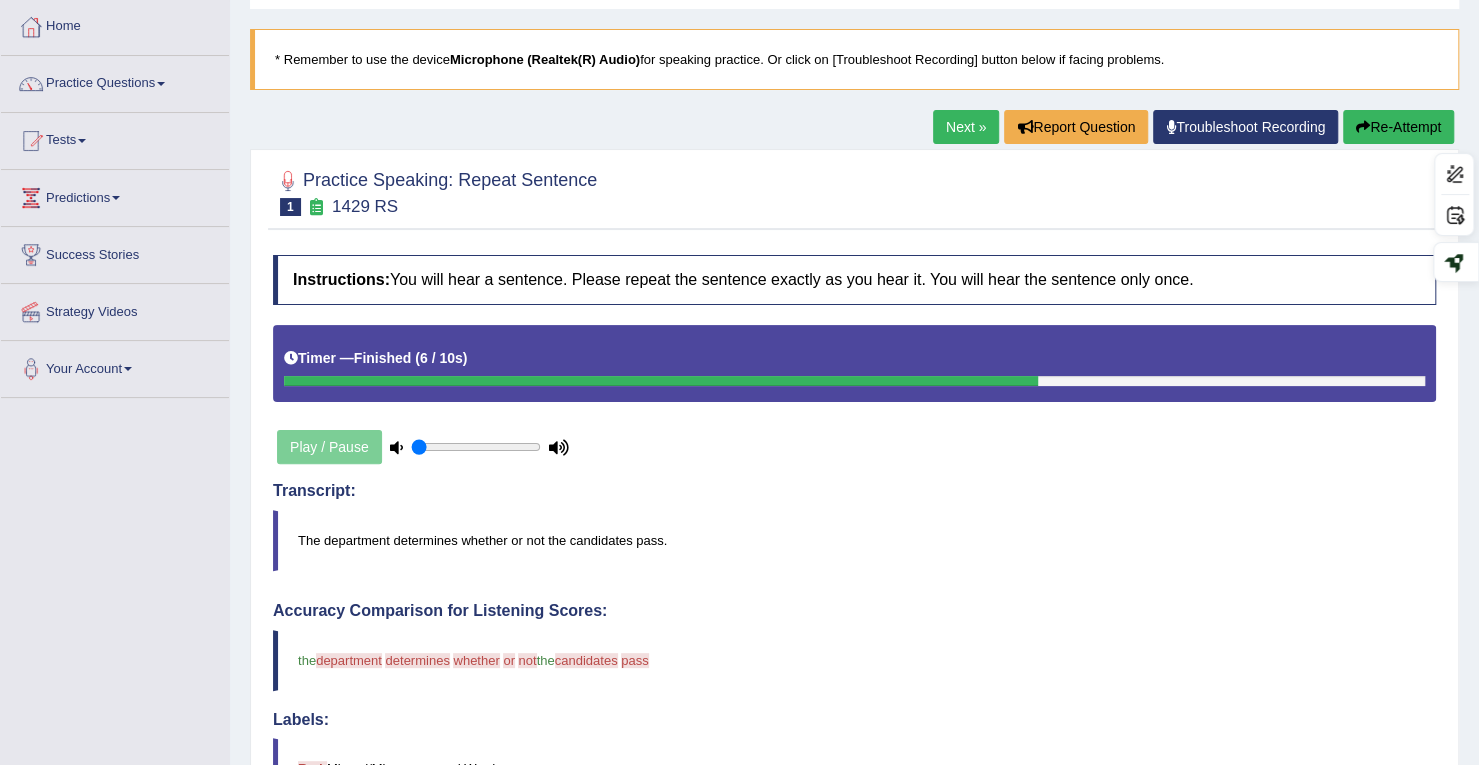 click on "Re-Attempt" at bounding box center (1398, 127) 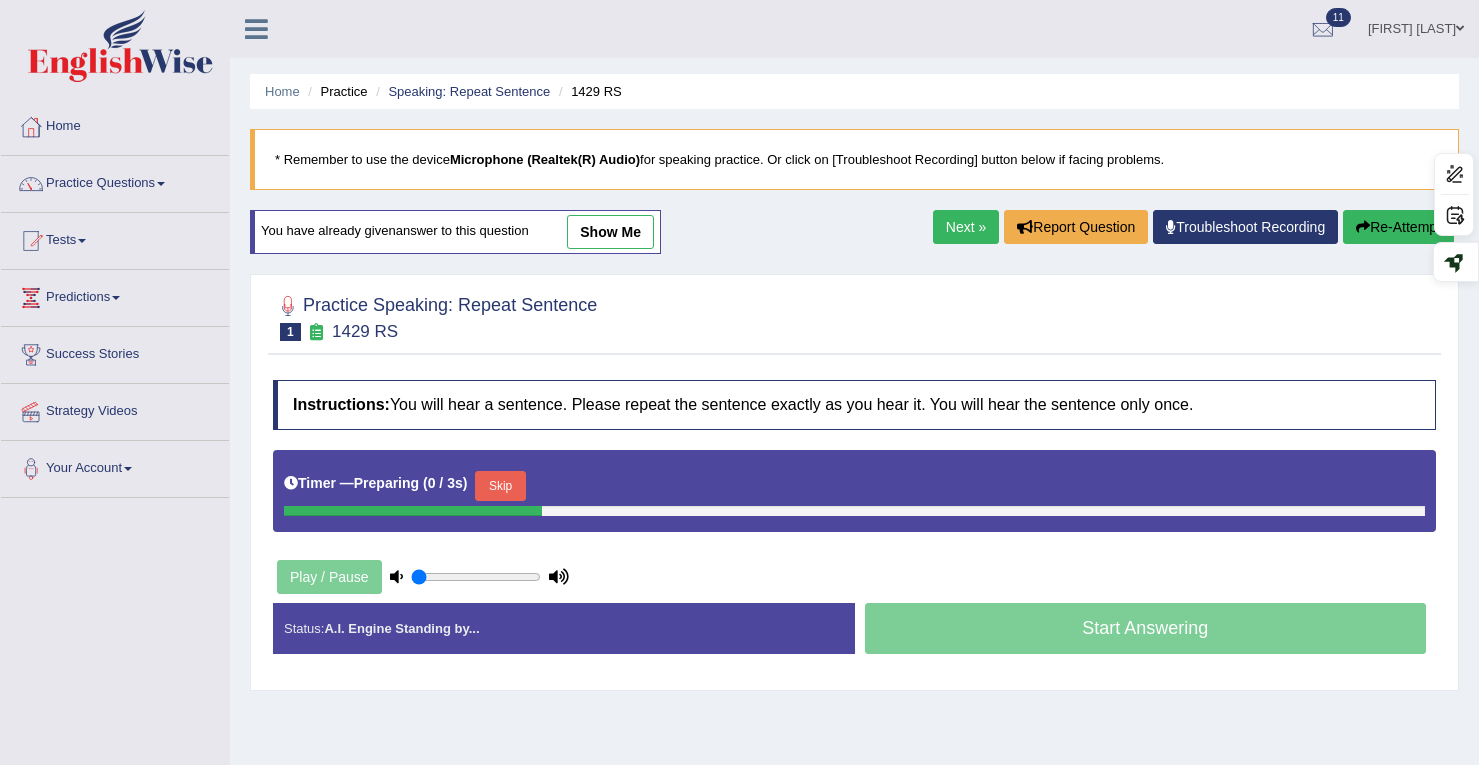 scroll, scrollTop: 100, scrollLeft: 0, axis: vertical 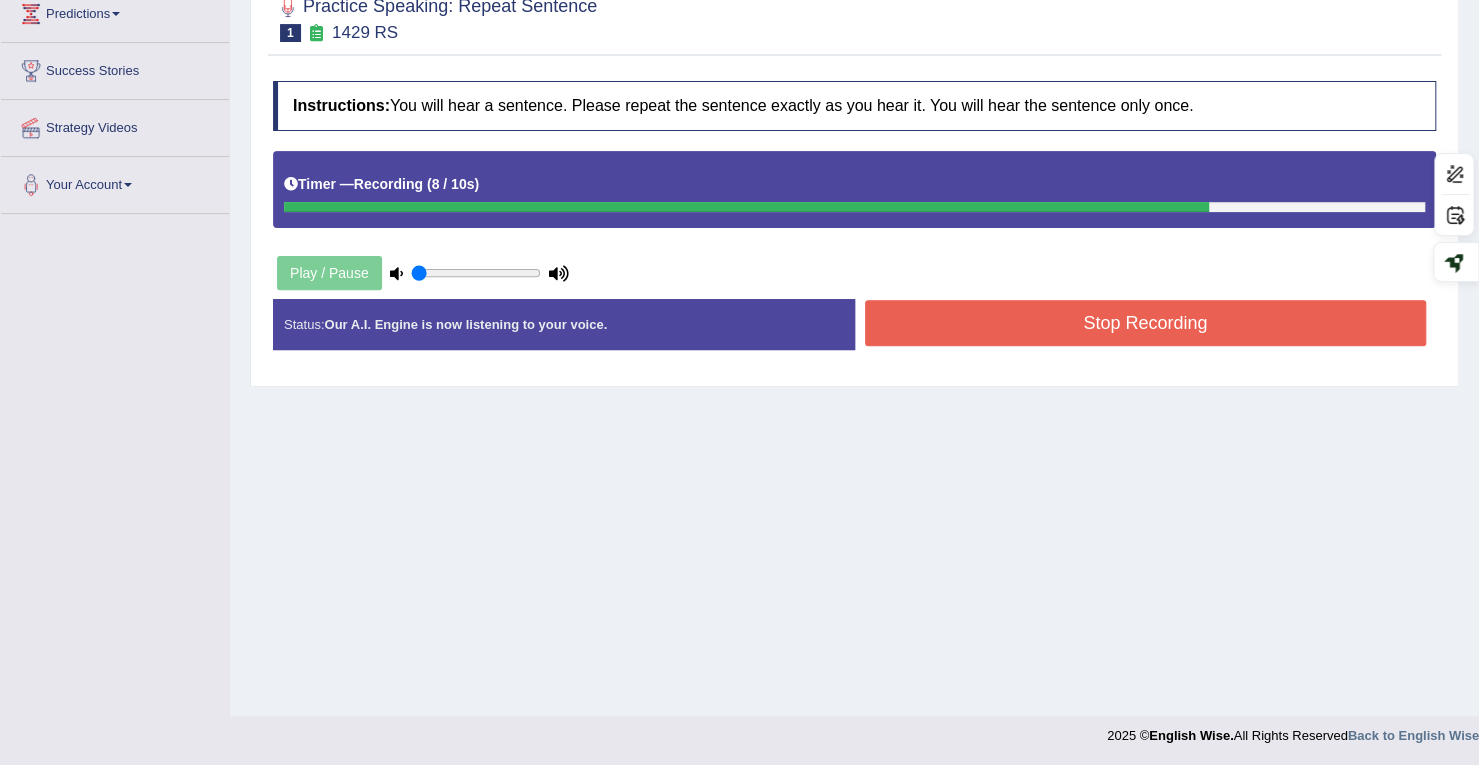 click on "Stop Recording" at bounding box center (1146, 323) 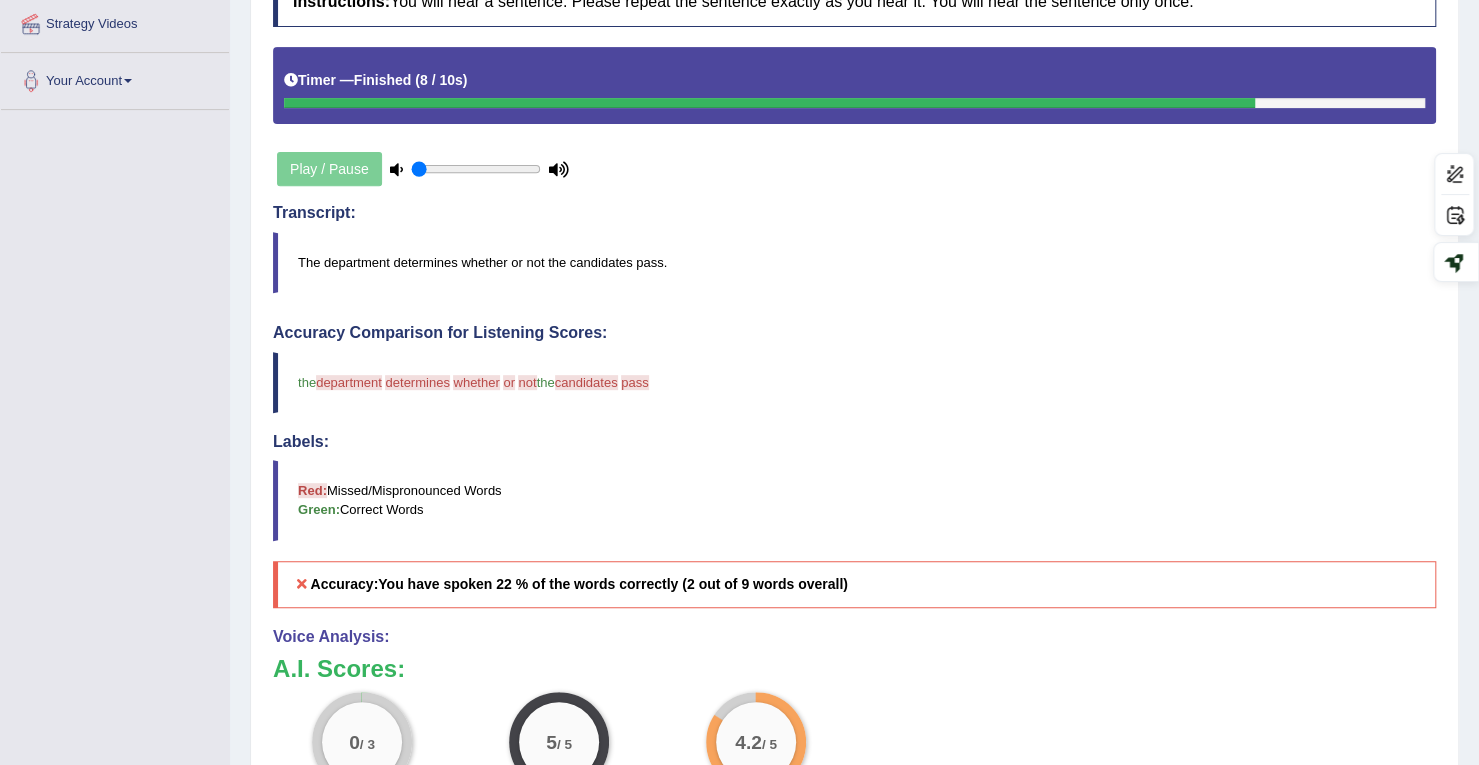 scroll, scrollTop: 73, scrollLeft: 0, axis: vertical 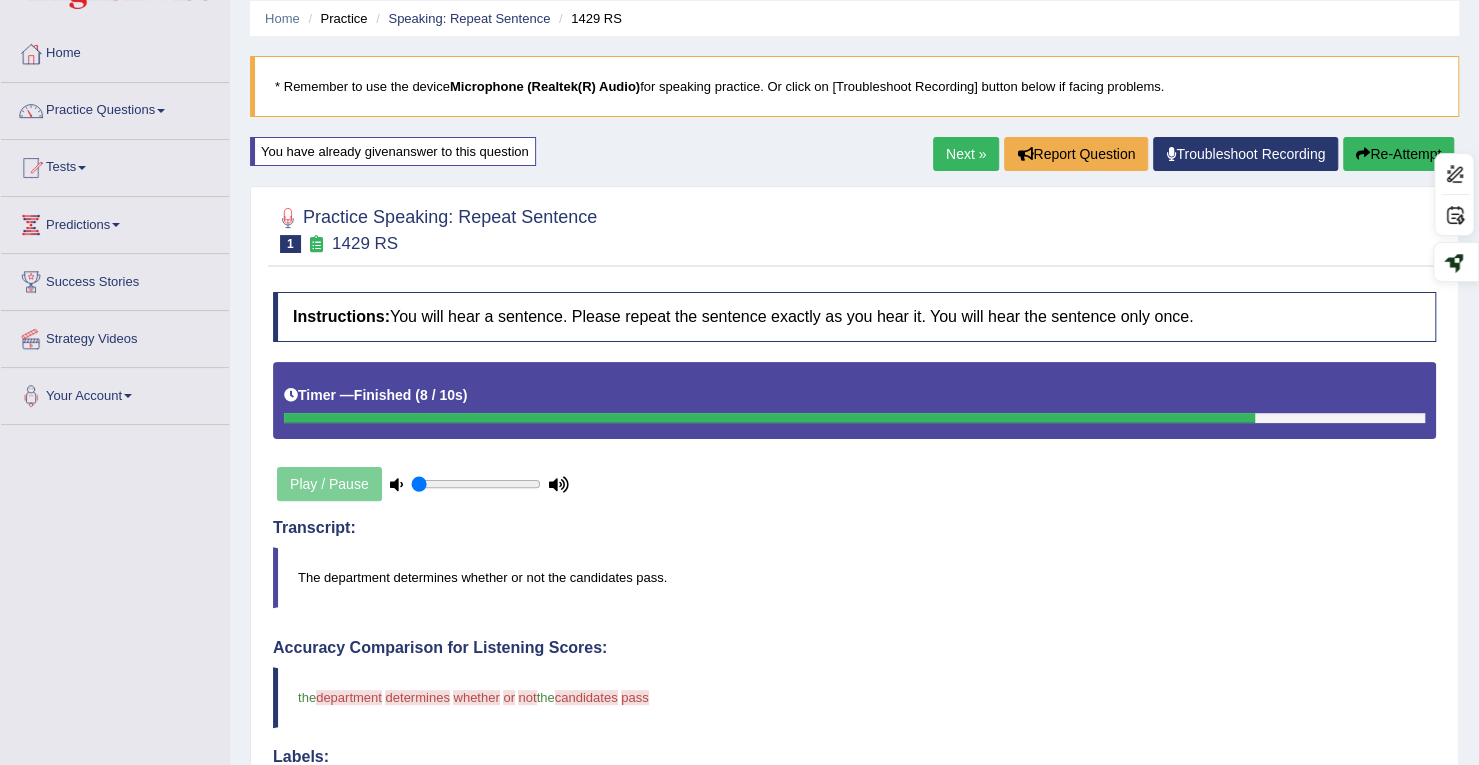 click on "Next »" at bounding box center (966, 154) 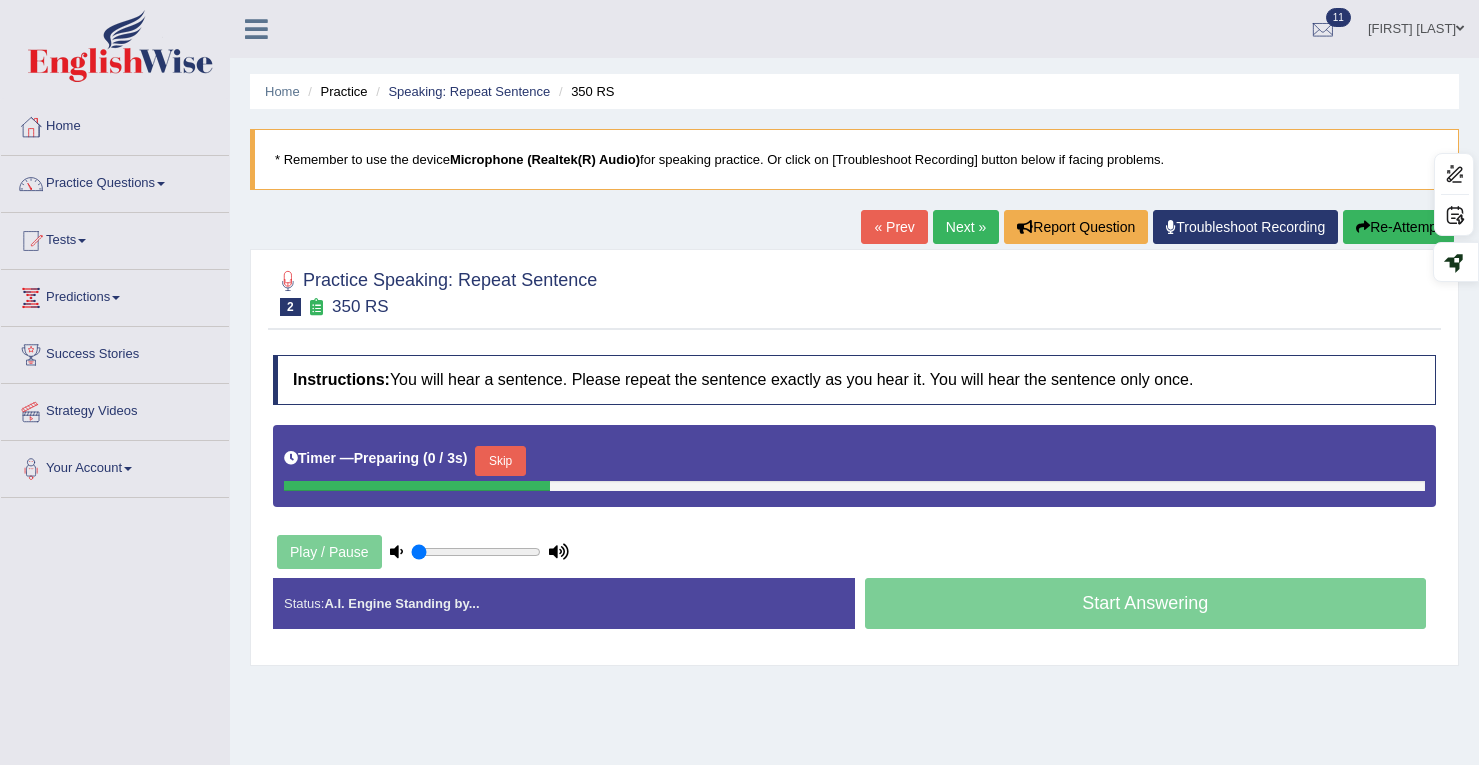 scroll, scrollTop: 0, scrollLeft: 0, axis: both 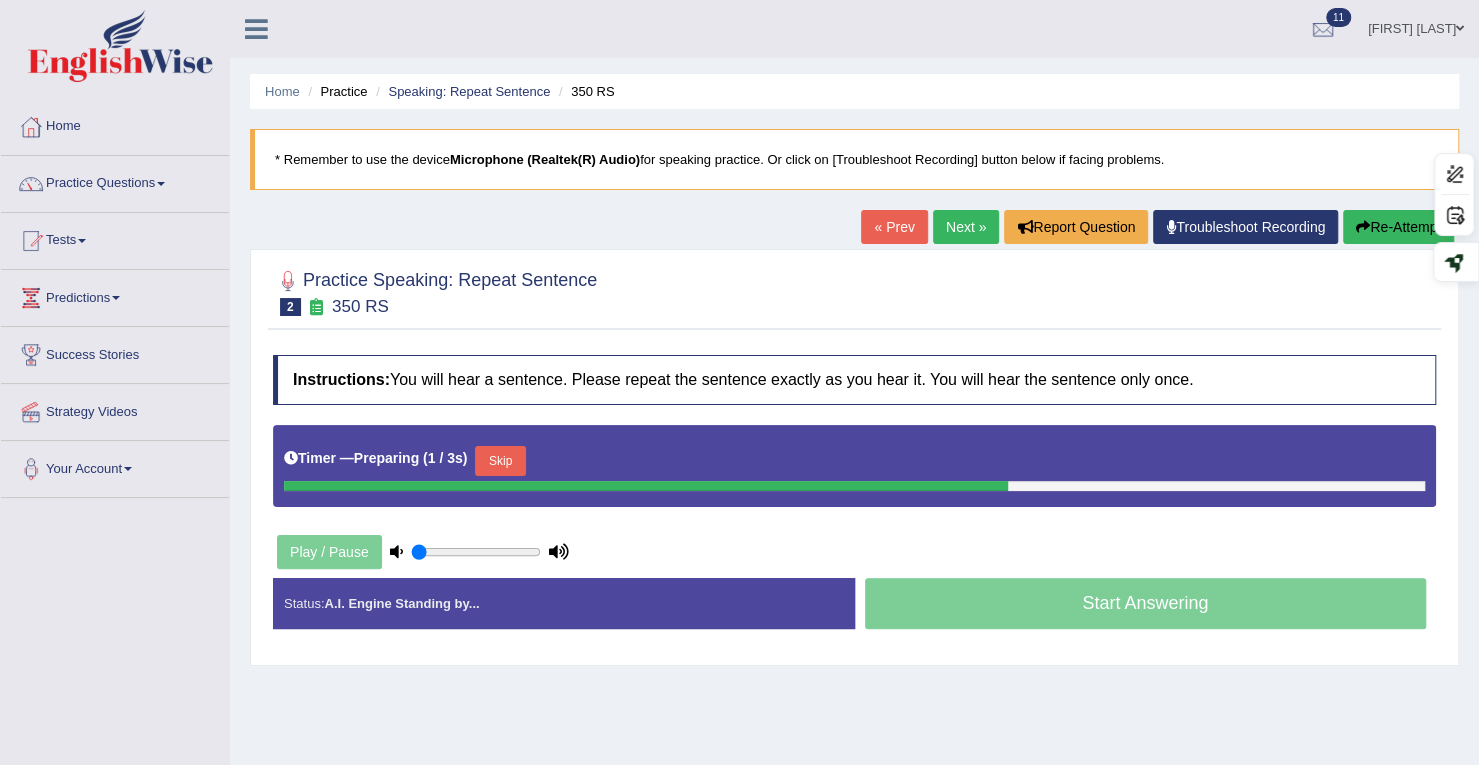 click on "Skip" at bounding box center [500, 461] 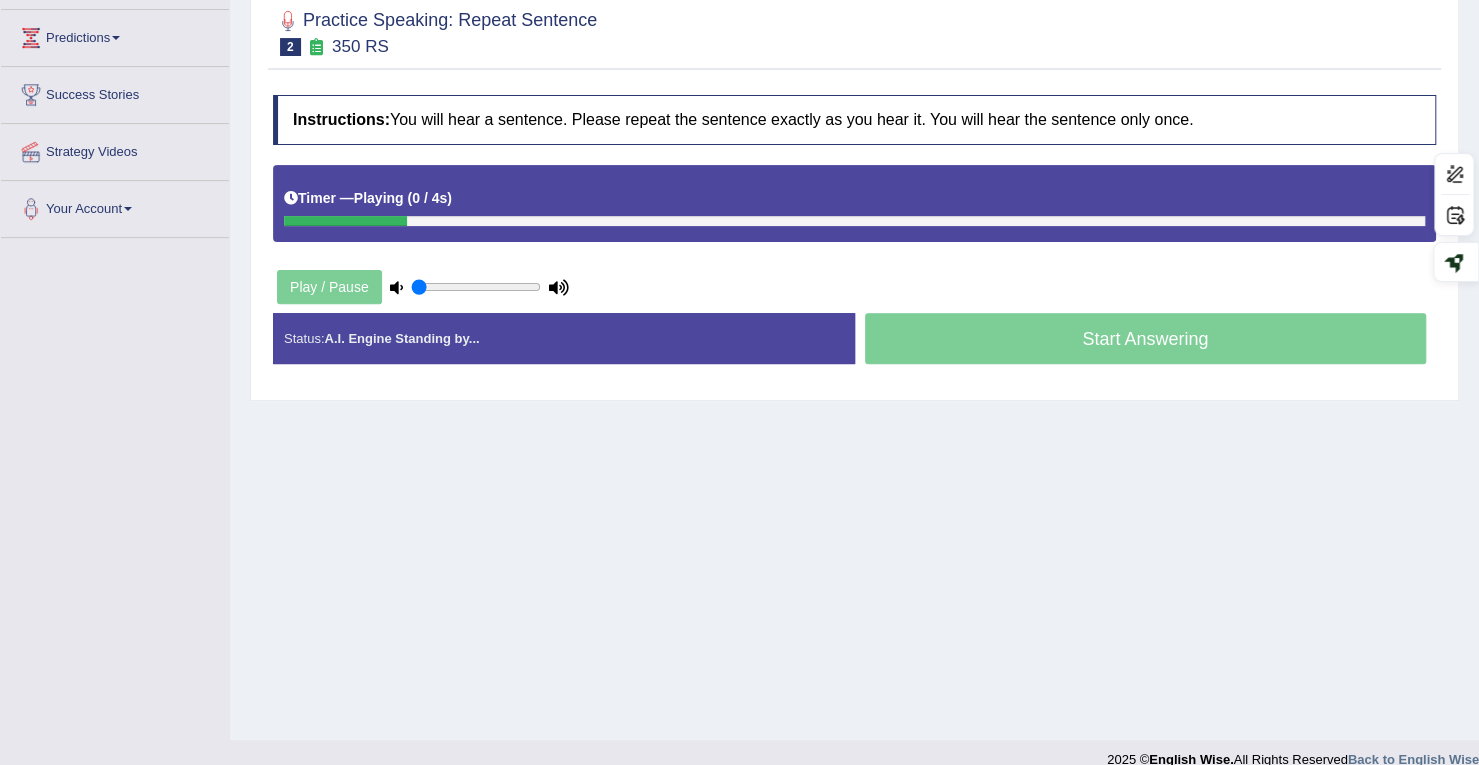 scroll, scrollTop: 284, scrollLeft: 0, axis: vertical 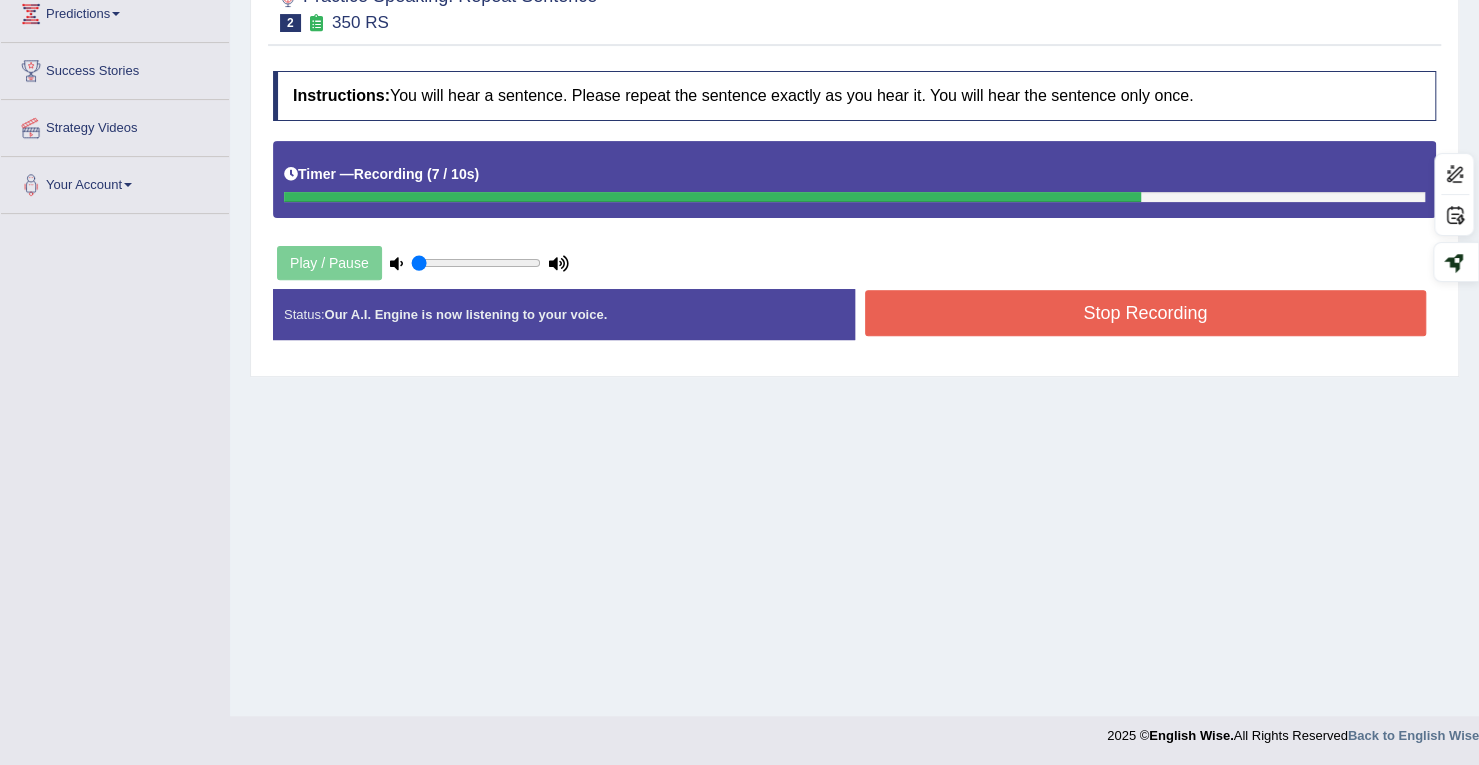 drag, startPoint x: 1038, startPoint y: 298, endPoint x: 1065, endPoint y: 307, distance: 28.460499 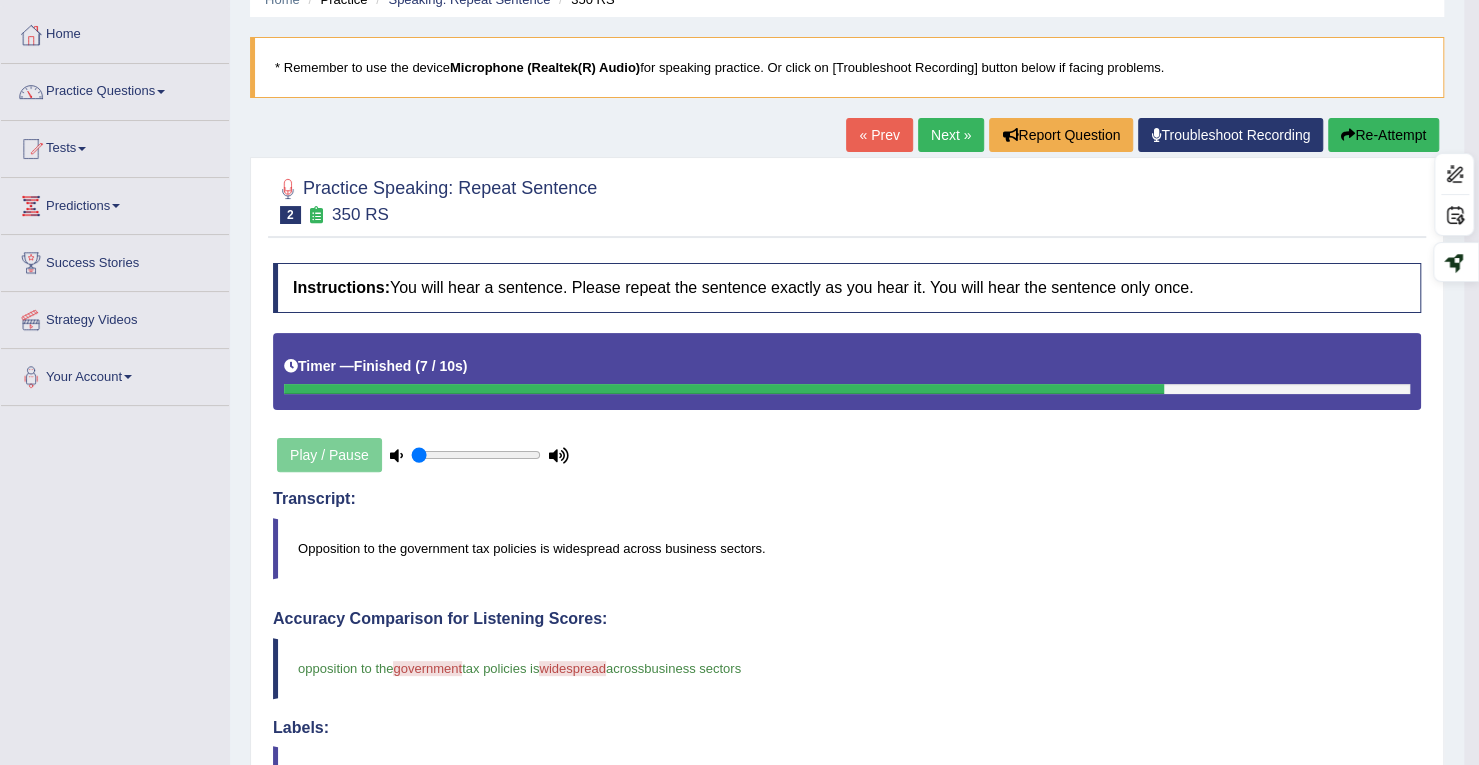 scroll, scrollTop: 0, scrollLeft: 0, axis: both 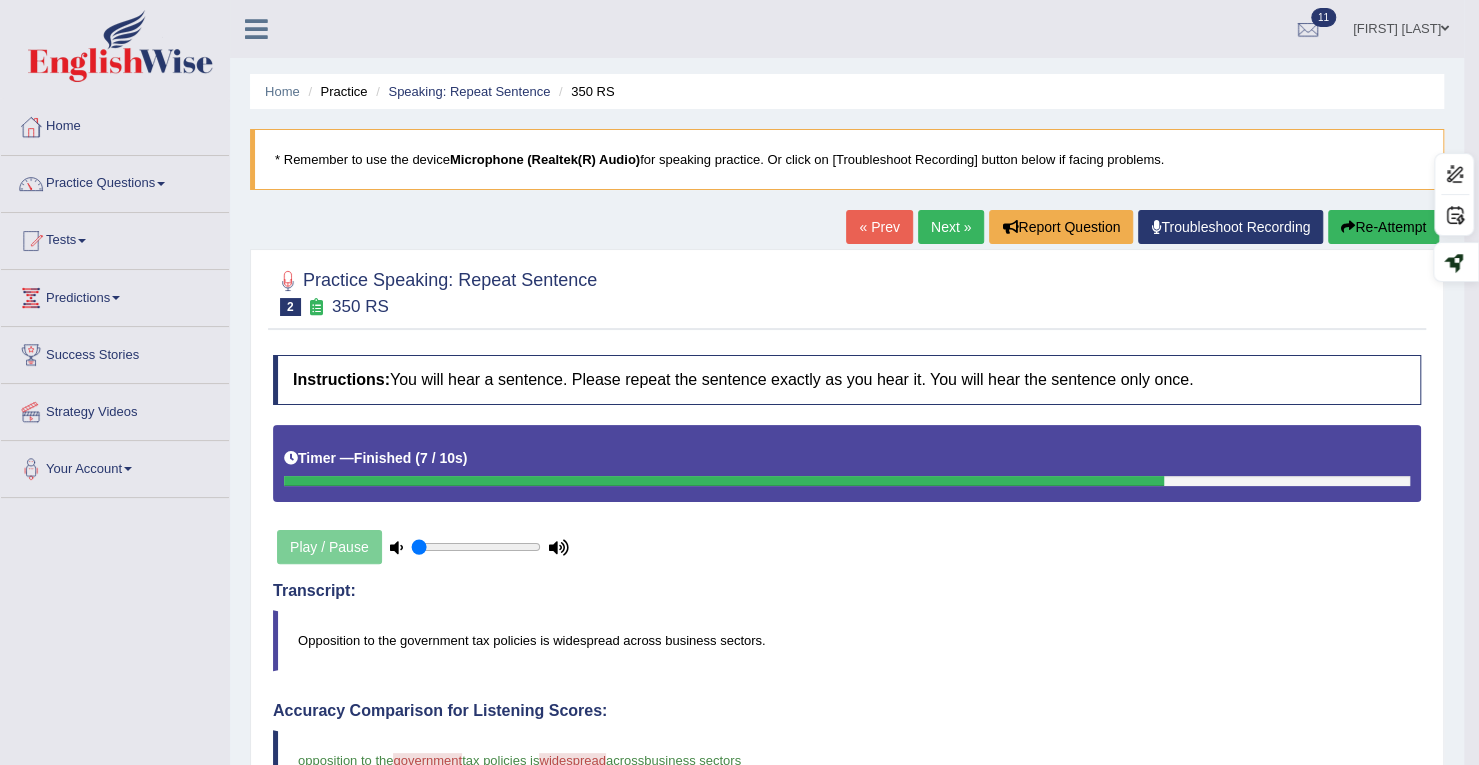 click on "Next »" at bounding box center [951, 227] 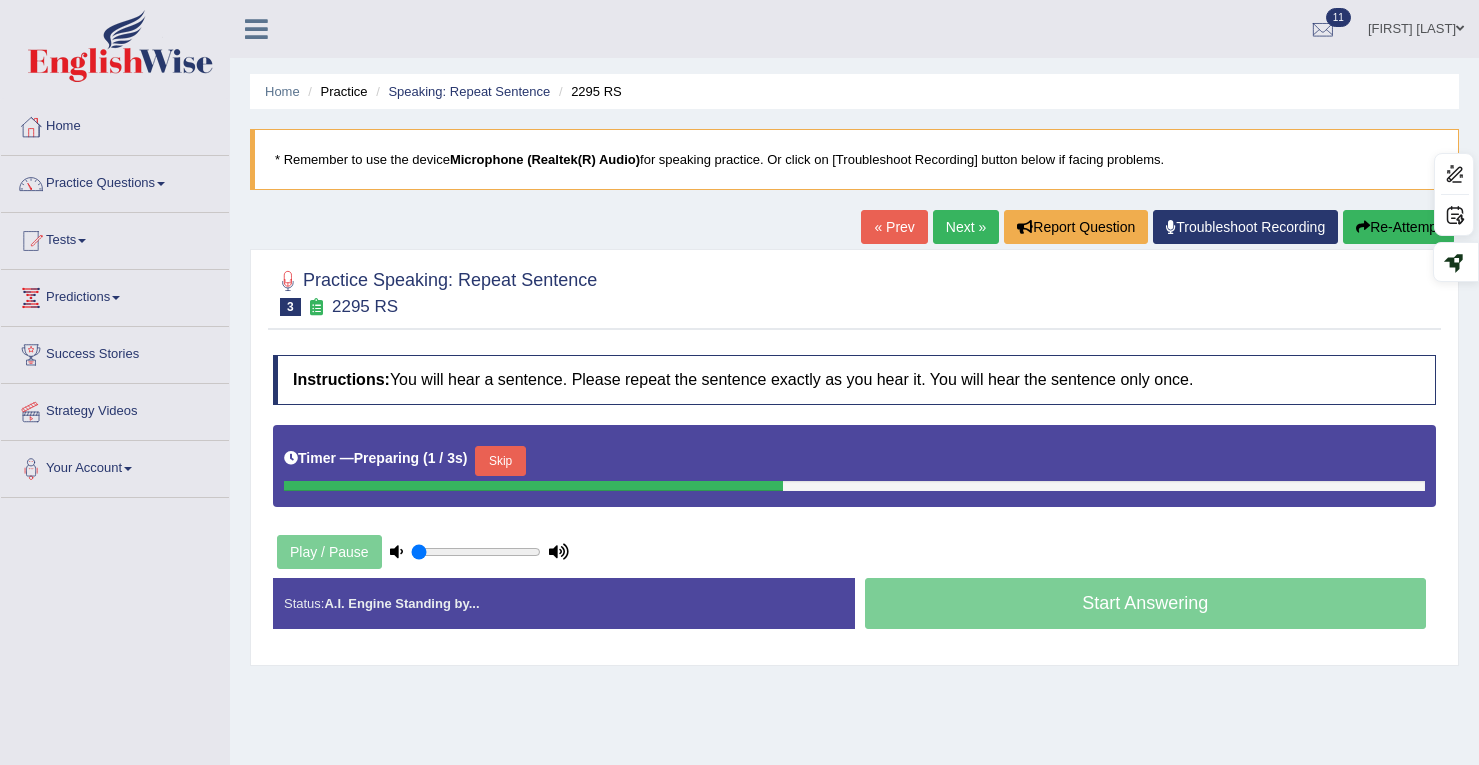scroll, scrollTop: 0, scrollLeft: 0, axis: both 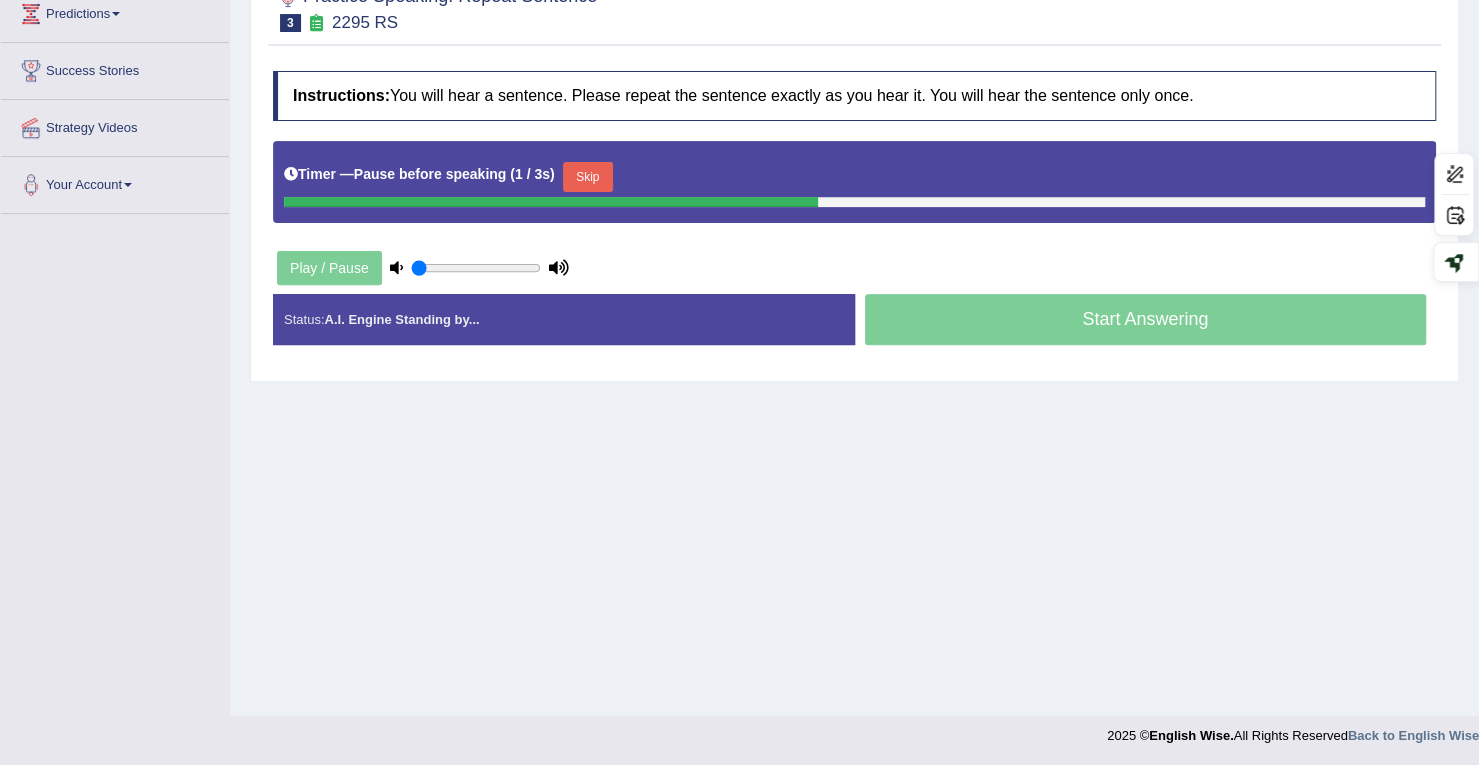 click on "Skip" at bounding box center [588, 177] 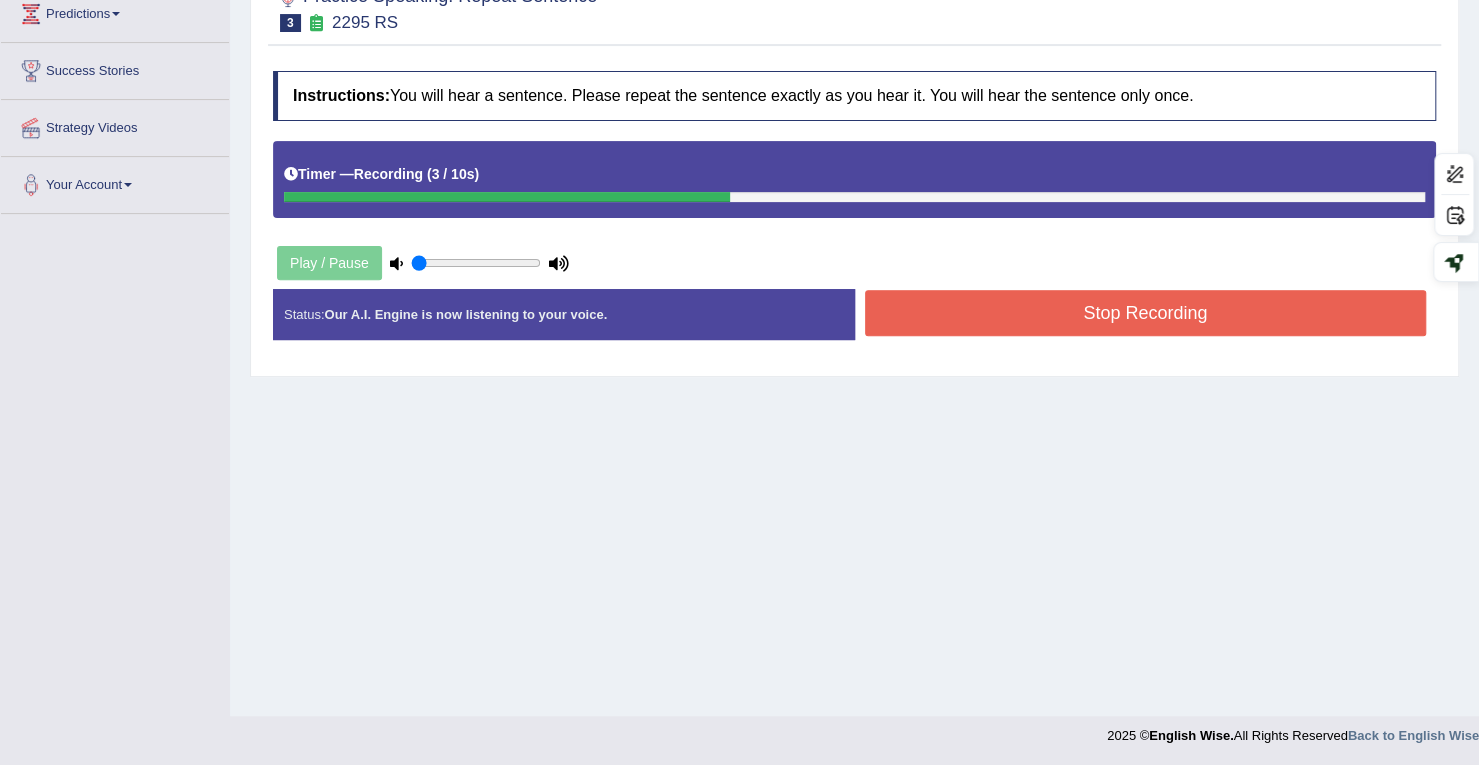 click on "Stop Recording" at bounding box center [1146, 313] 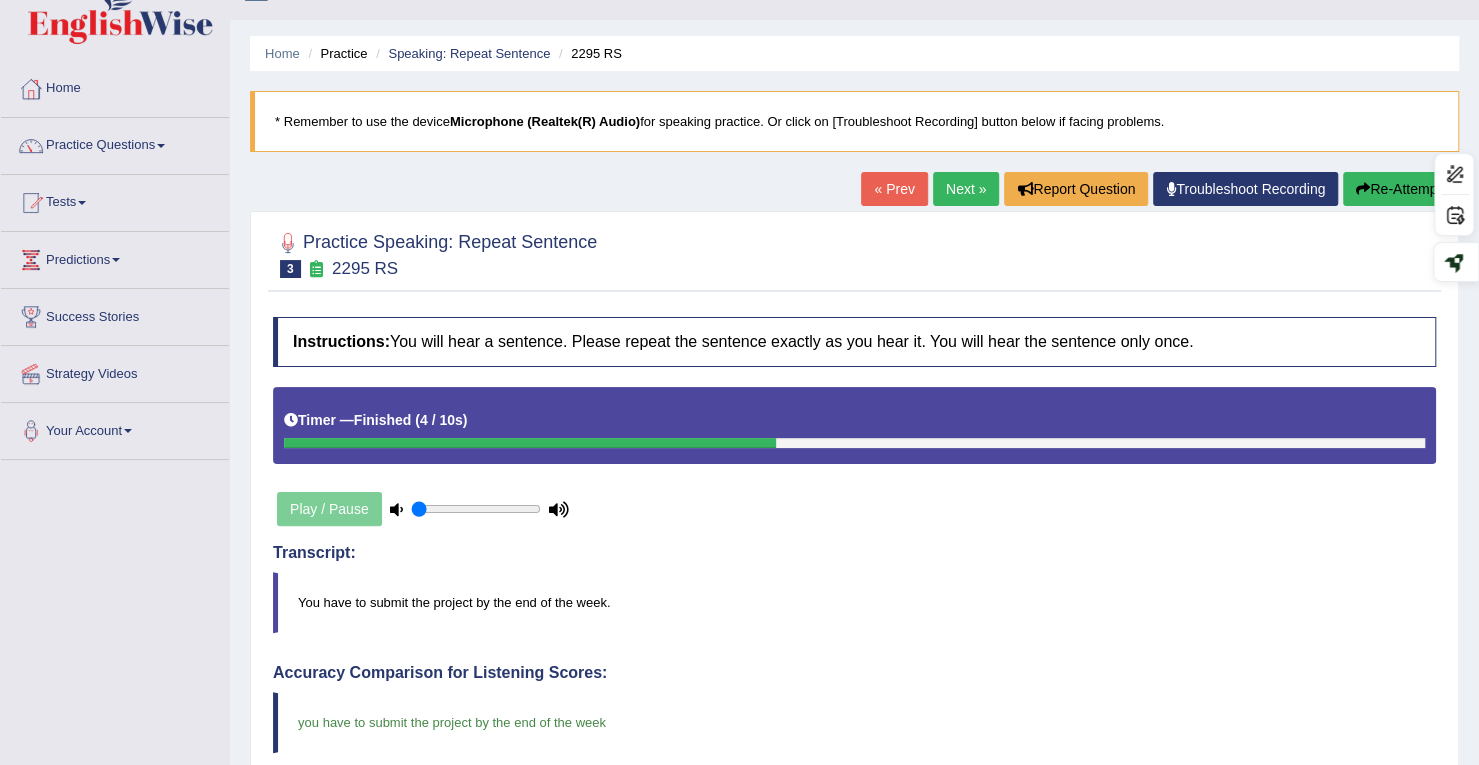 scroll, scrollTop: 0, scrollLeft: 0, axis: both 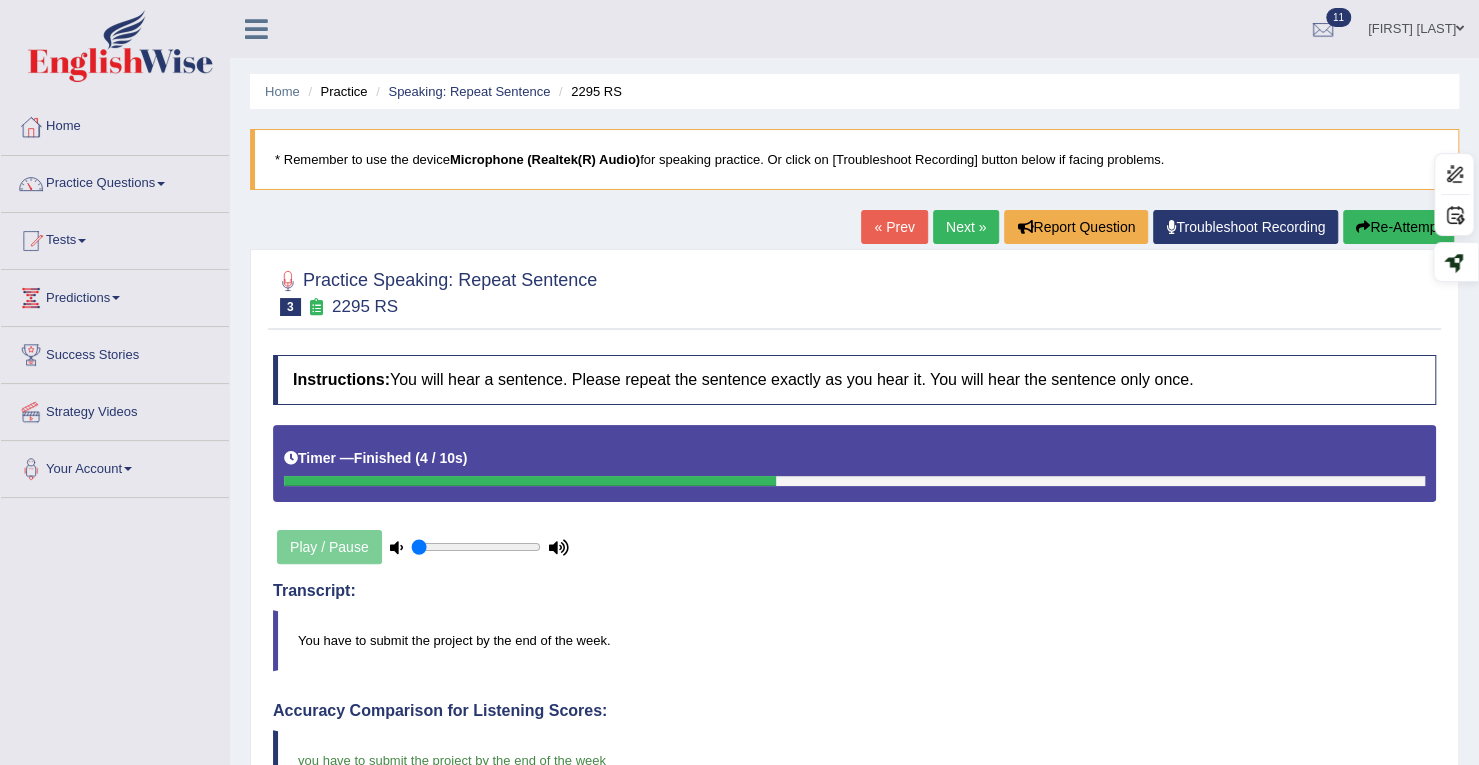 click on "Next »" at bounding box center (966, 227) 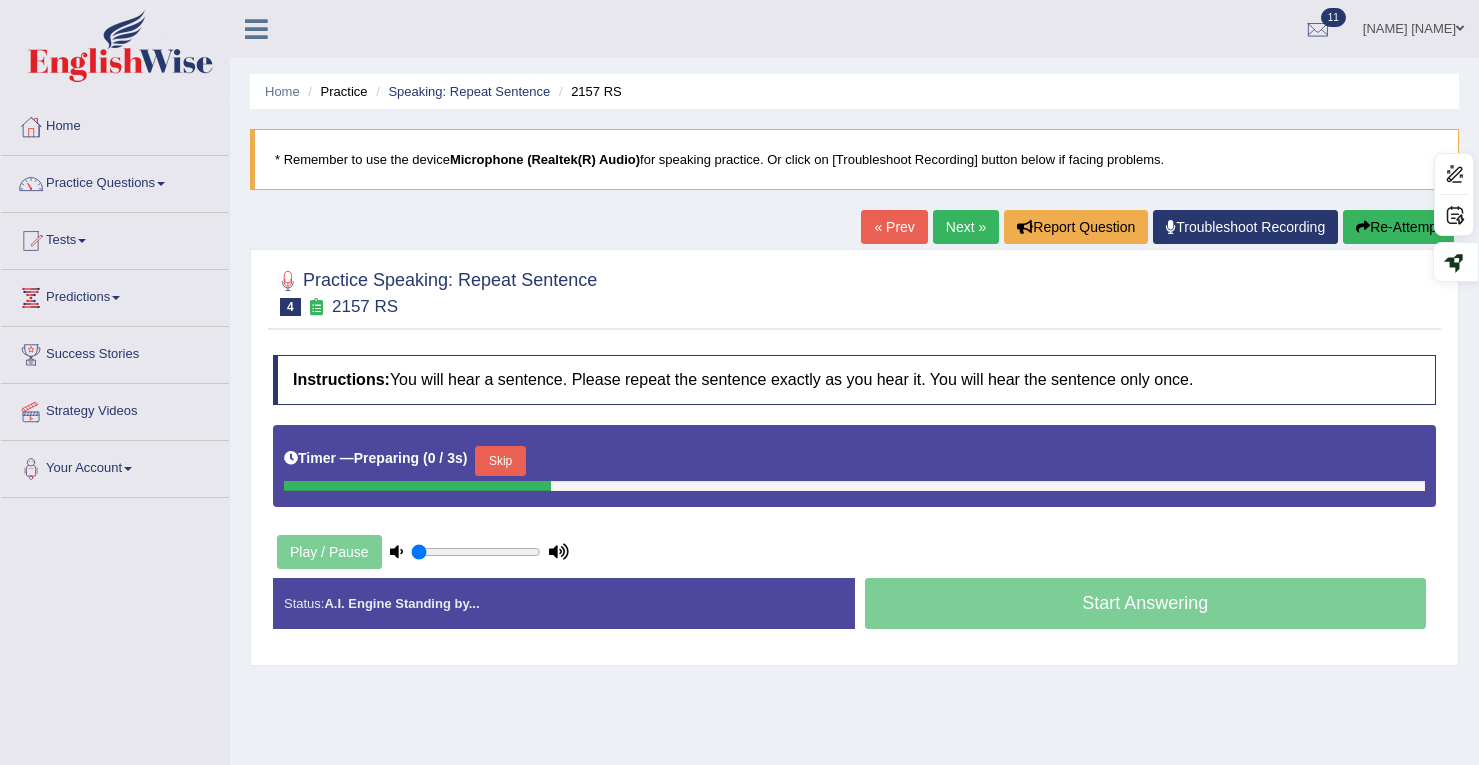 scroll, scrollTop: 284, scrollLeft: 0, axis: vertical 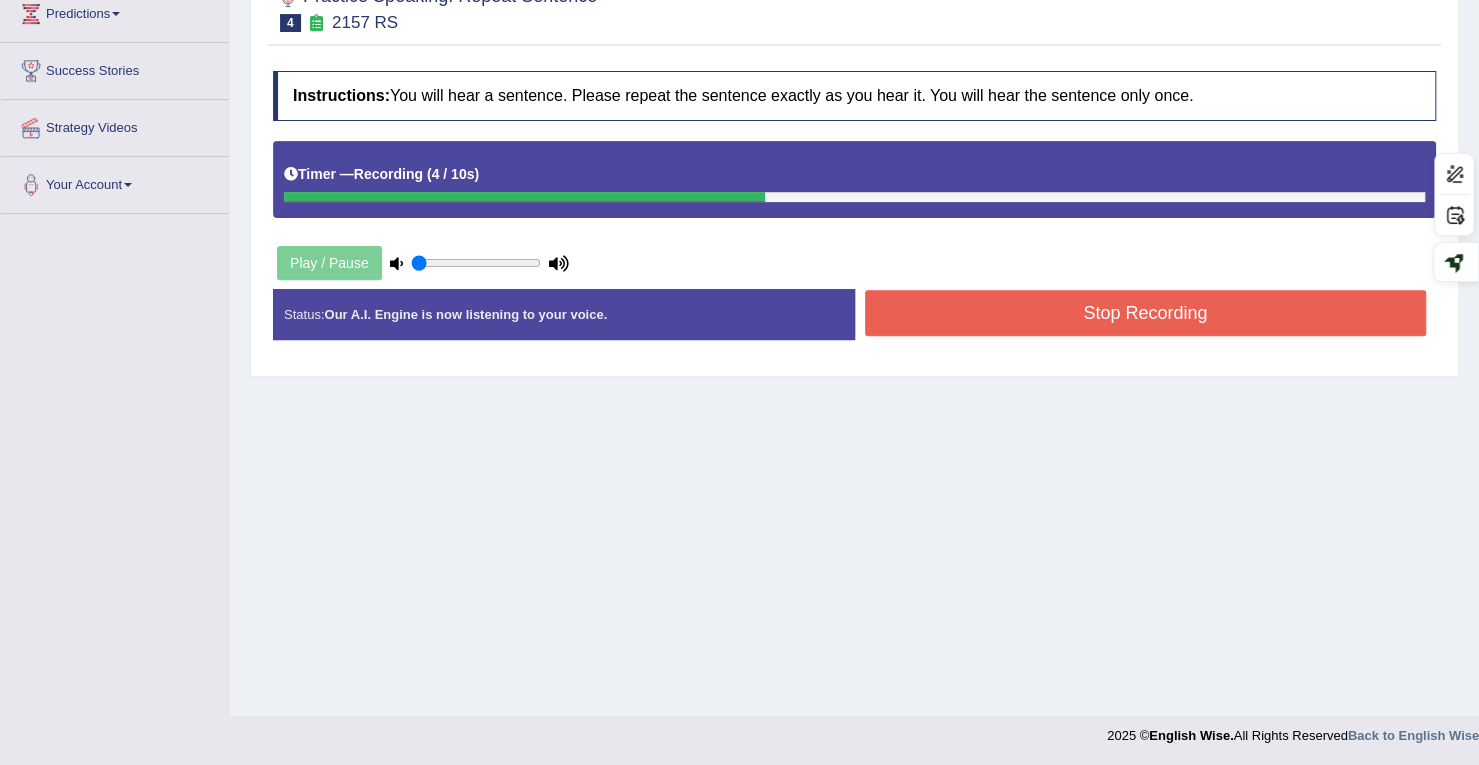click on "Stop Recording" at bounding box center (1146, 313) 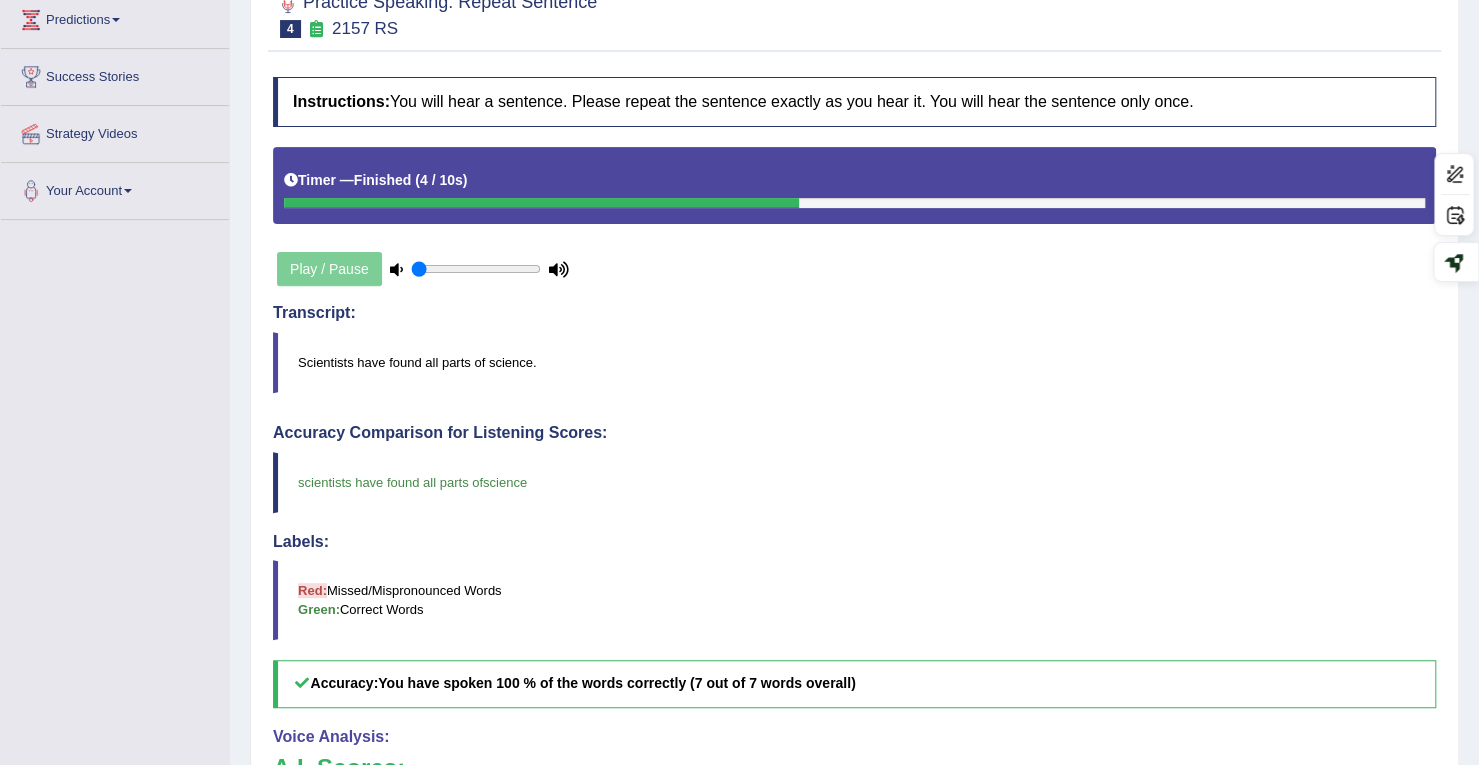 scroll, scrollTop: 84, scrollLeft: 0, axis: vertical 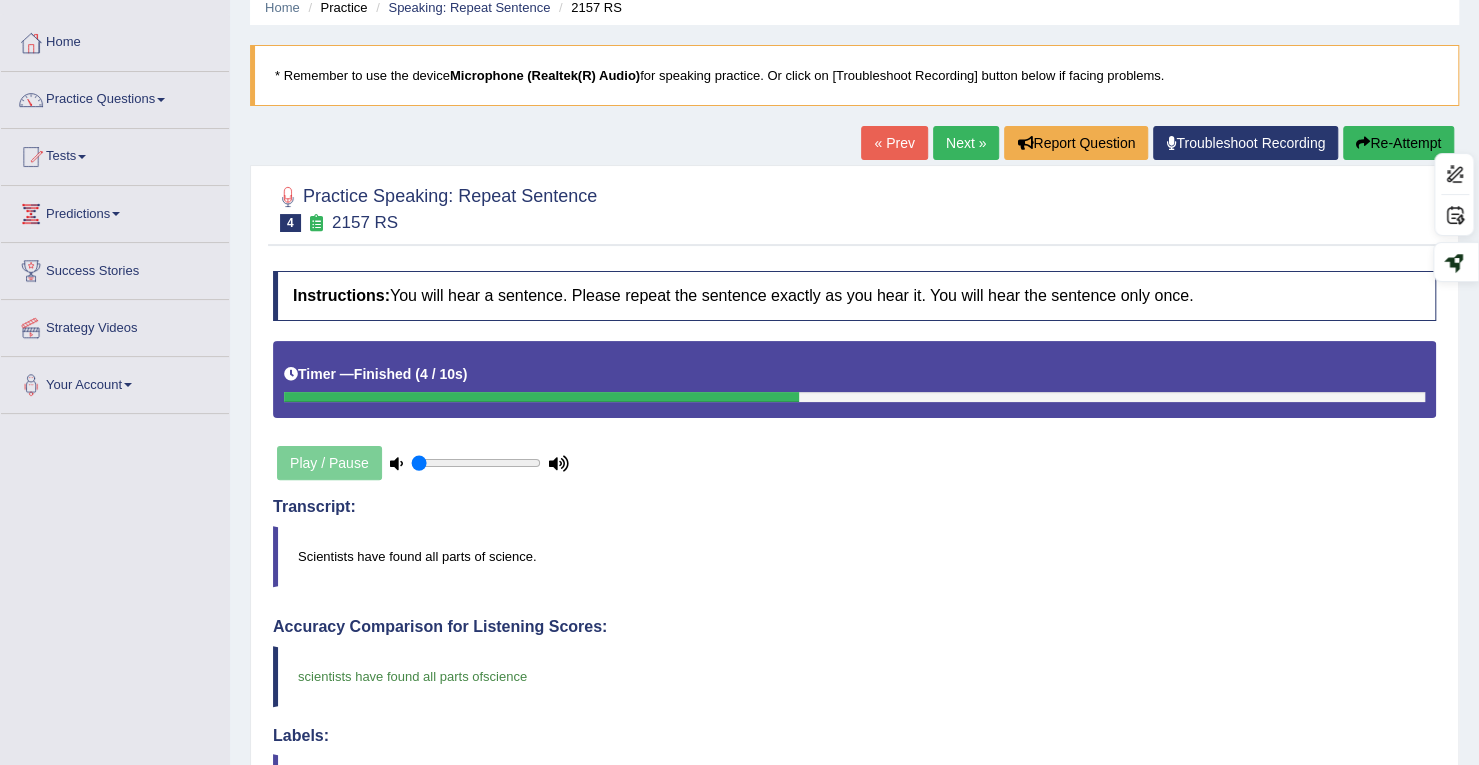 click on "Next »" at bounding box center (966, 143) 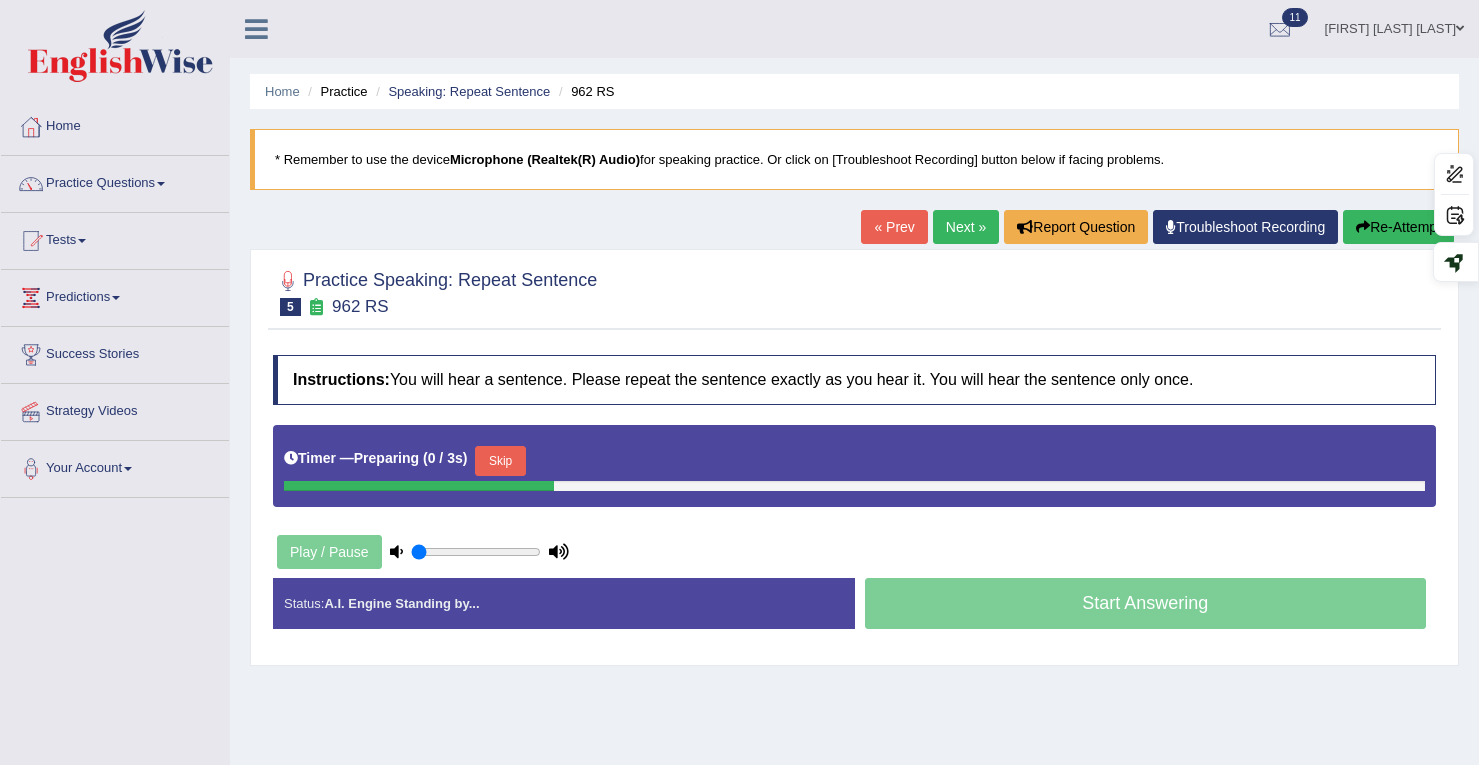 scroll, scrollTop: 0, scrollLeft: 0, axis: both 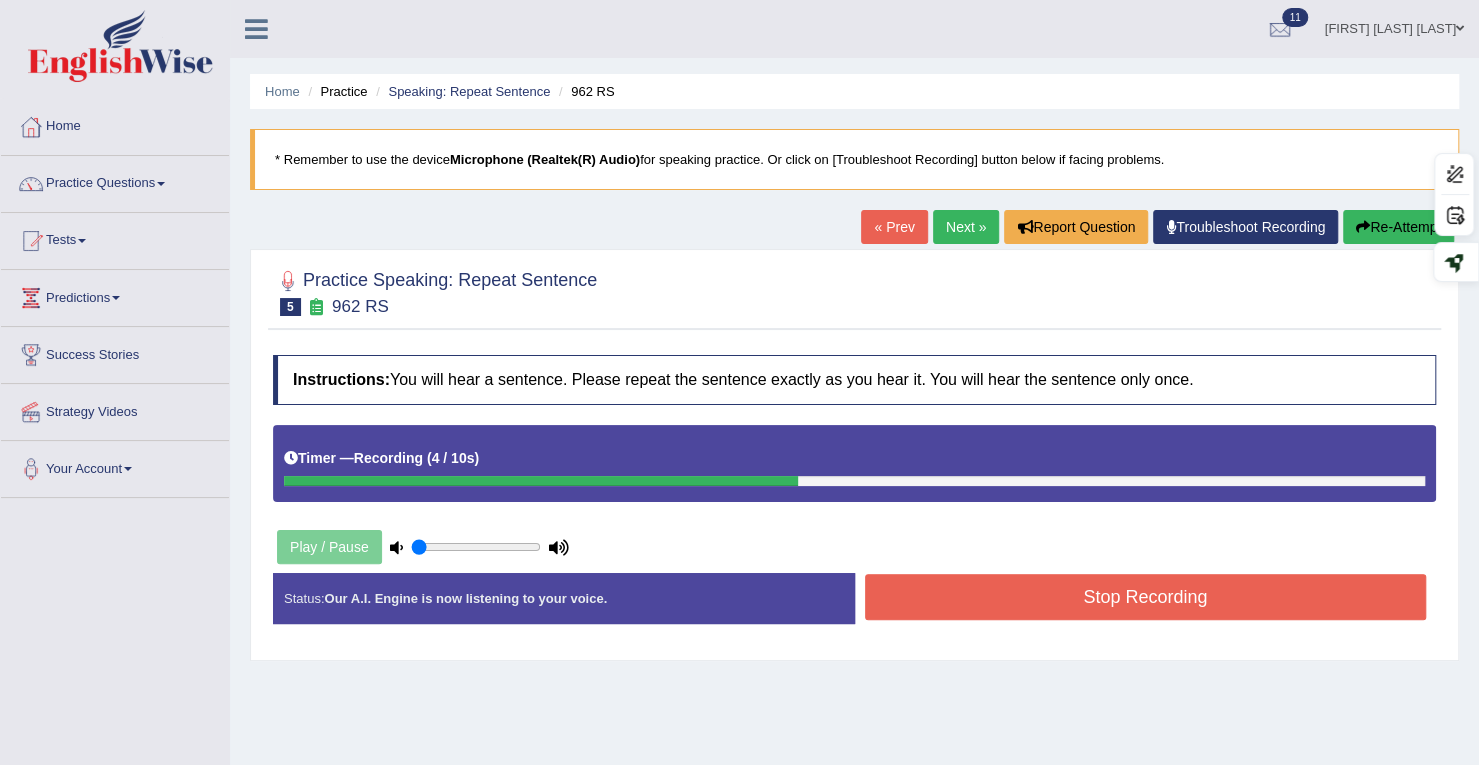 click on "Stop Recording" at bounding box center [1146, 597] 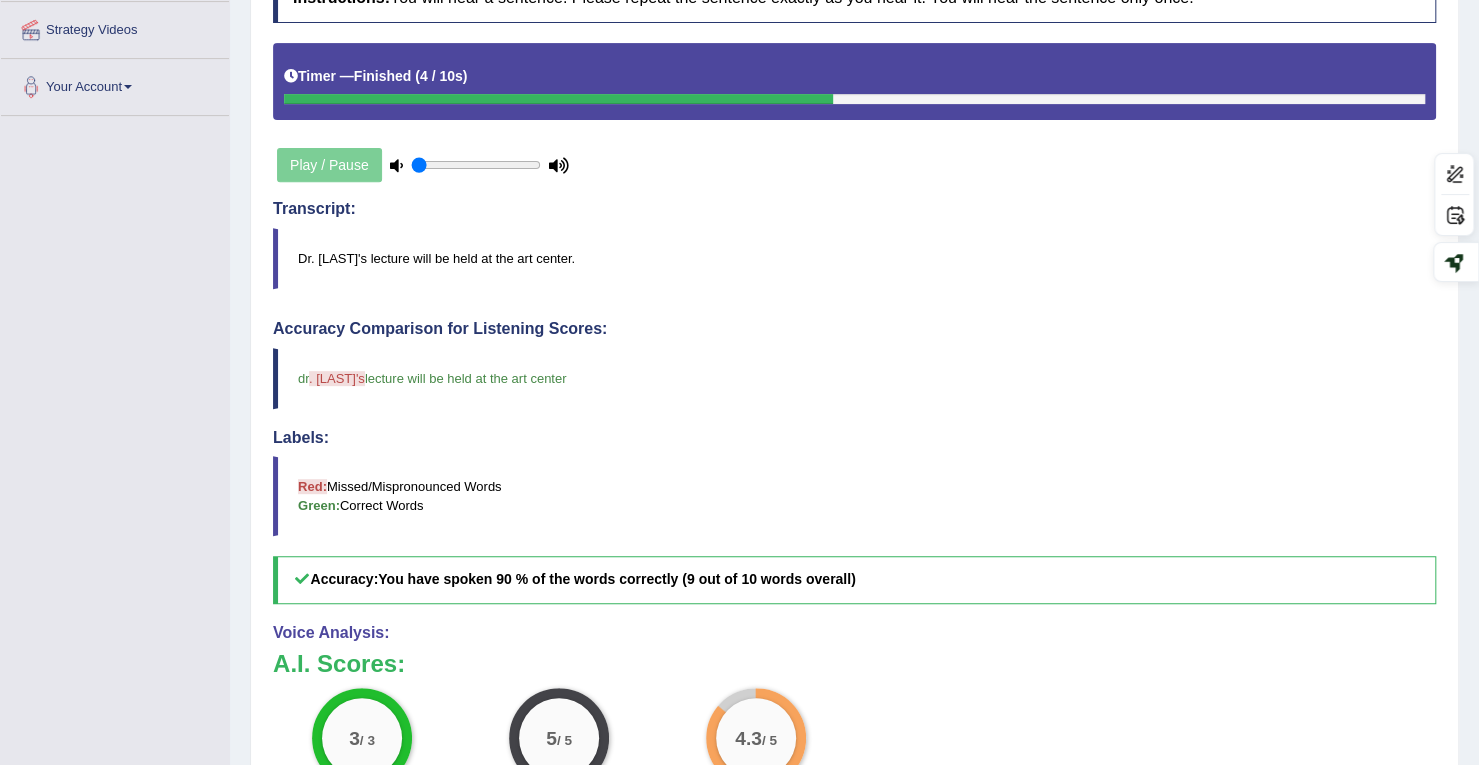 scroll, scrollTop: 500, scrollLeft: 0, axis: vertical 